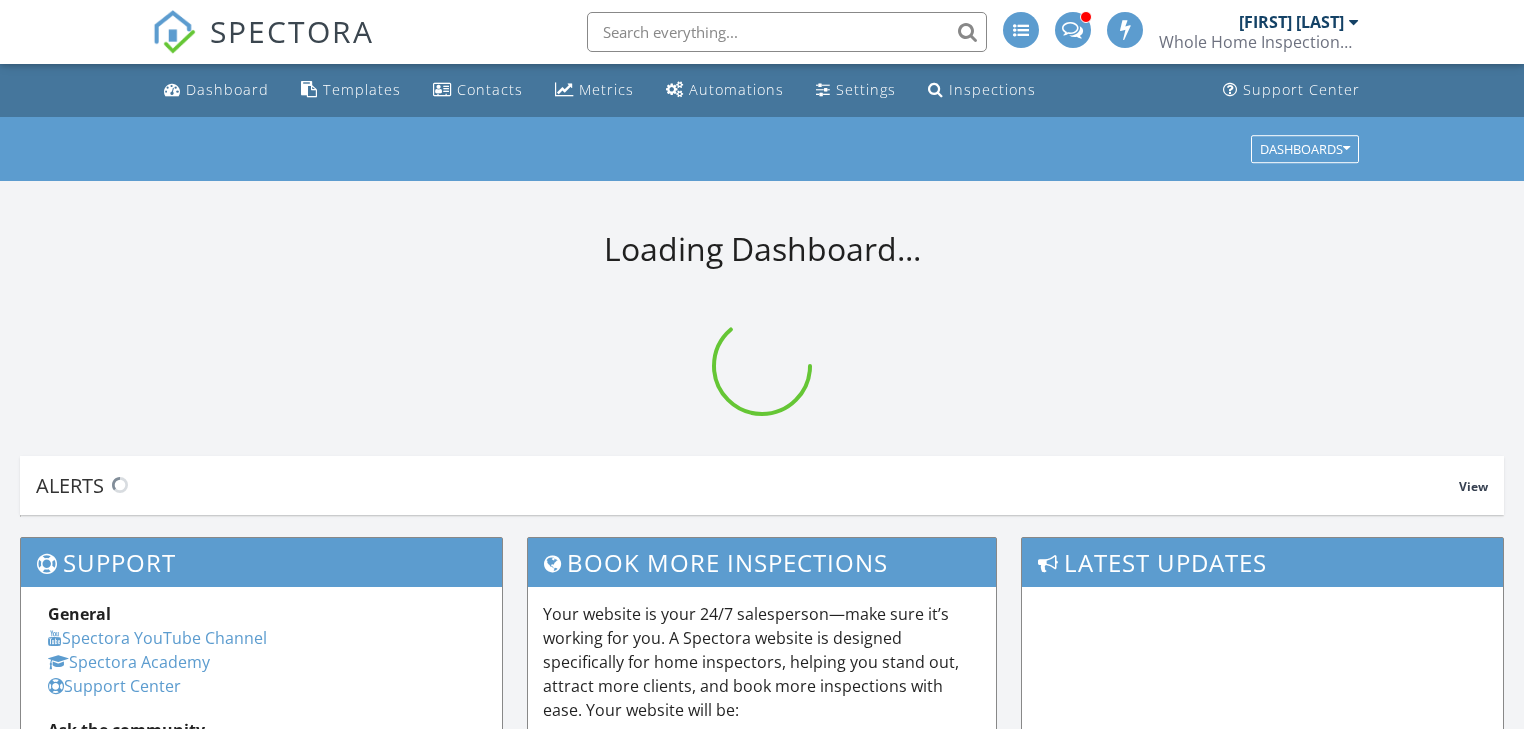scroll, scrollTop: 0, scrollLeft: 0, axis: both 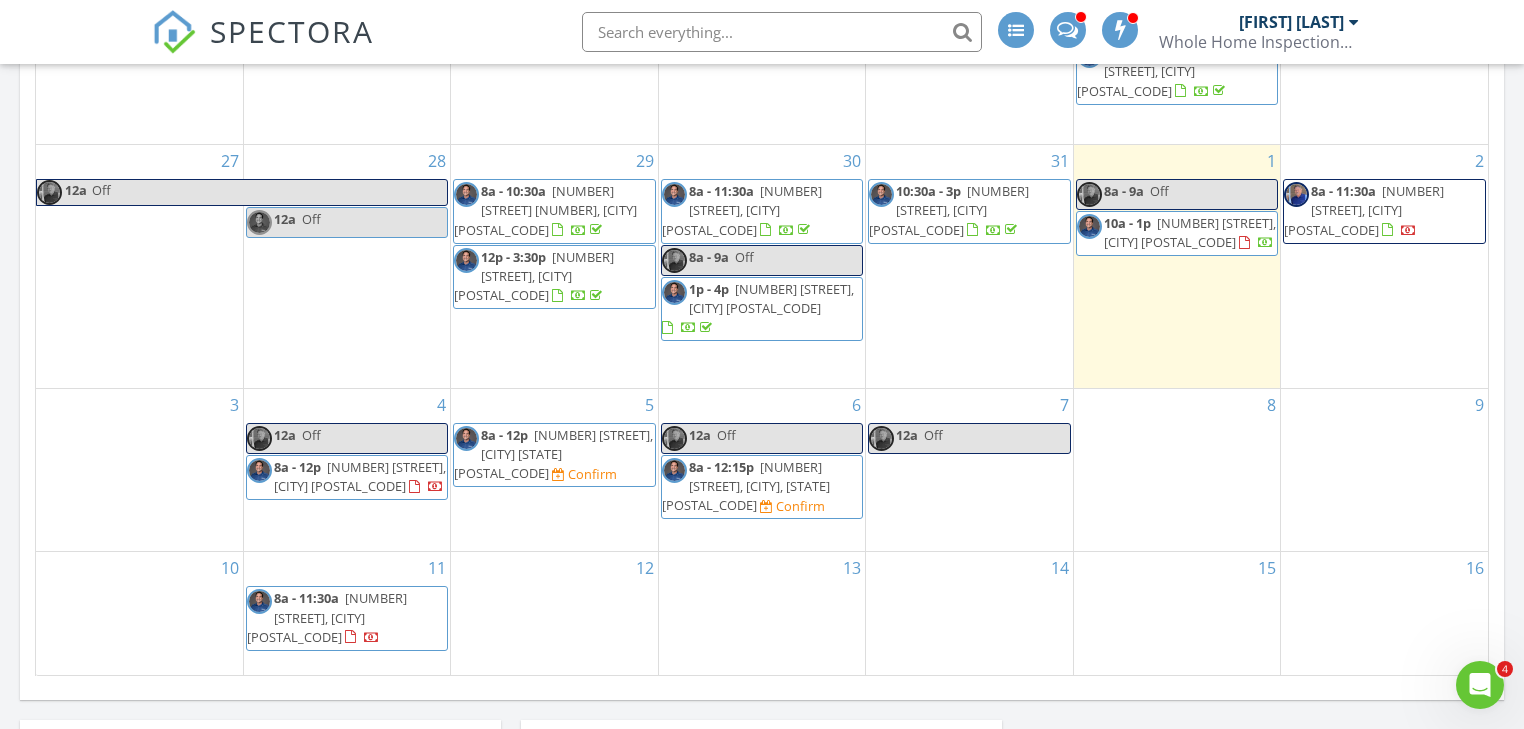 click on "12652 N Pebble Beach Dr, Sun City 85351" at bounding box center (1190, 232) 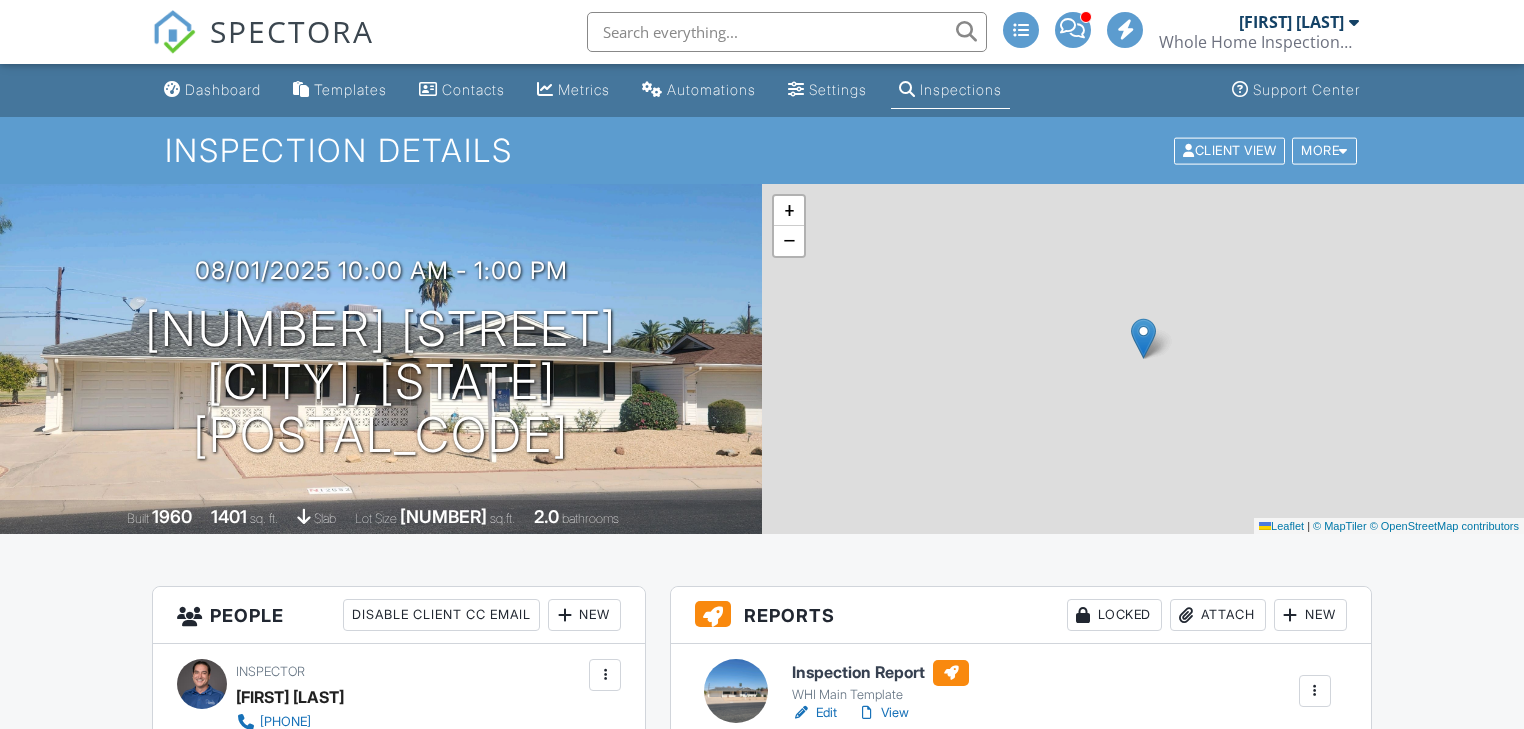 scroll, scrollTop: 0, scrollLeft: 0, axis: both 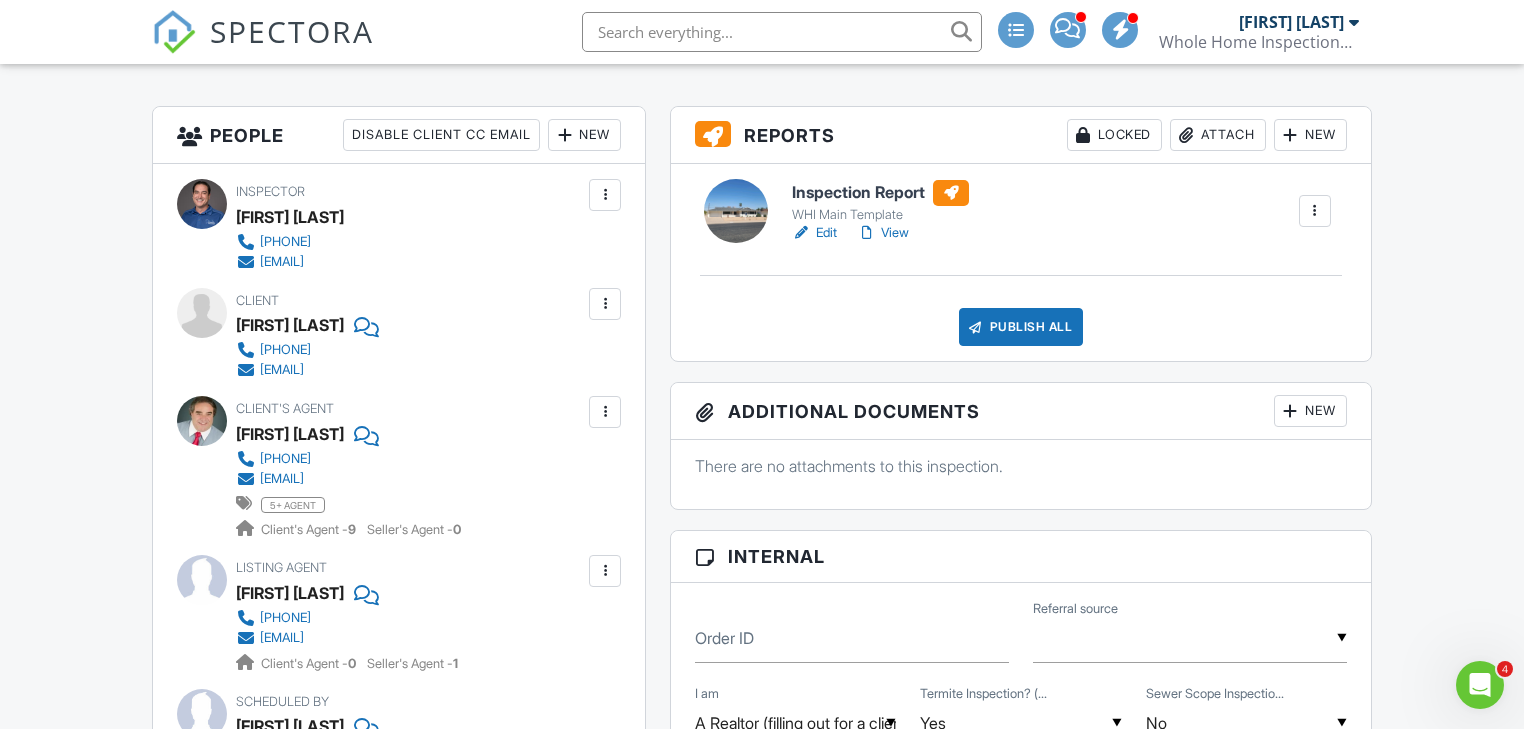 click on "Edit" at bounding box center [814, 233] 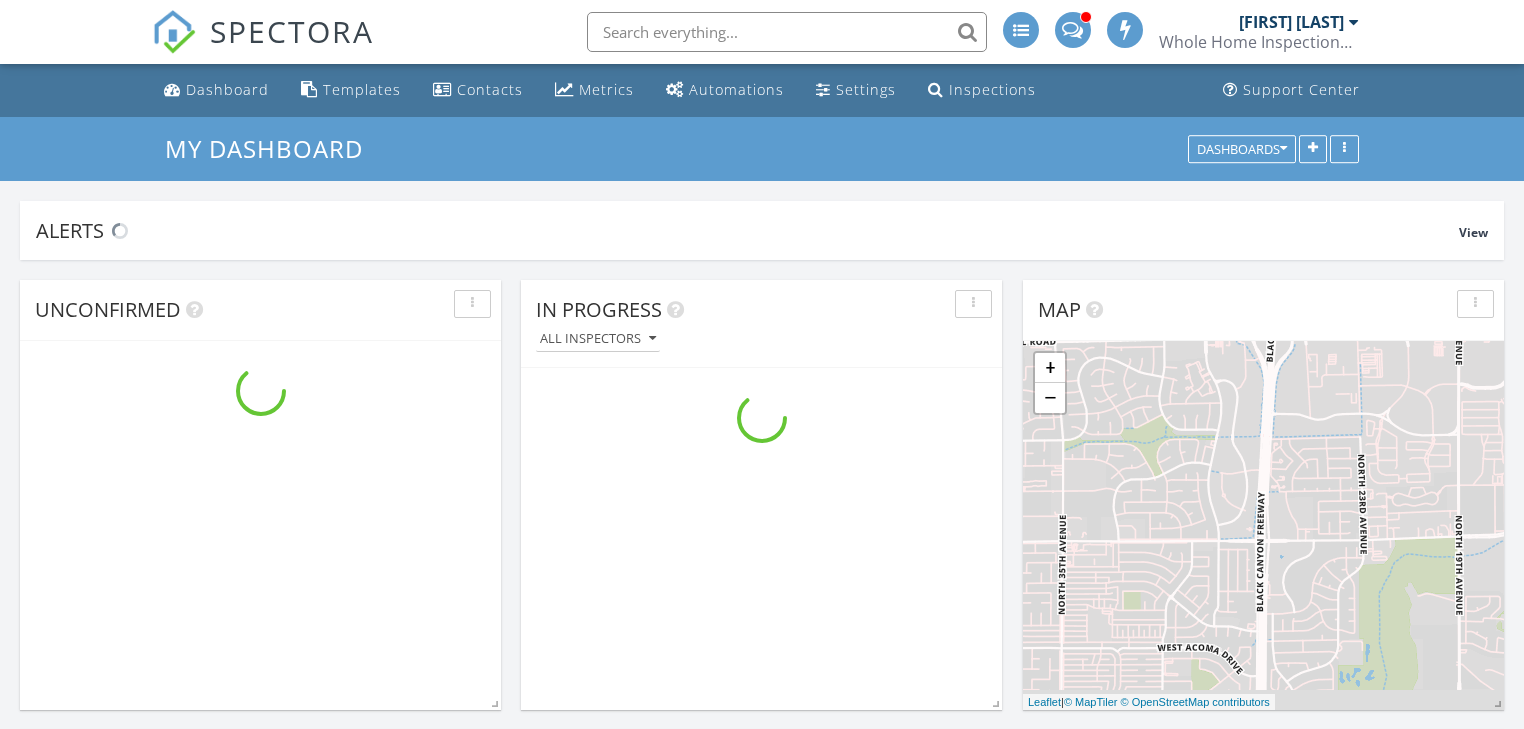 scroll, scrollTop: 0, scrollLeft: 0, axis: both 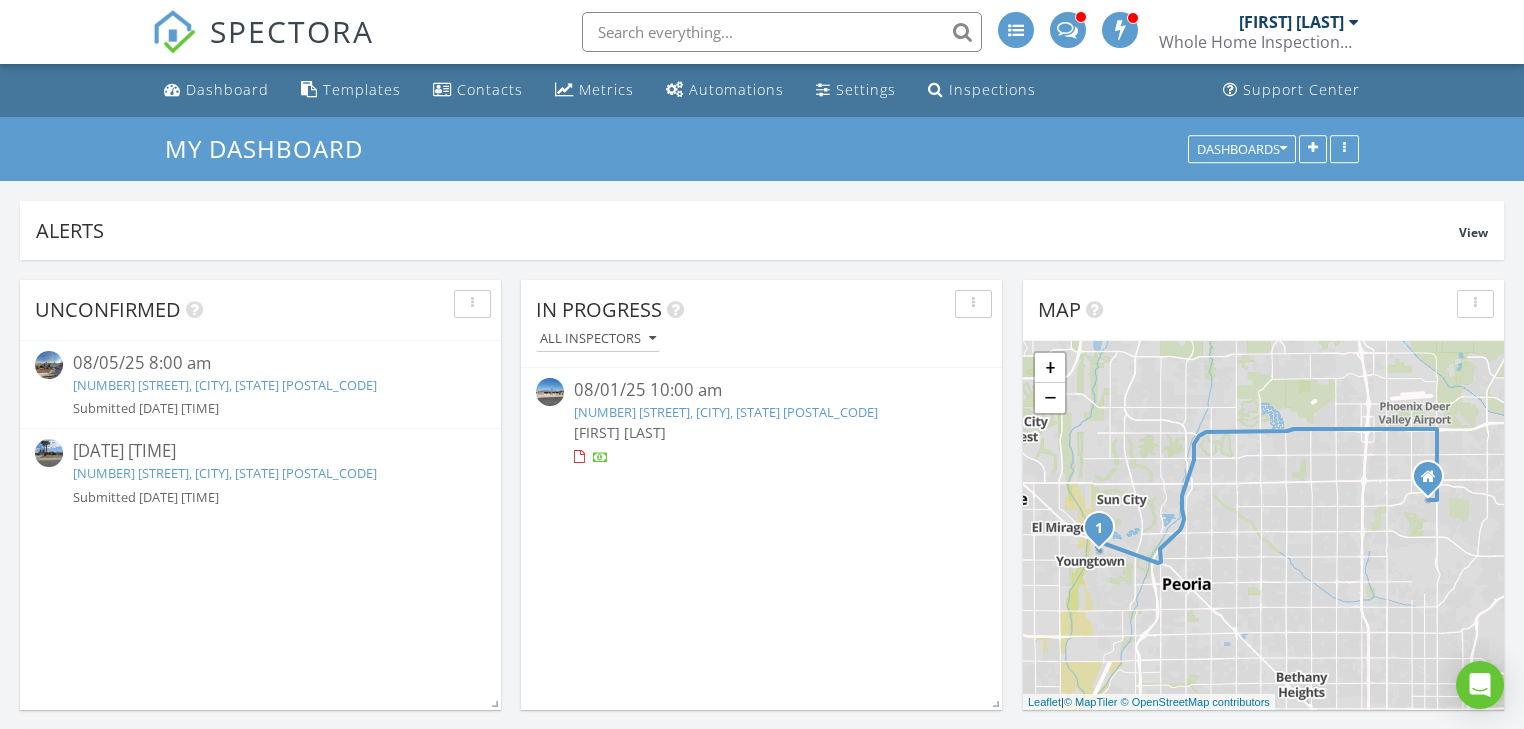 click on "[NUMBER] [STREET], [CITY], [STATE] [POSTAL_CODE]" at bounding box center (726, 412) 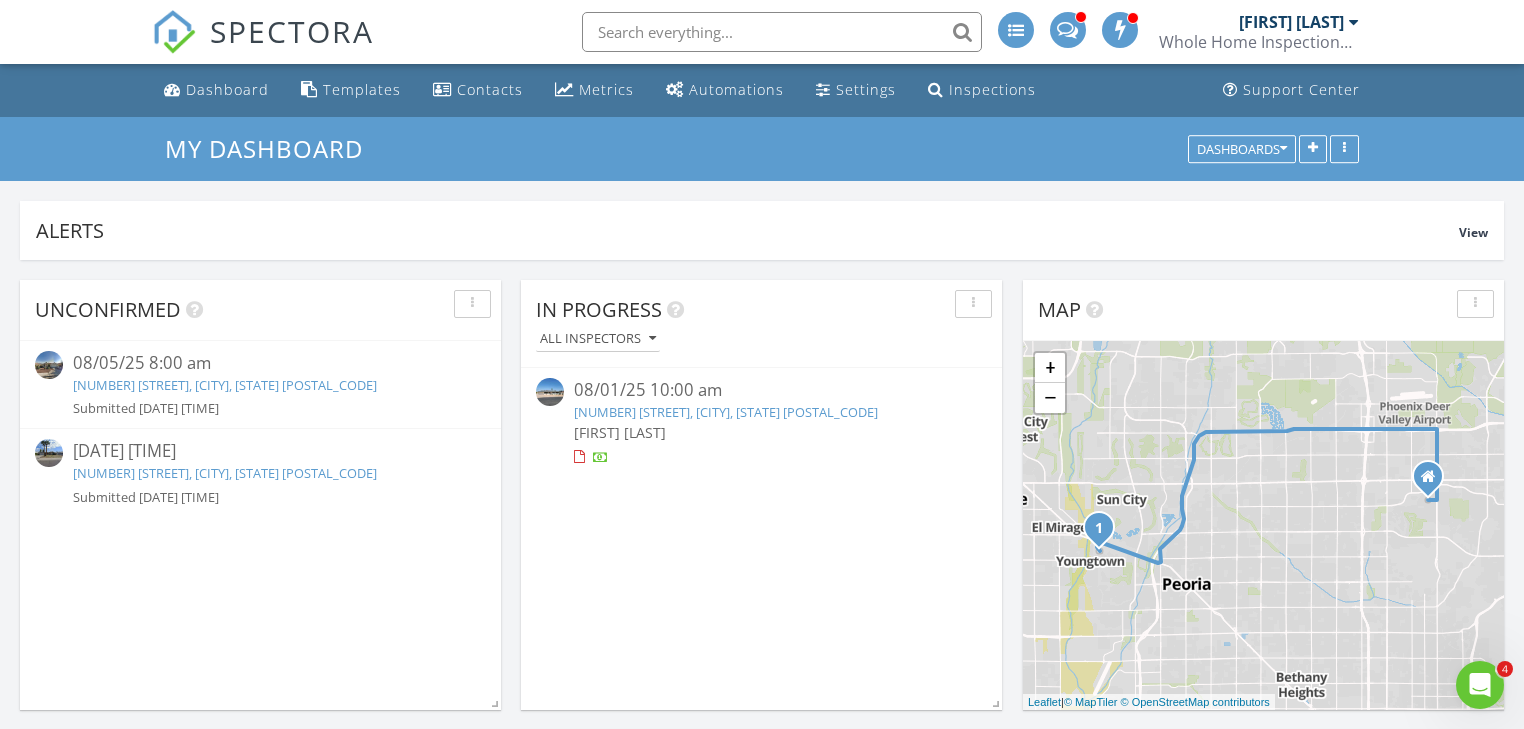 scroll, scrollTop: 0, scrollLeft: 0, axis: both 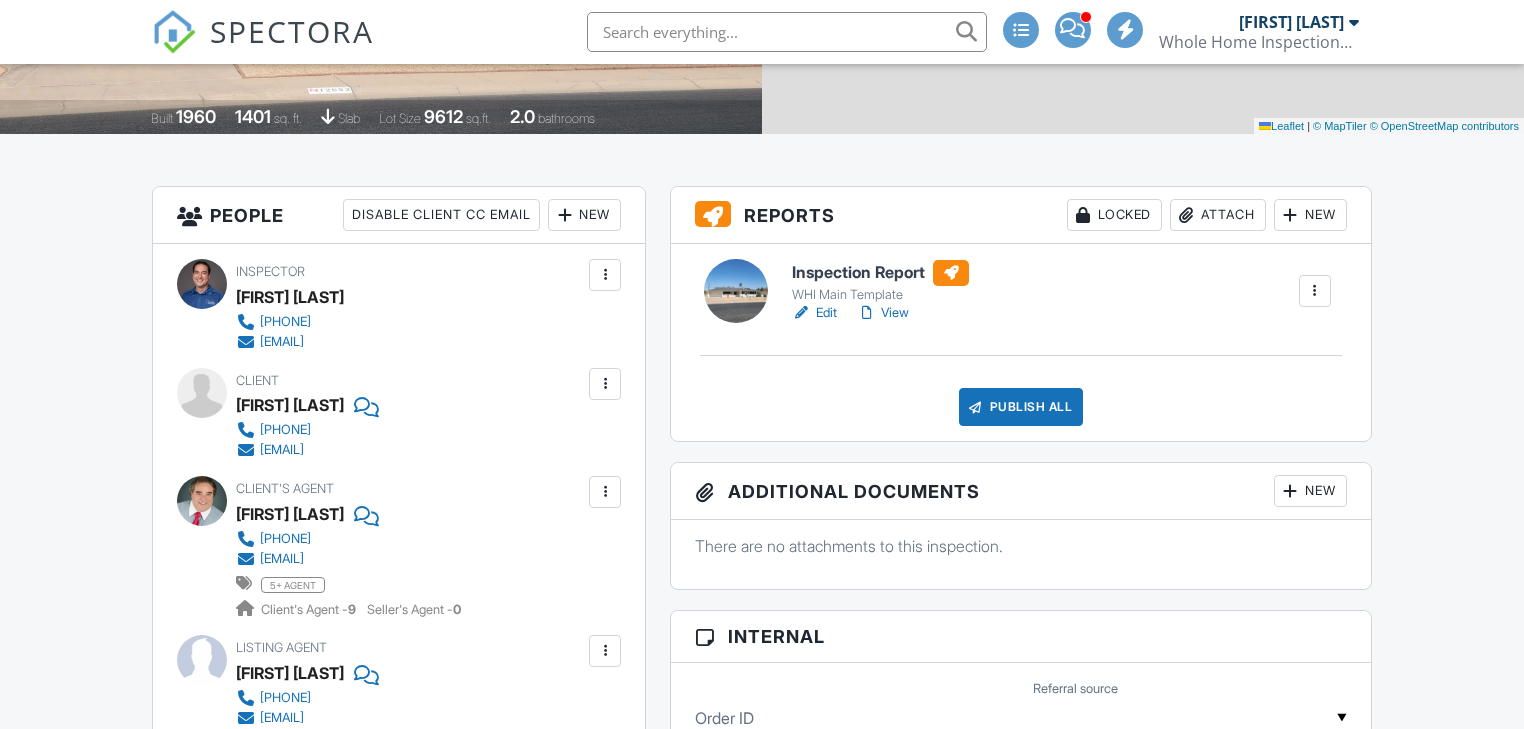 click on "Edit" at bounding box center (814, 313) 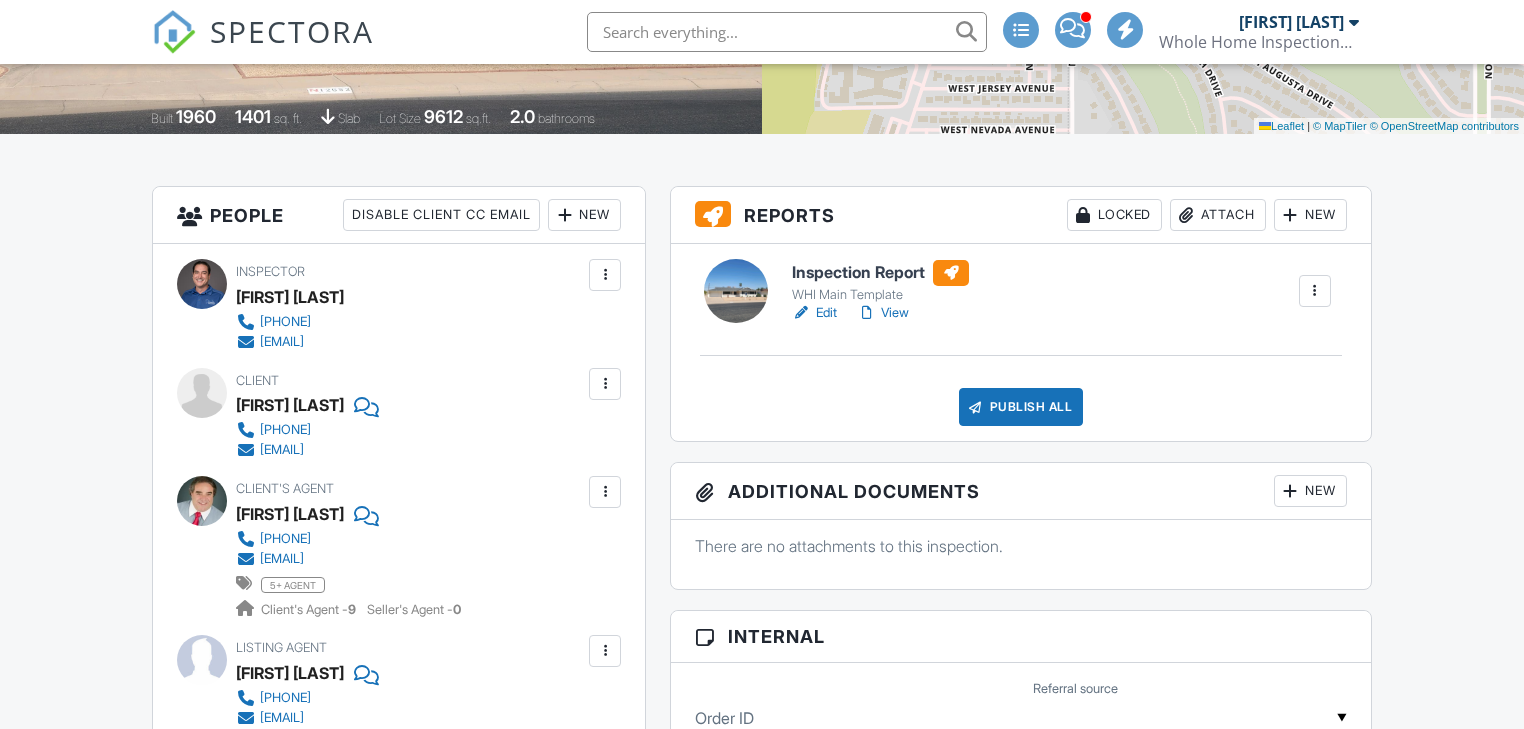 scroll, scrollTop: 400, scrollLeft: 0, axis: vertical 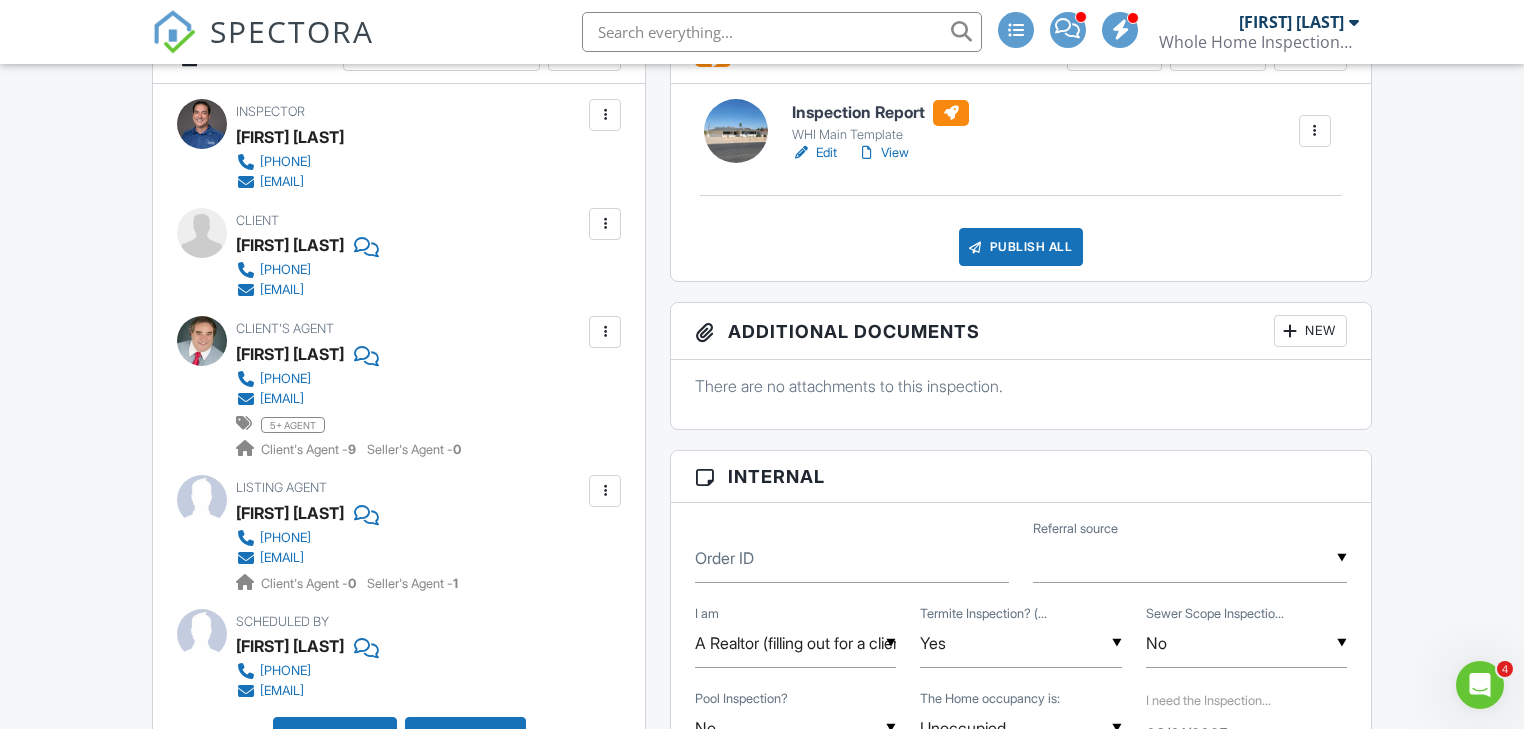 click on "Edit" at bounding box center [814, 153] 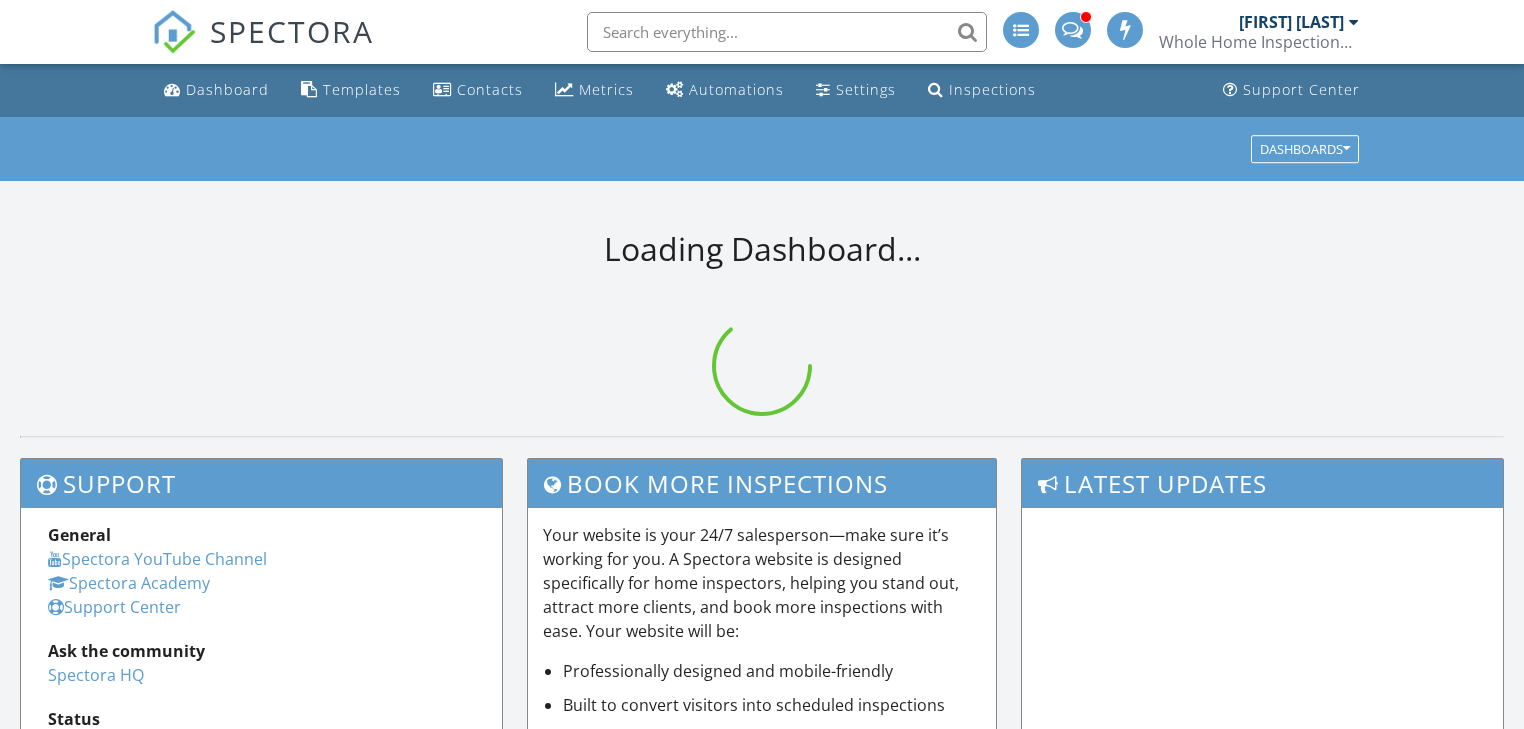 scroll, scrollTop: 0, scrollLeft: 0, axis: both 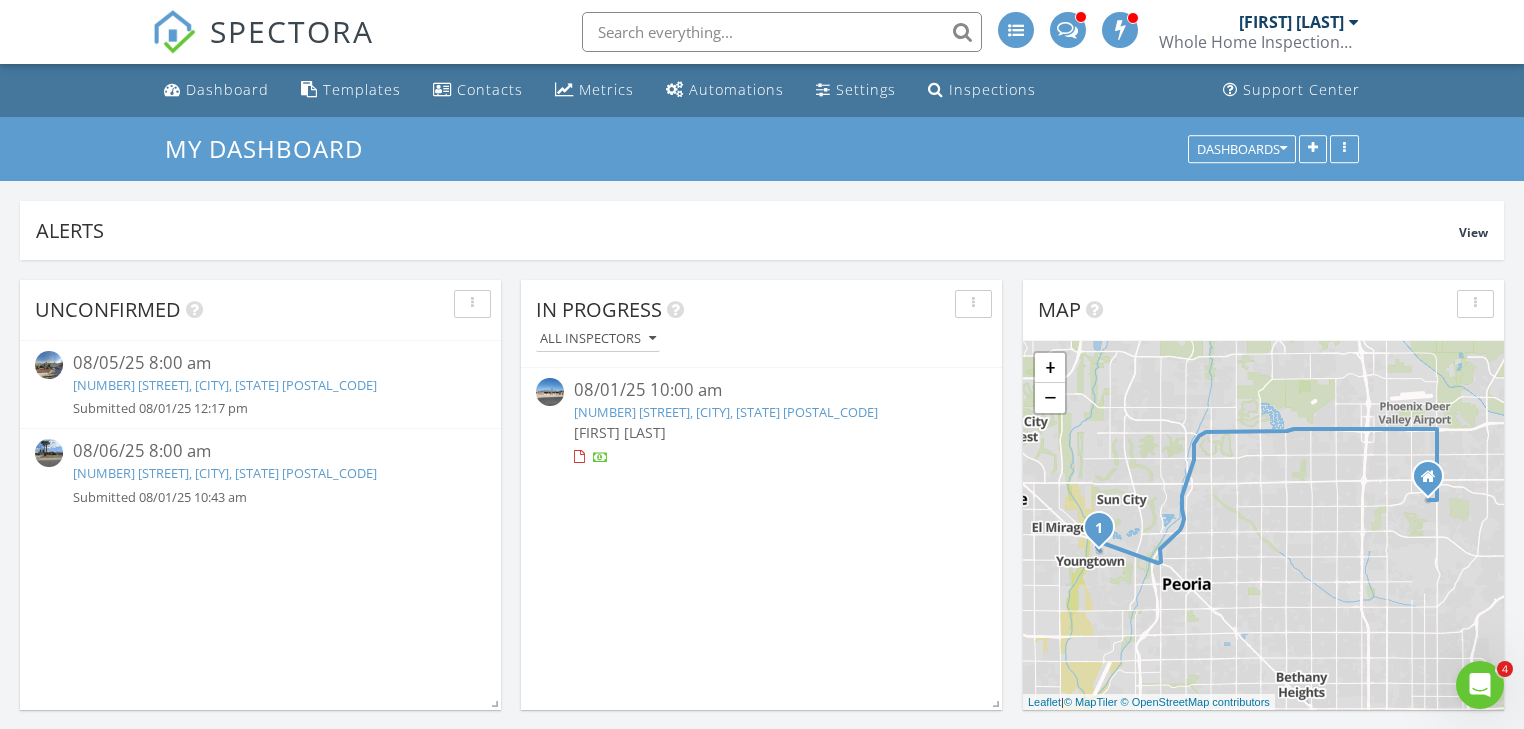 drag, startPoint x: 313, startPoint y: 383, endPoint x: 365, endPoint y: 395, distance: 53.366657 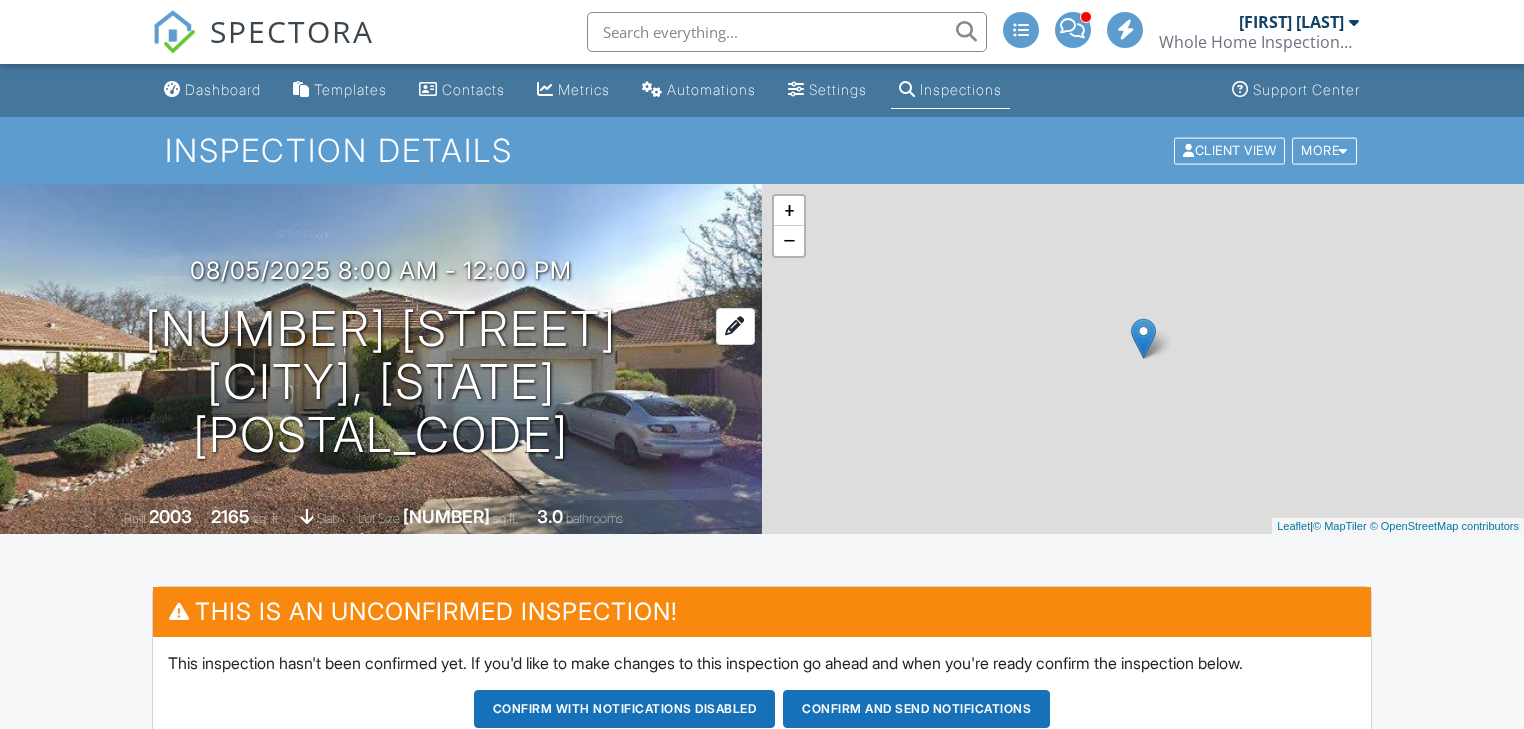 scroll, scrollTop: 0, scrollLeft: 0, axis: both 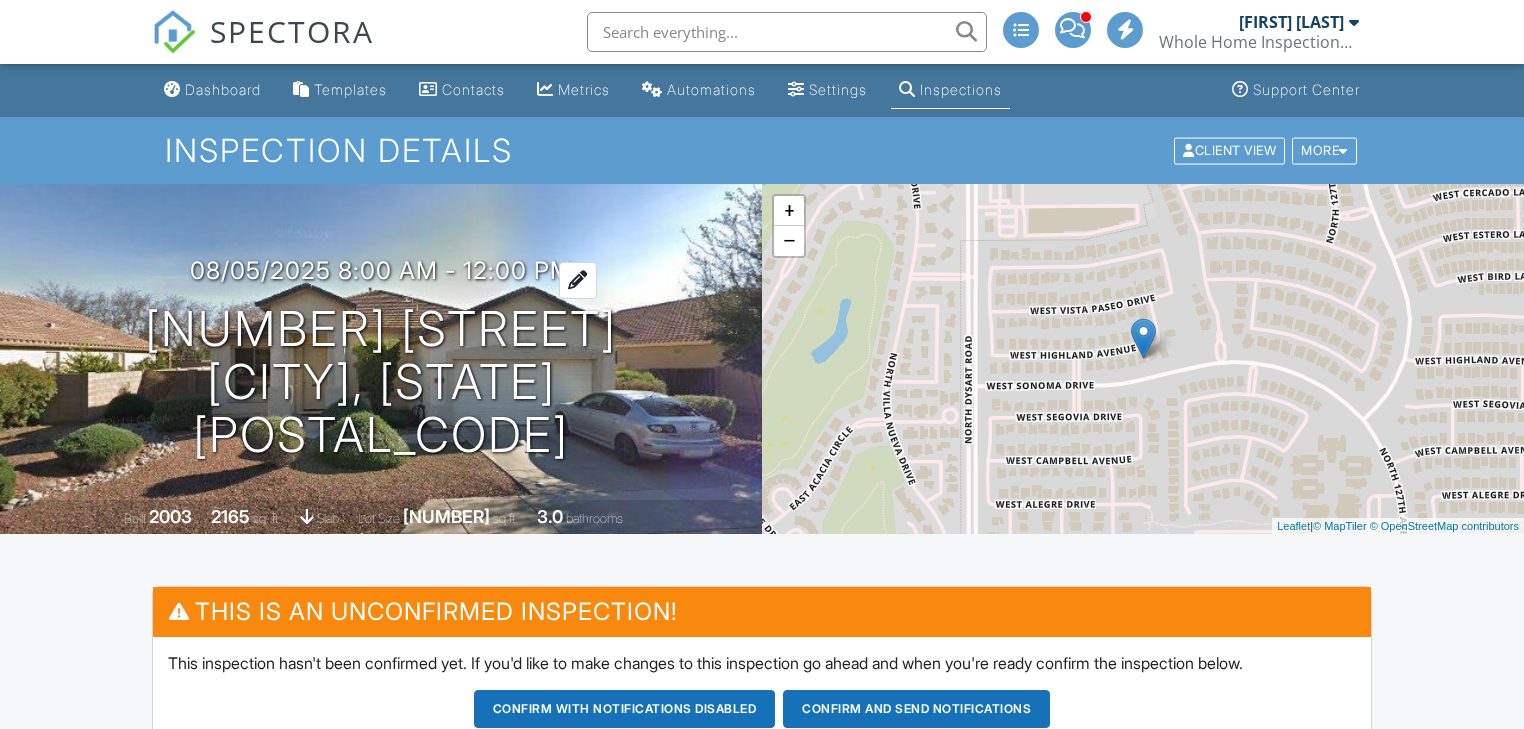 click on "08/05/2025  8:00 am
- 12:00 pm" at bounding box center [381, 270] 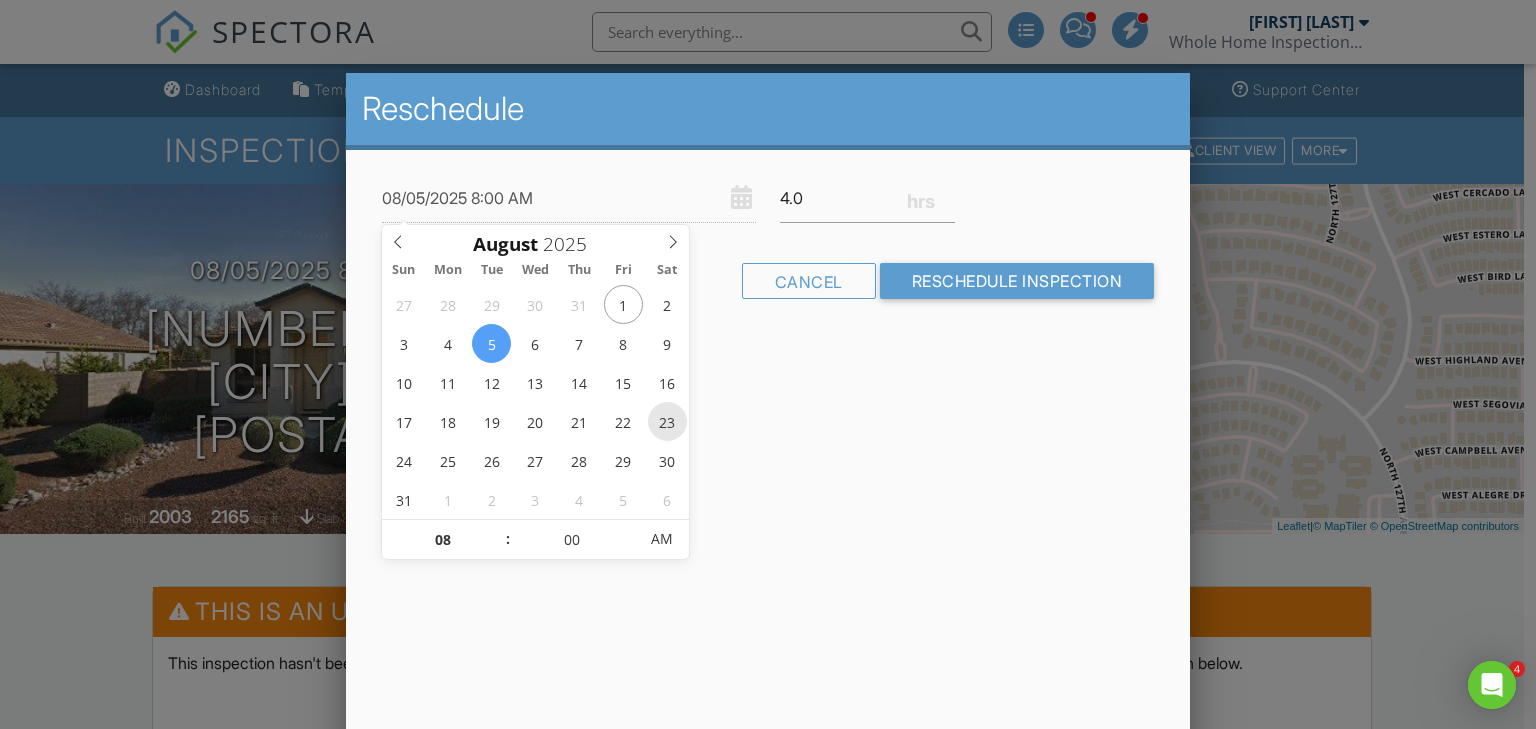 scroll, scrollTop: 0, scrollLeft: 0, axis: both 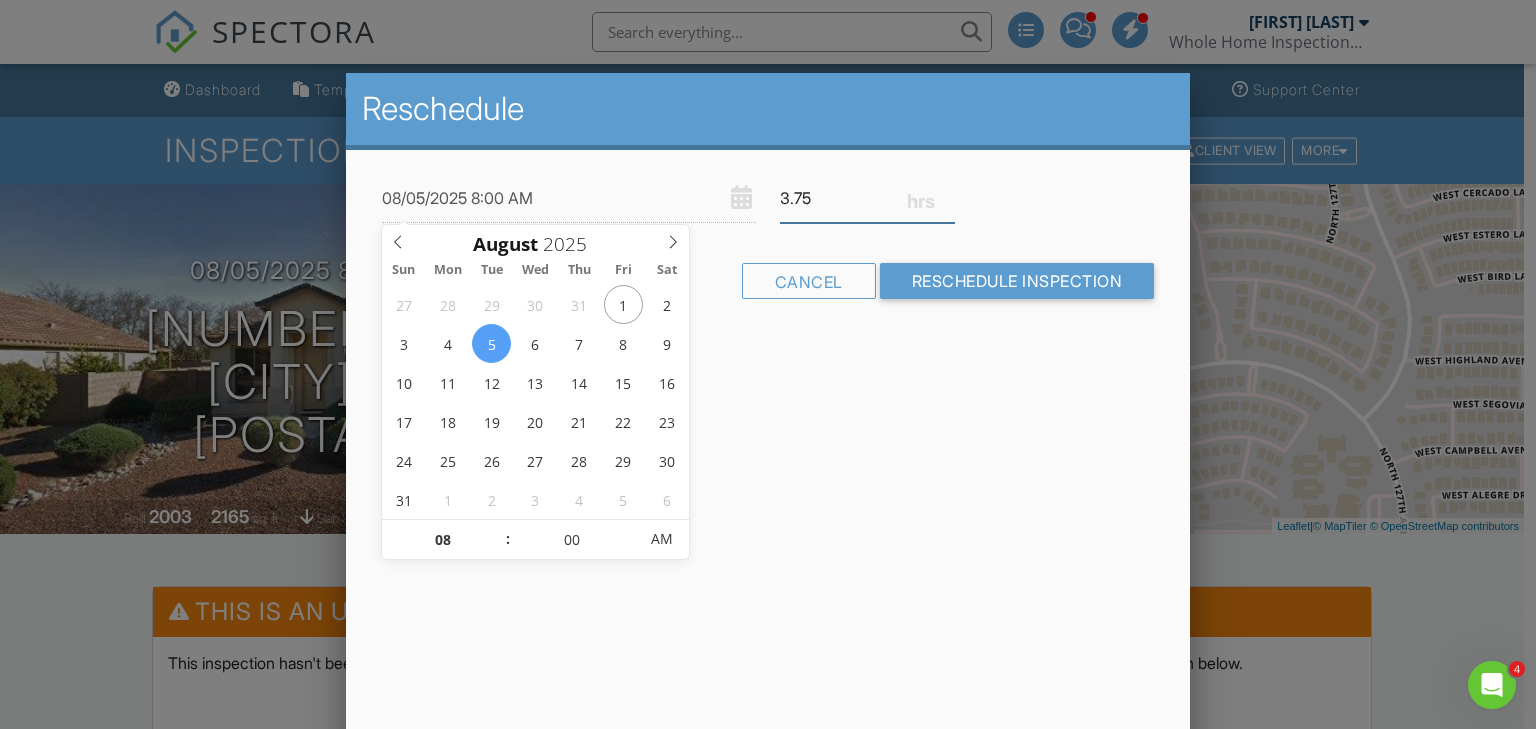 click on "3.75" at bounding box center (867, 198) 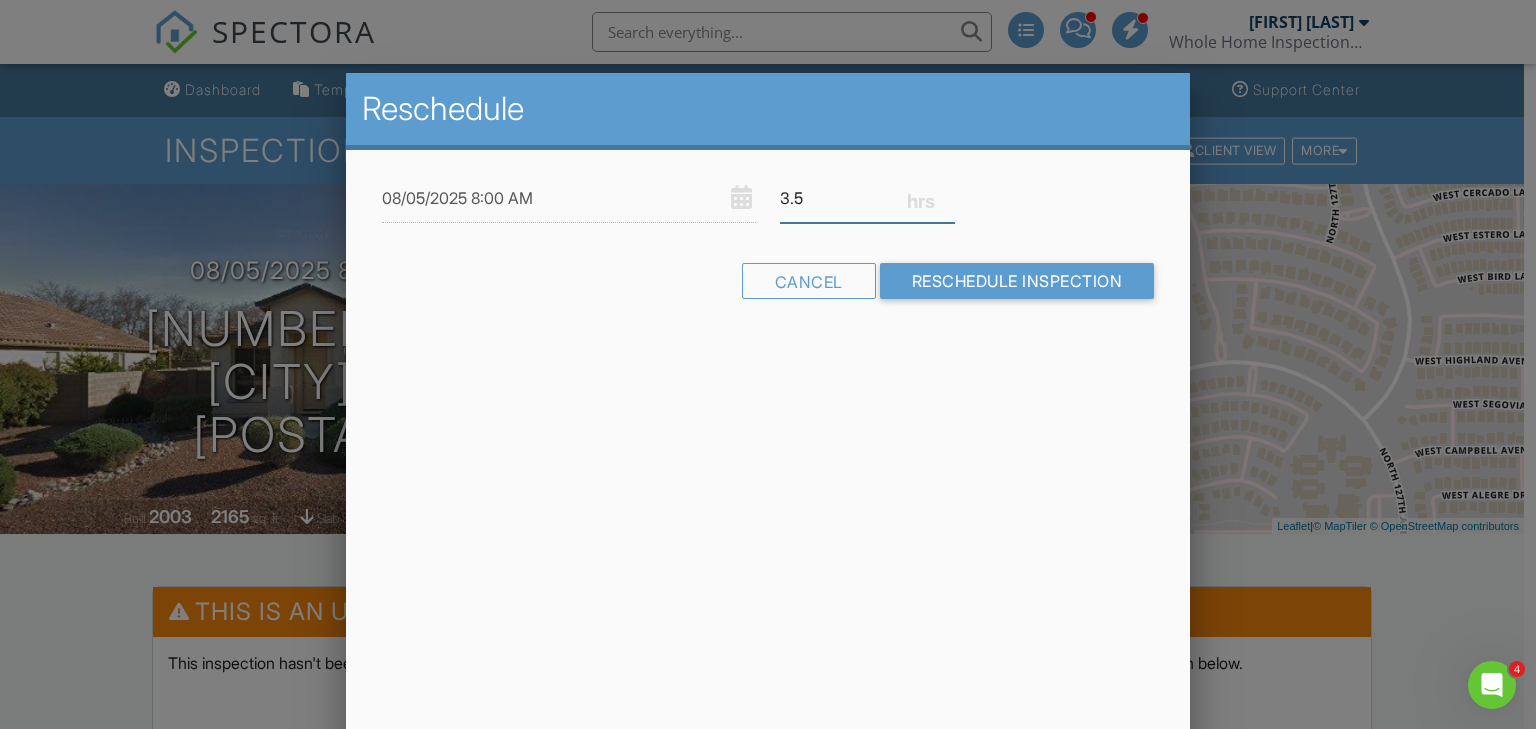 click on "3.5" at bounding box center [867, 198] 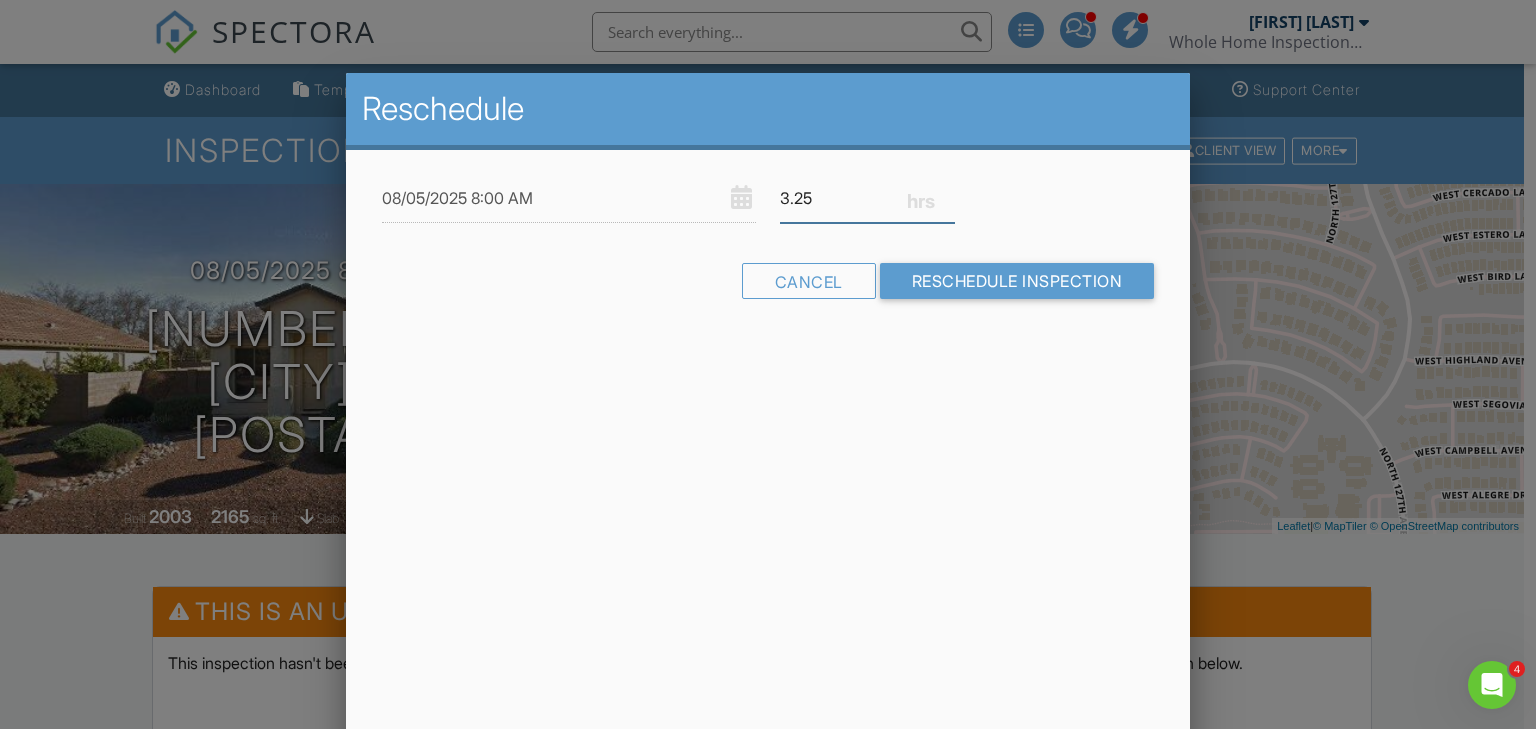 click on "3.25" at bounding box center (867, 198) 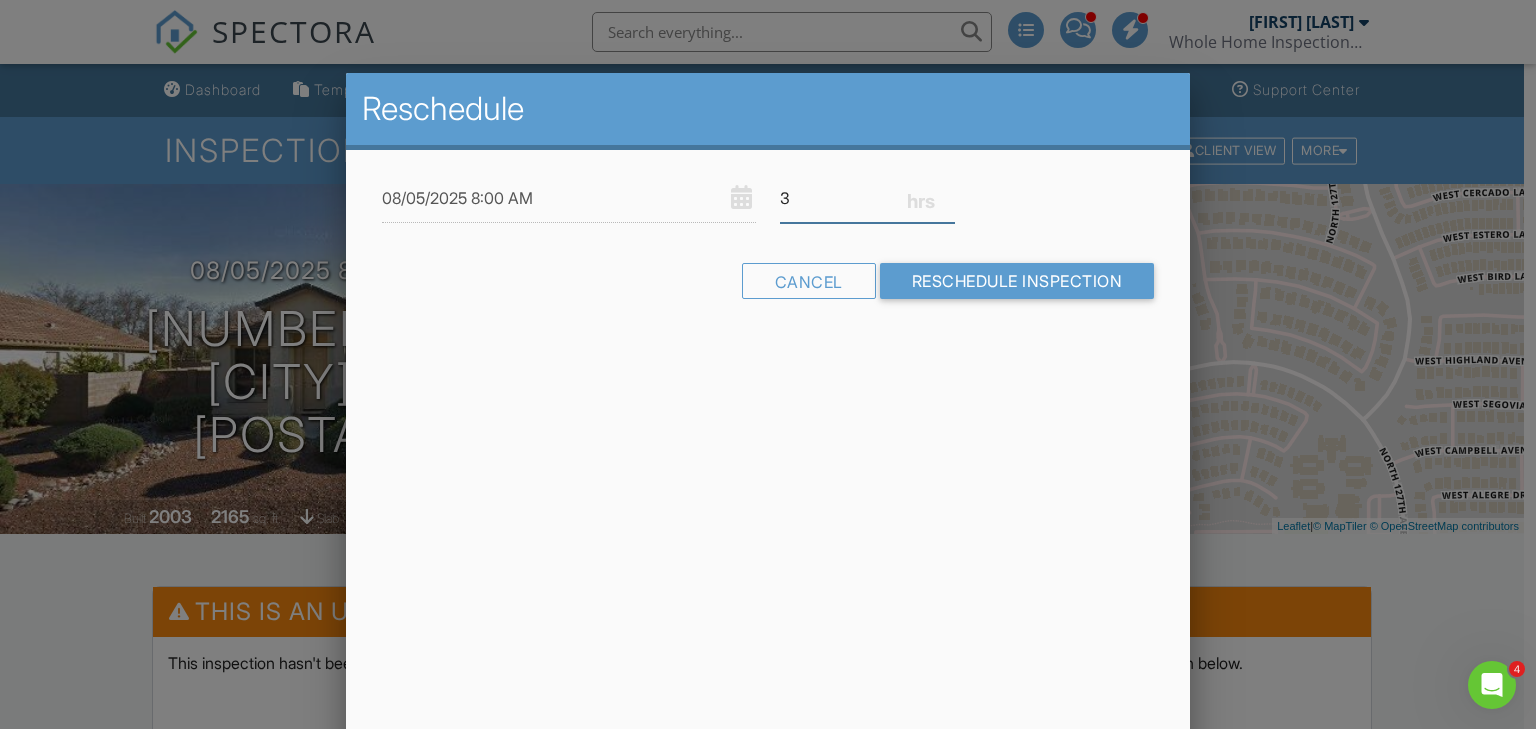 type on "3" 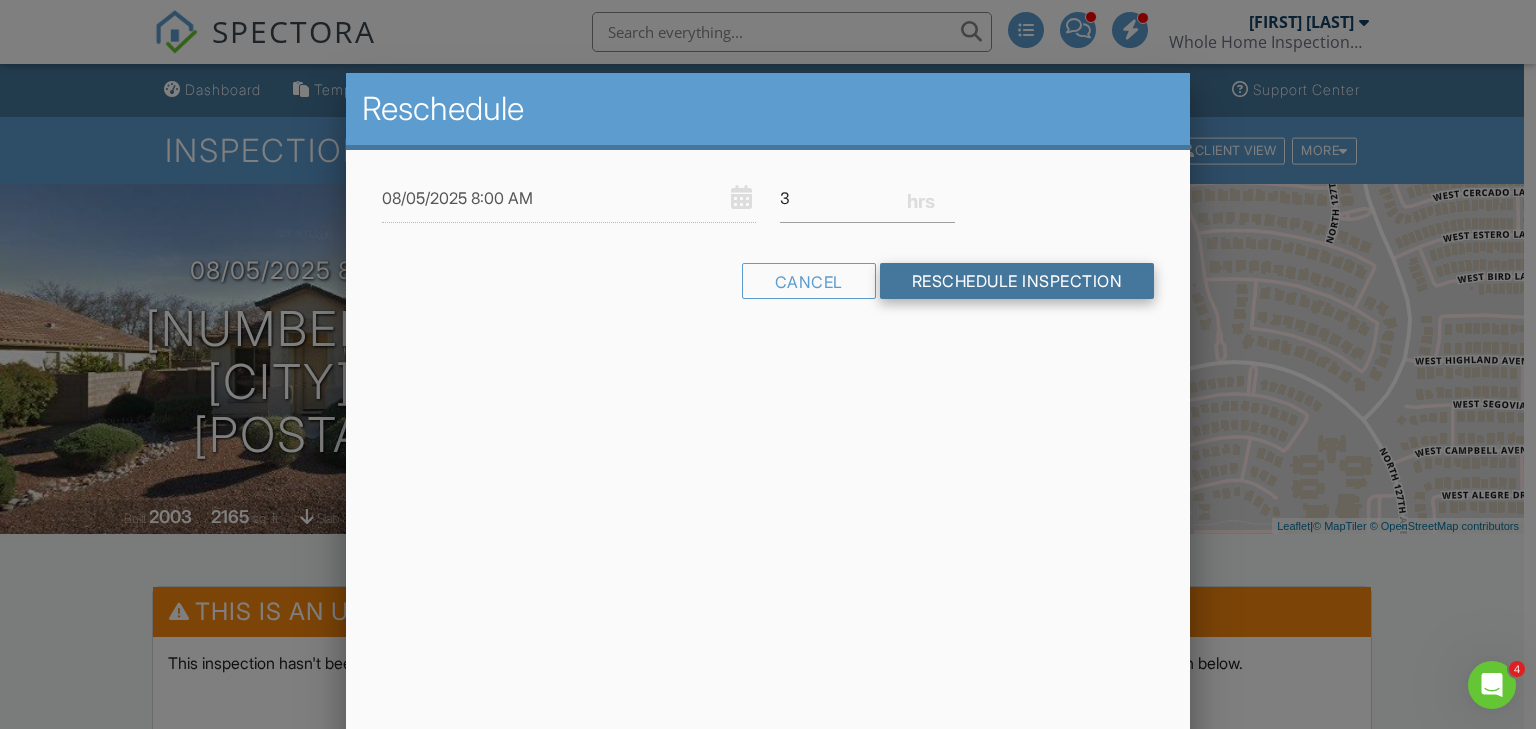 click on "Reschedule Inspection" at bounding box center (1017, 281) 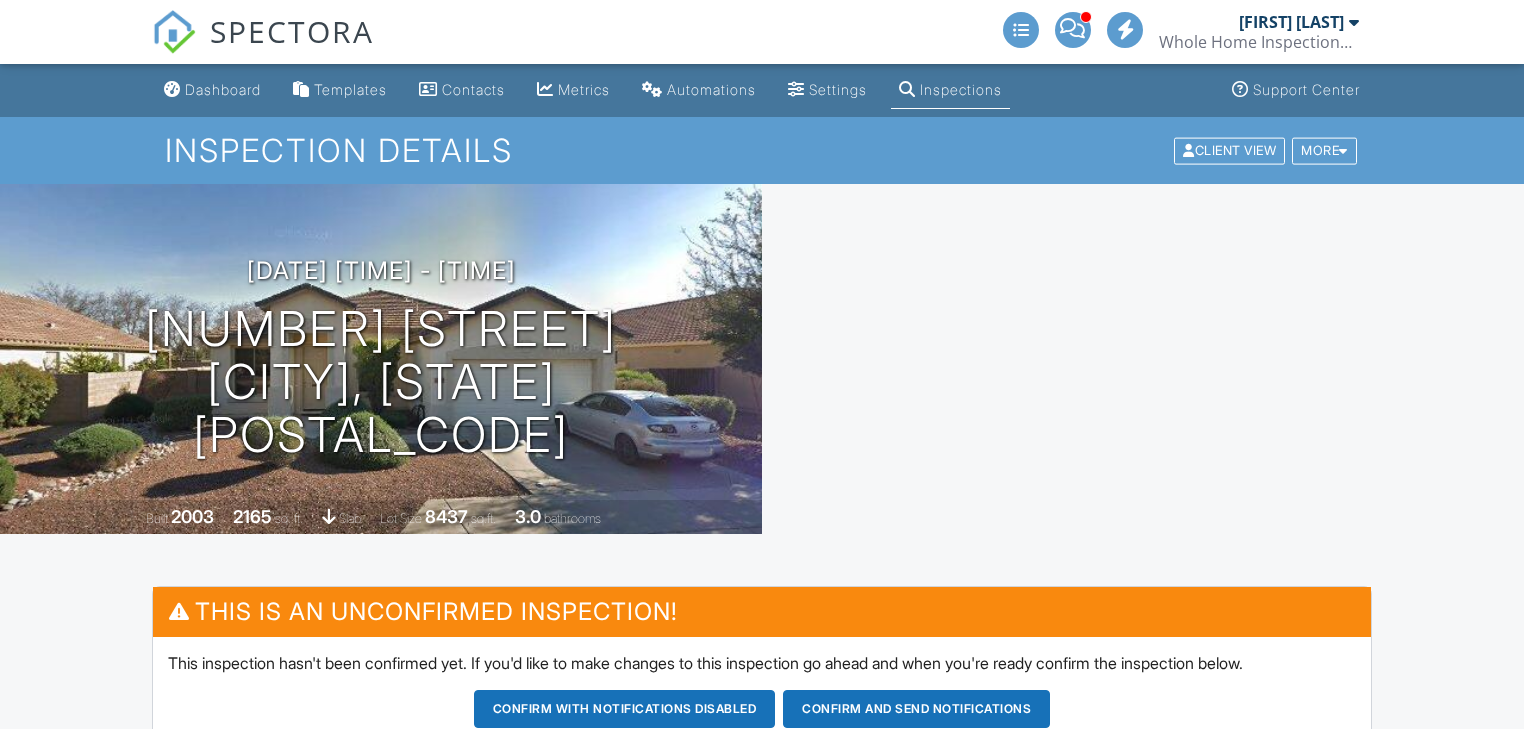 scroll, scrollTop: 0, scrollLeft: 0, axis: both 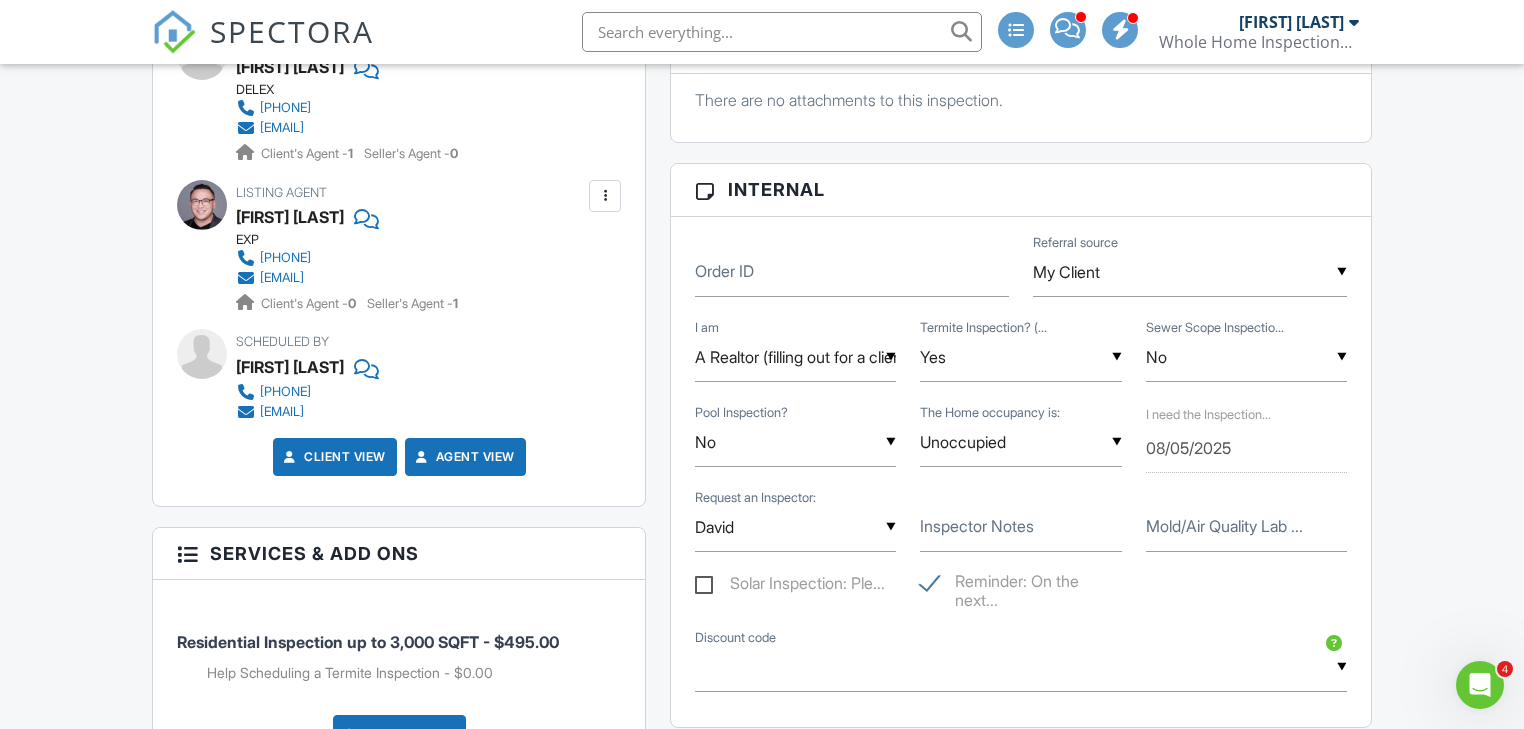 click on "Inspector Notes" at bounding box center (977, 526) 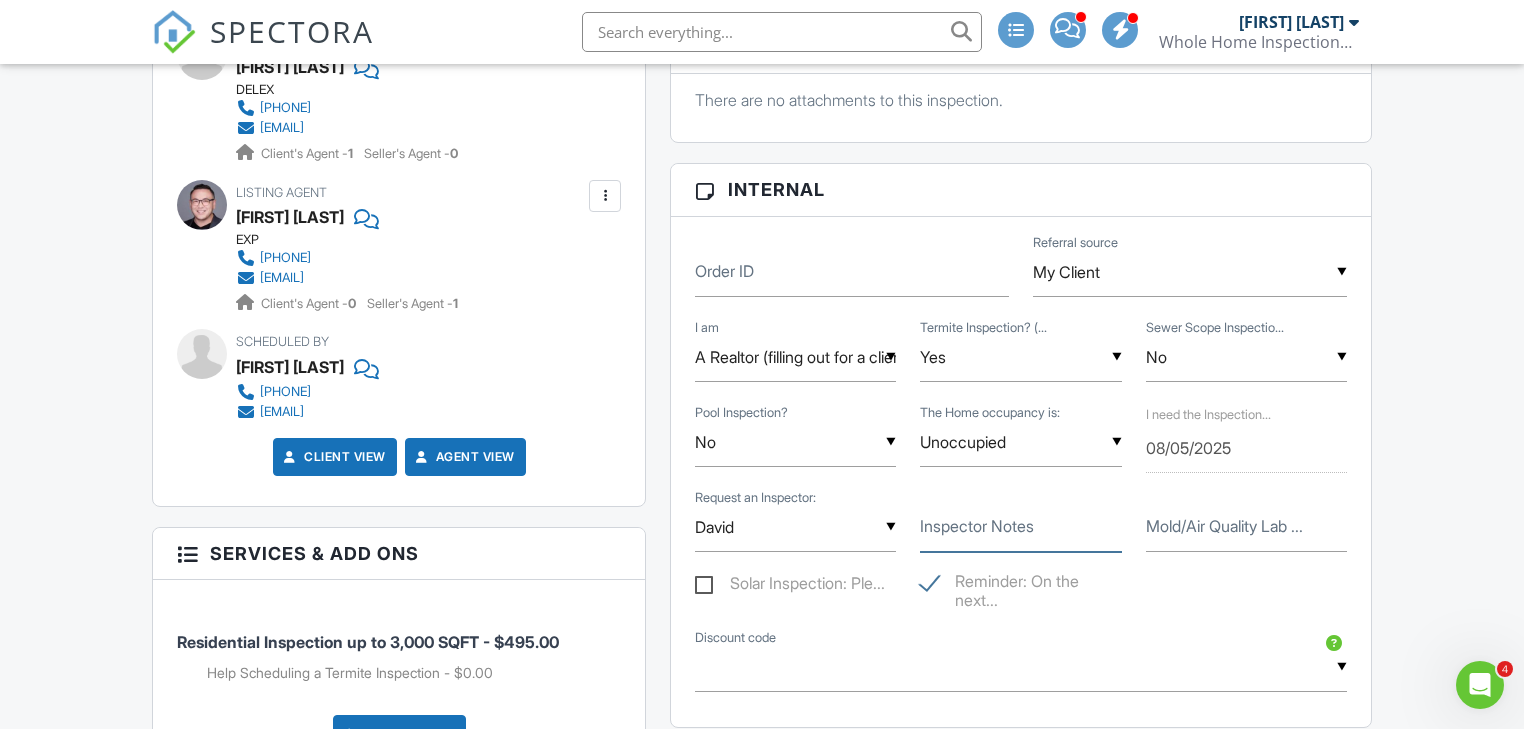 click on "Inspector Notes" at bounding box center [1020, 527] 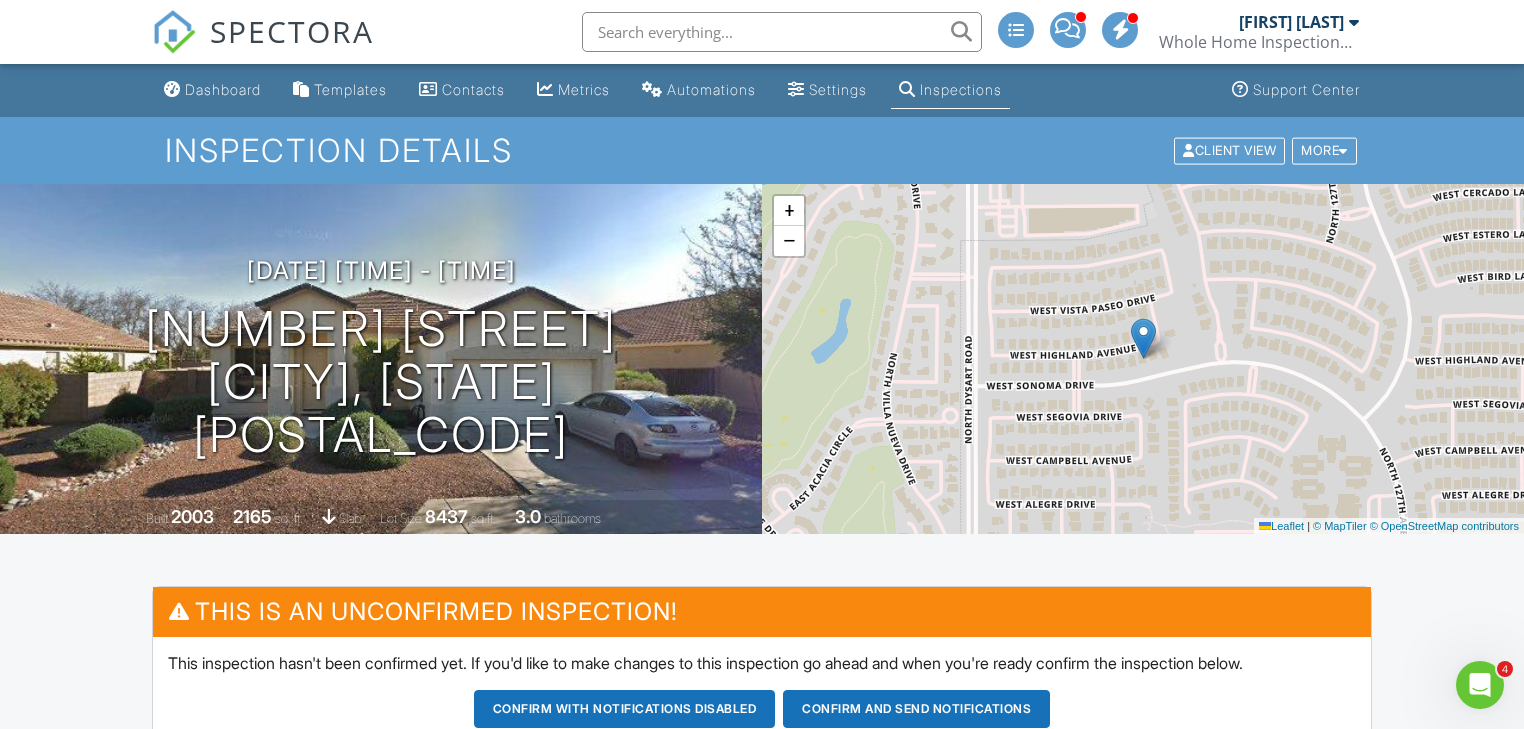scroll, scrollTop: 400, scrollLeft: 0, axis: vertical 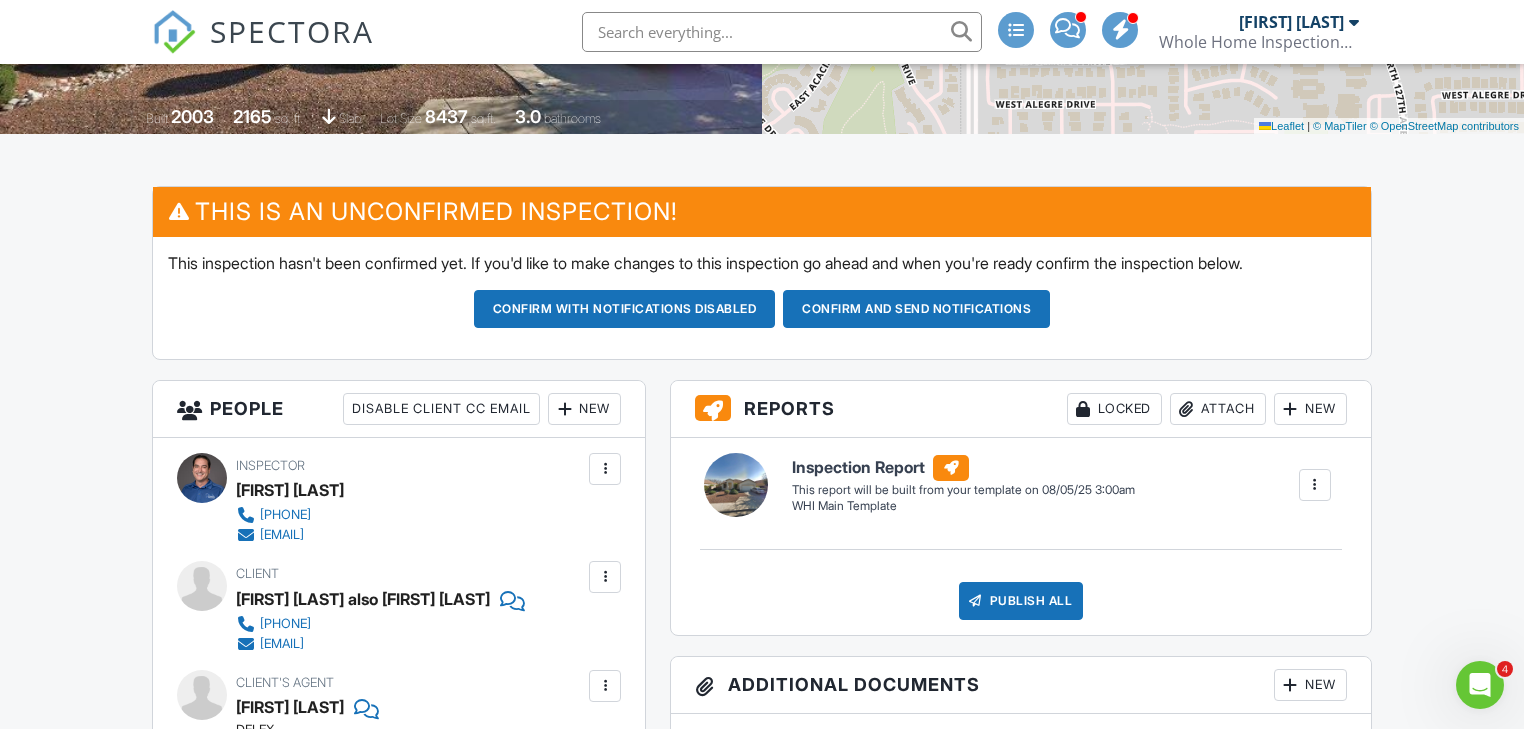 click on "This inspection hasn't been confirmed yet. If you'd like to make changes to this inspection go ahead and when you're ready confirm the inspection below.
Confirm with notifications disabled
Confirm and send notifications" at bounding box center (761, 298) 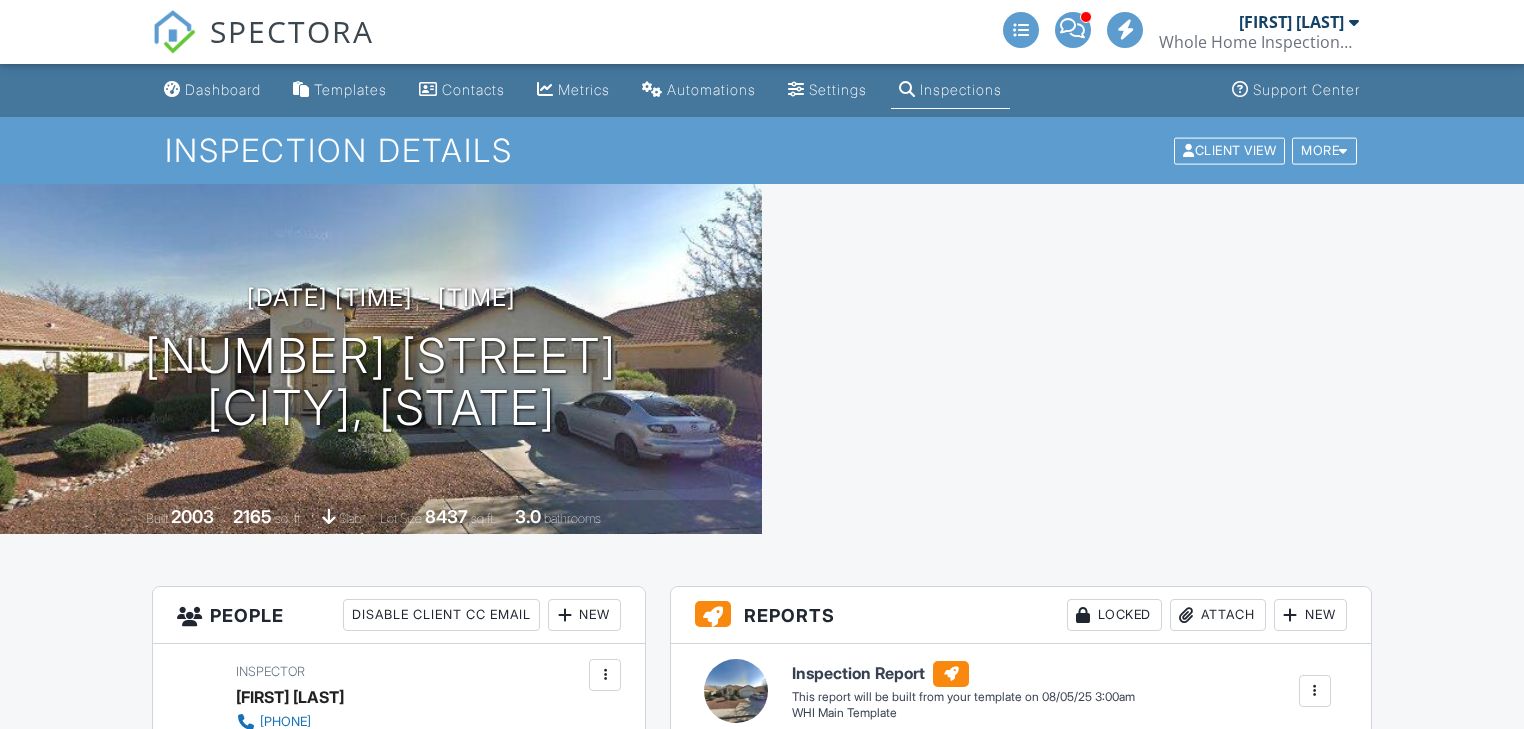 scroll, scrollTop: 0, scrollLeft: 0, axis: both 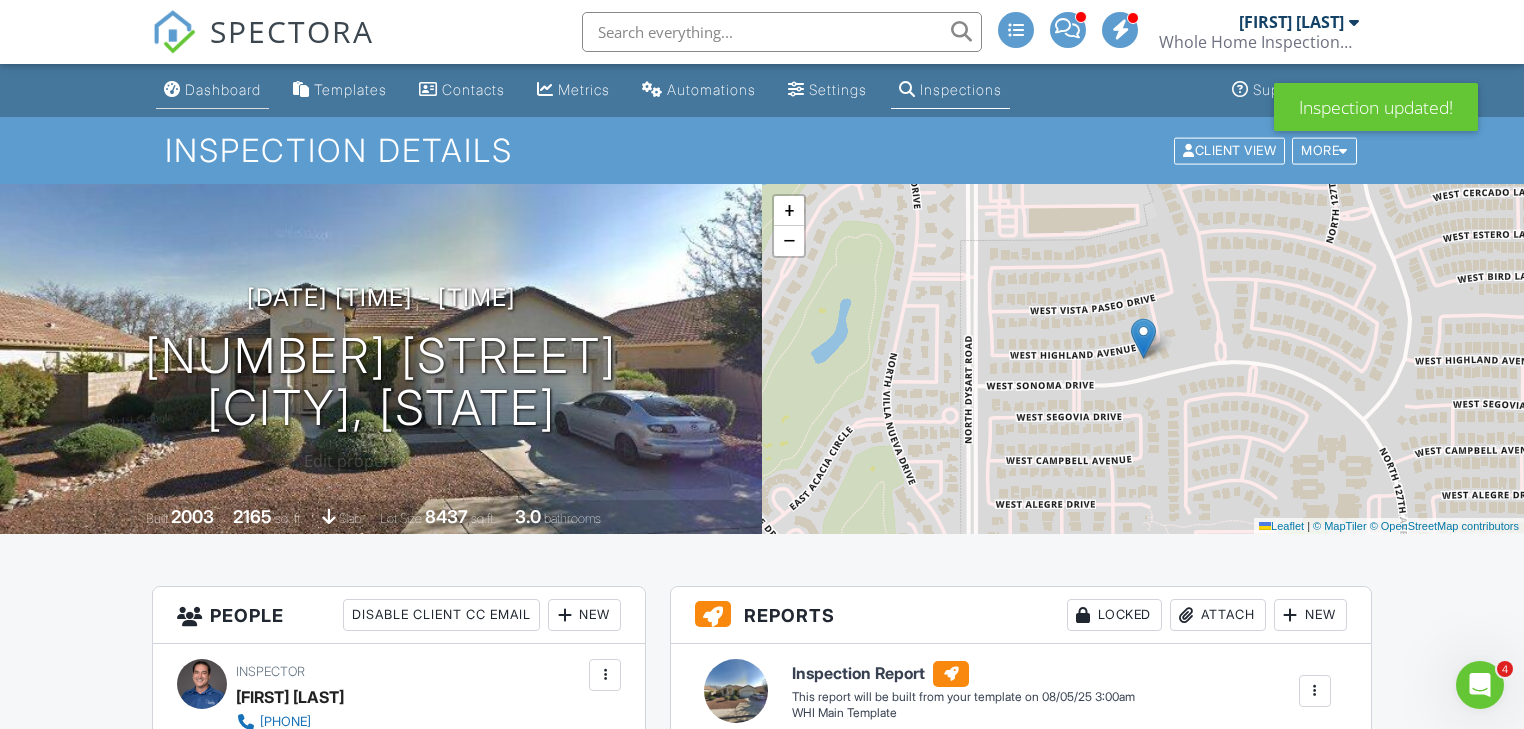 click on "Dashboard" at bounding box center [223, 89] 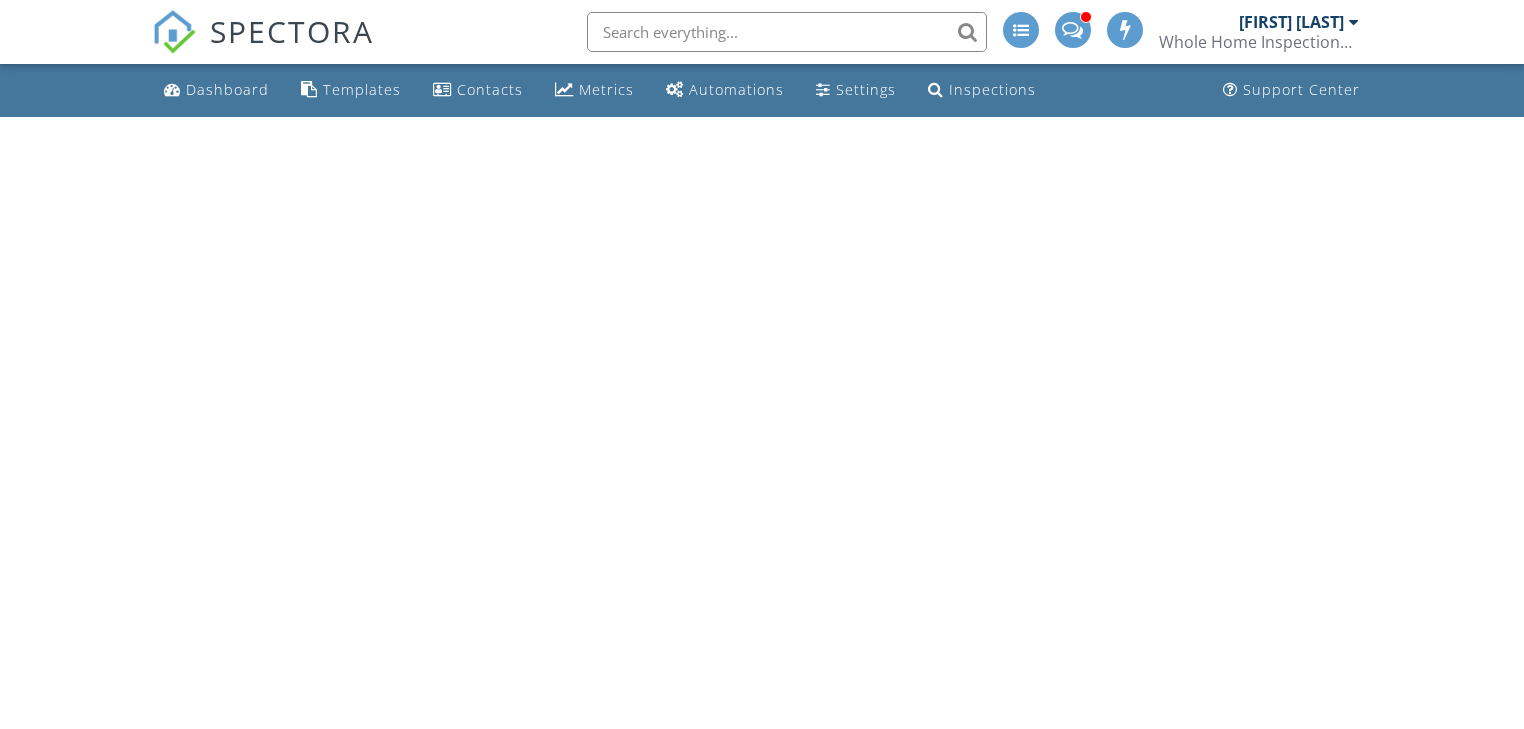 scroll, scrollTop: 0, scrollLeft: 0, axis: both 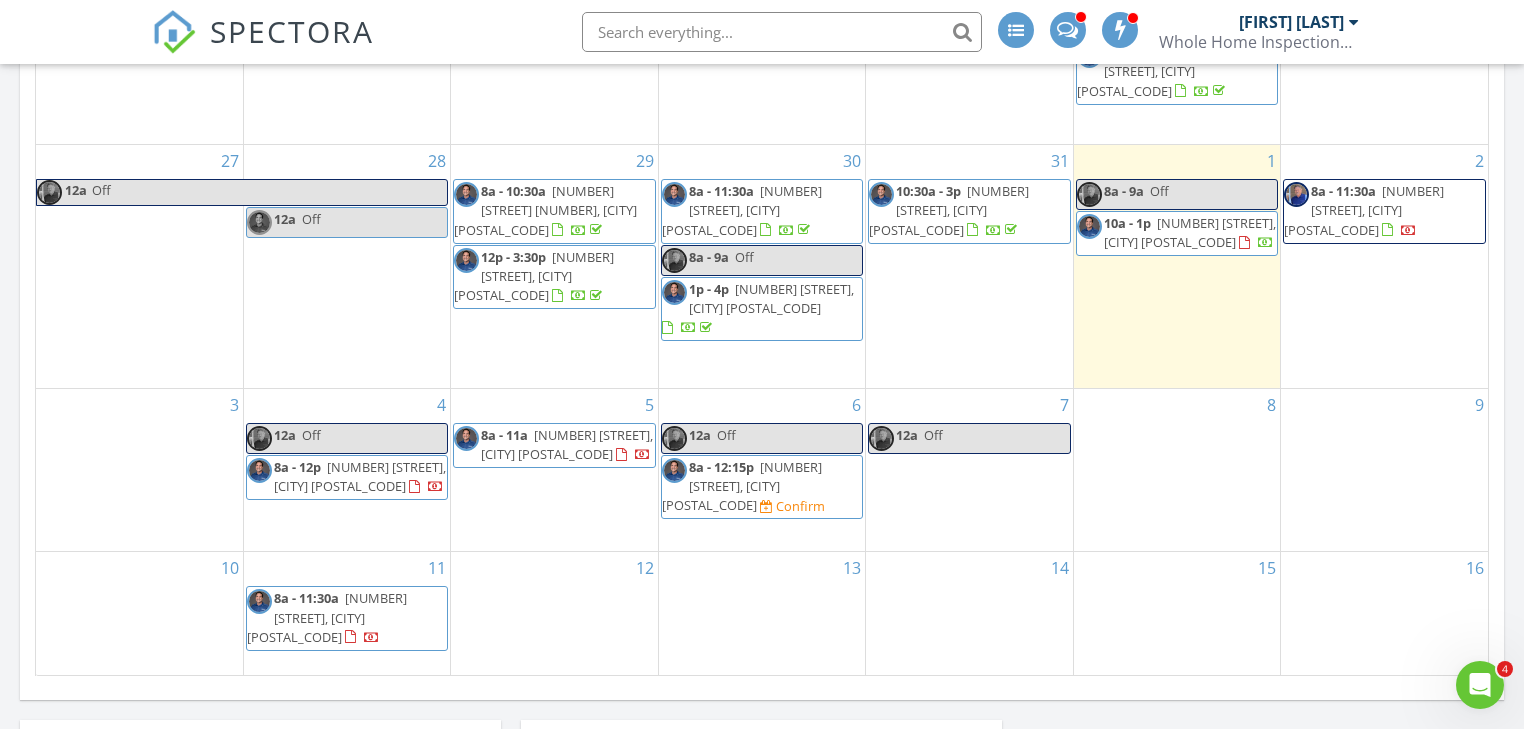 click on "18009 N 15th Dr, Phoenix 85023" at bounding box center (742, 486) 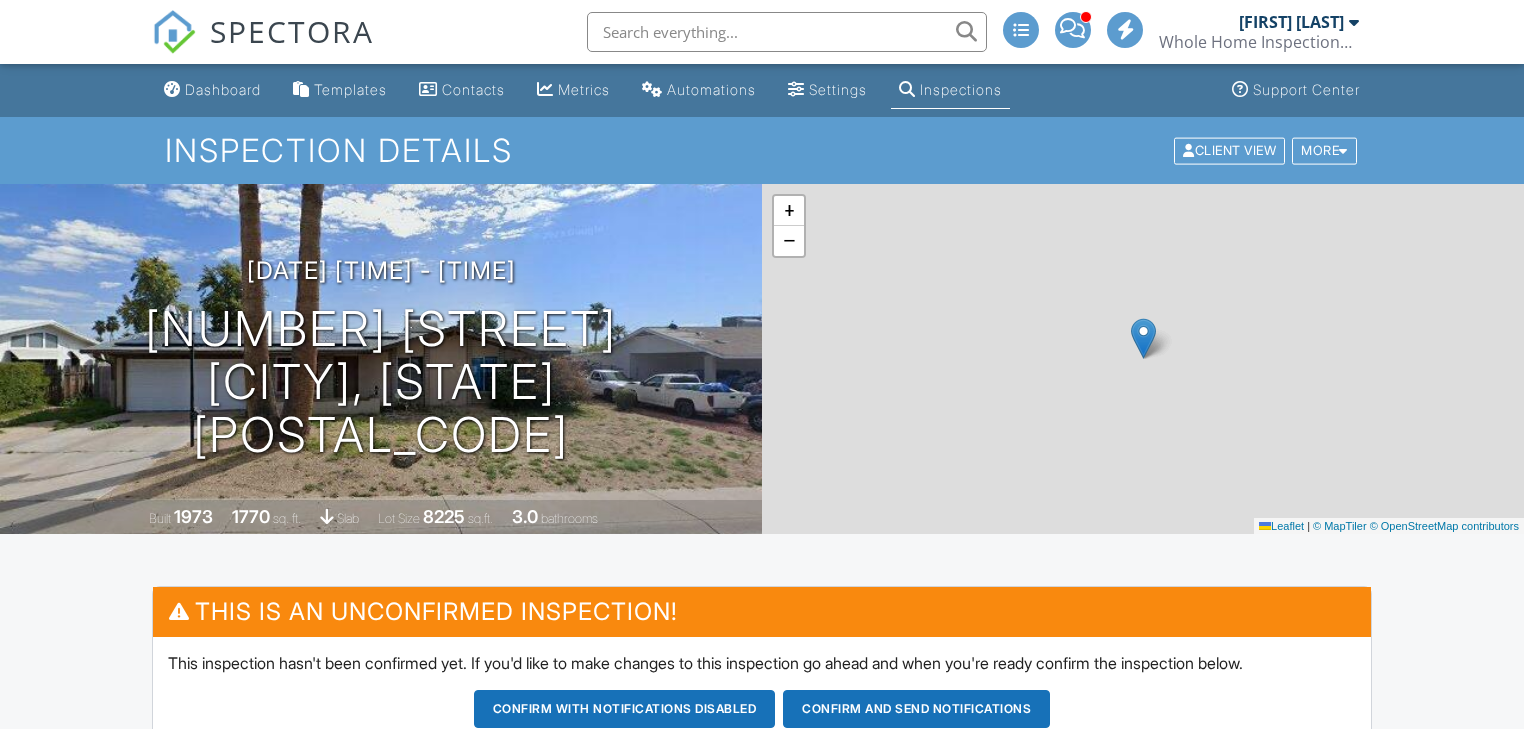 scroll, scrollTop: 0, scrollLeft: 0, axis: both 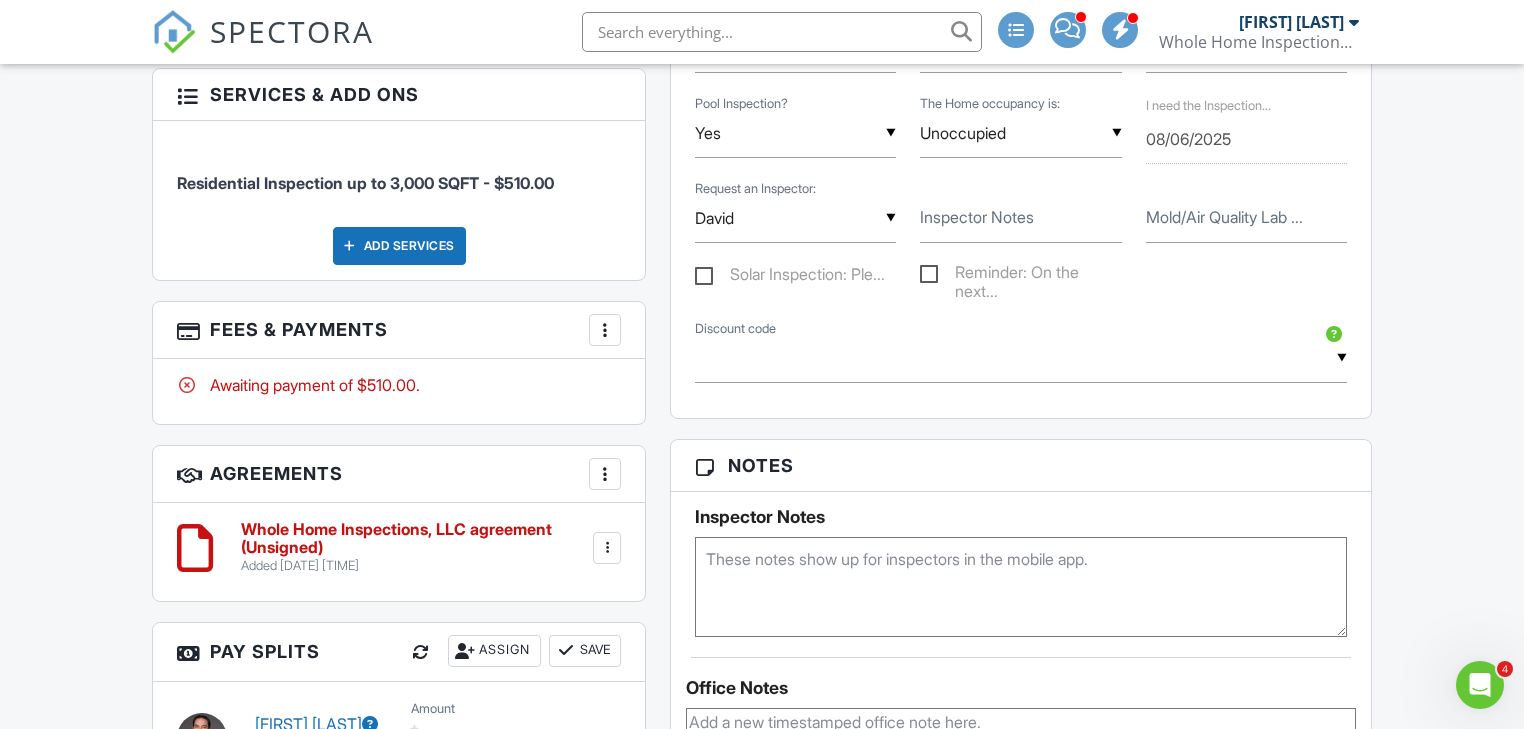 click on "Add Services" at bounding box center (399, 246) 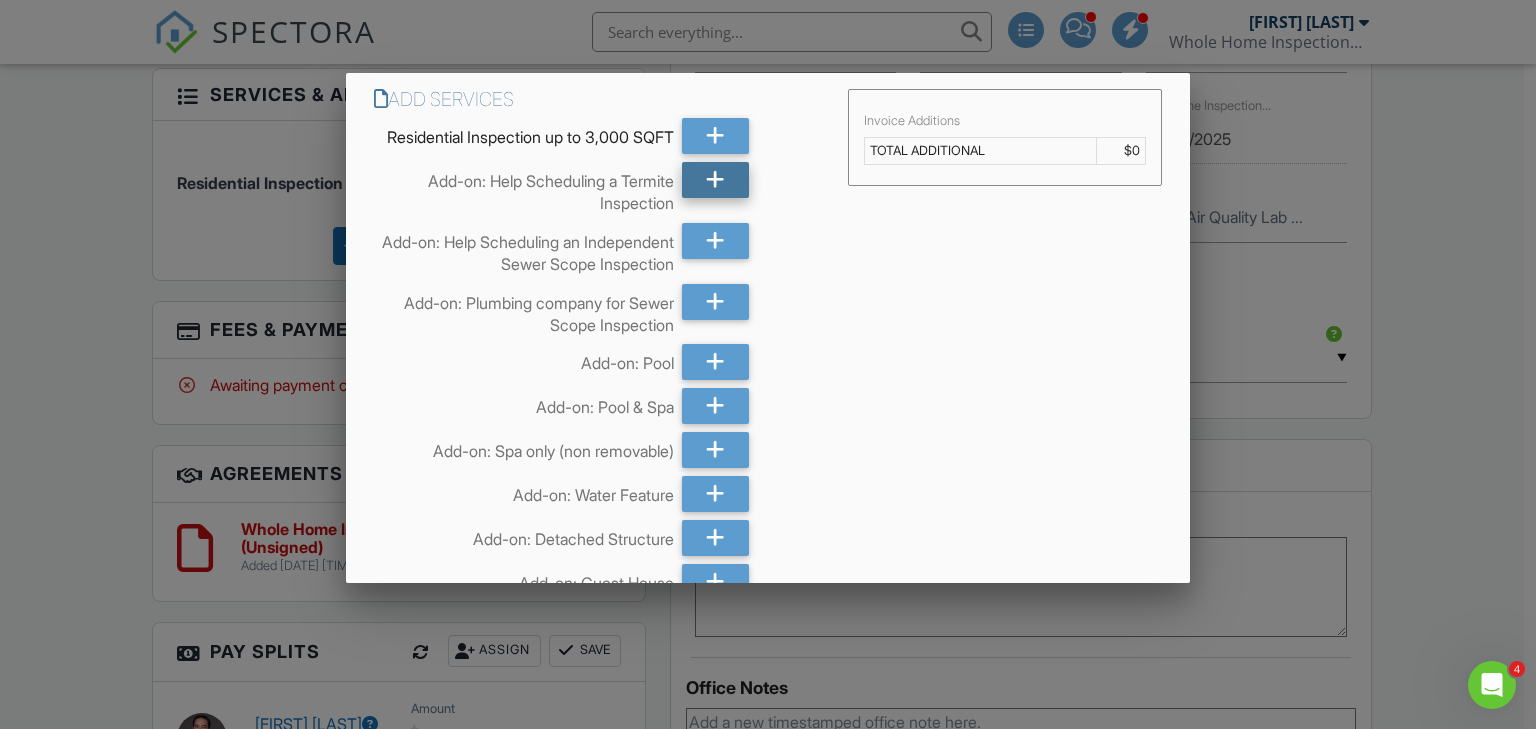 click at bounding box center (715, 180) 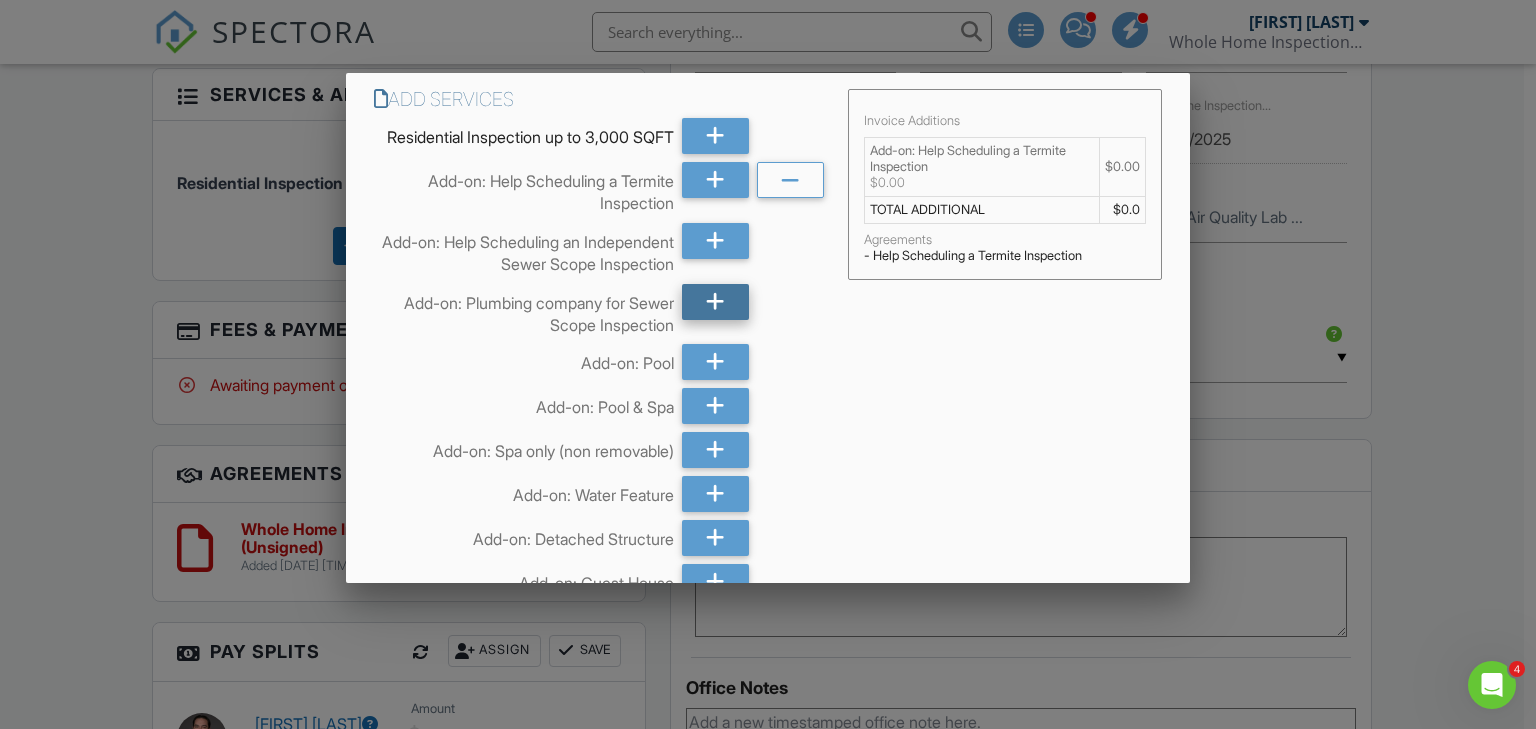 click at bounding box center [715, 302] 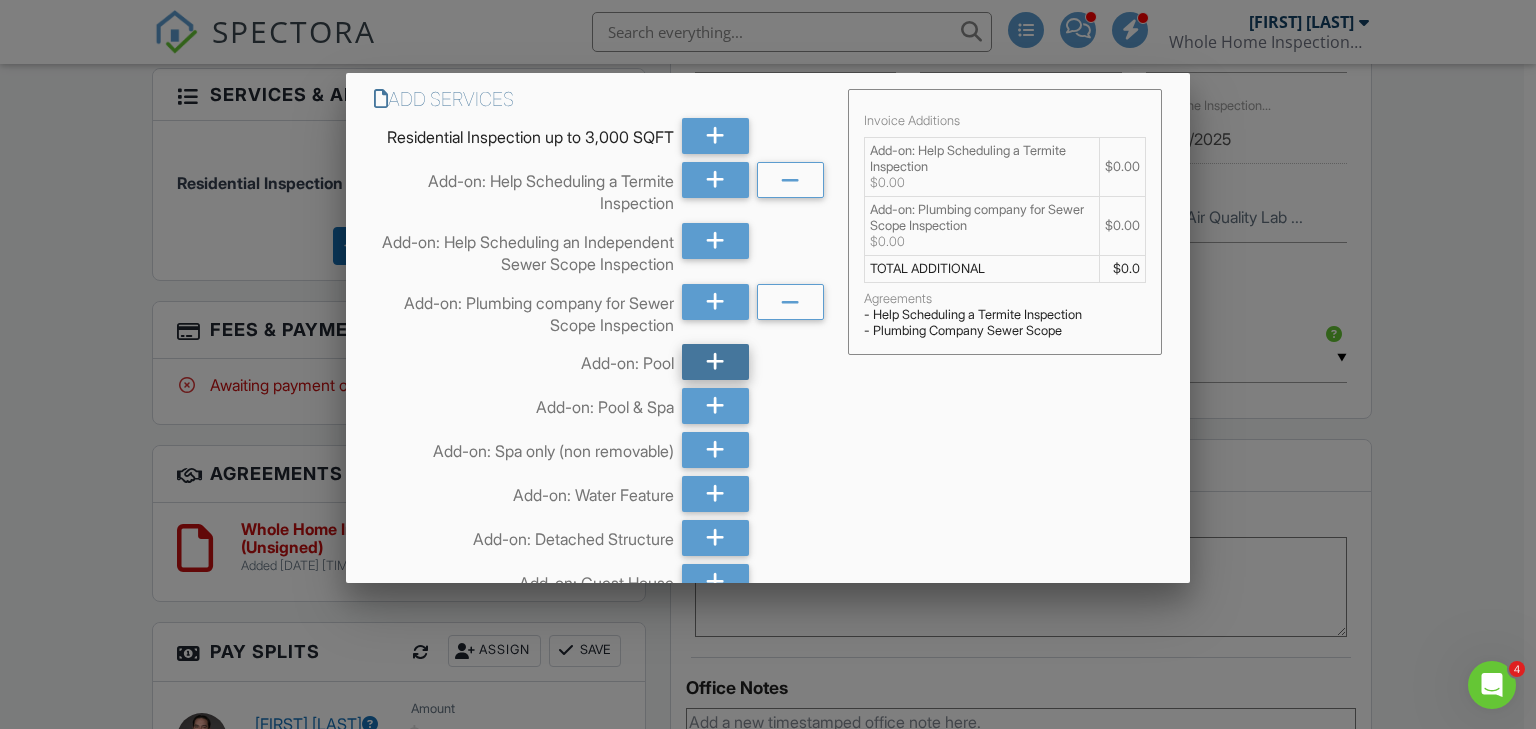 click at bounding box center (715, 362) 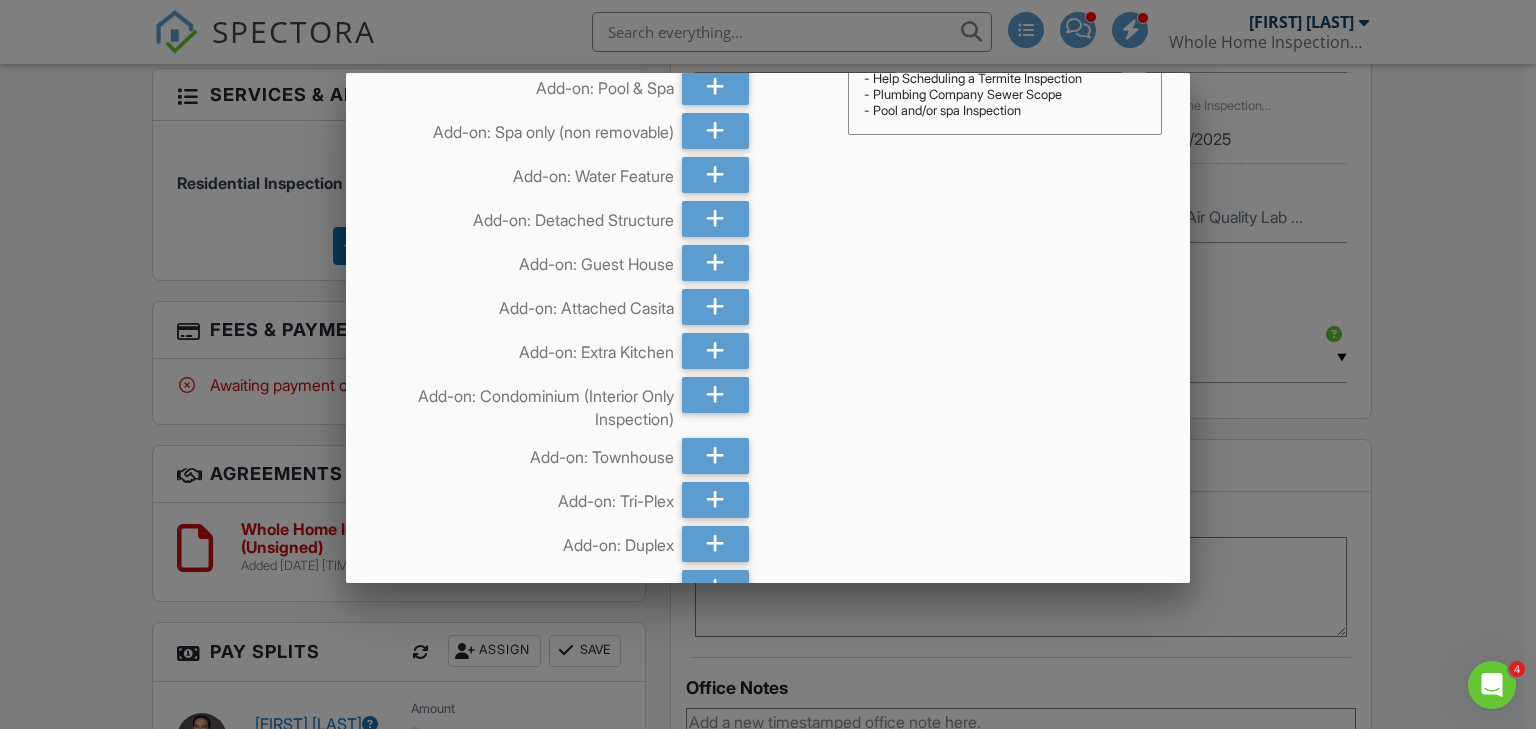 scroll, scrollTop: 320, scrollLeft: 0, axis: vertical 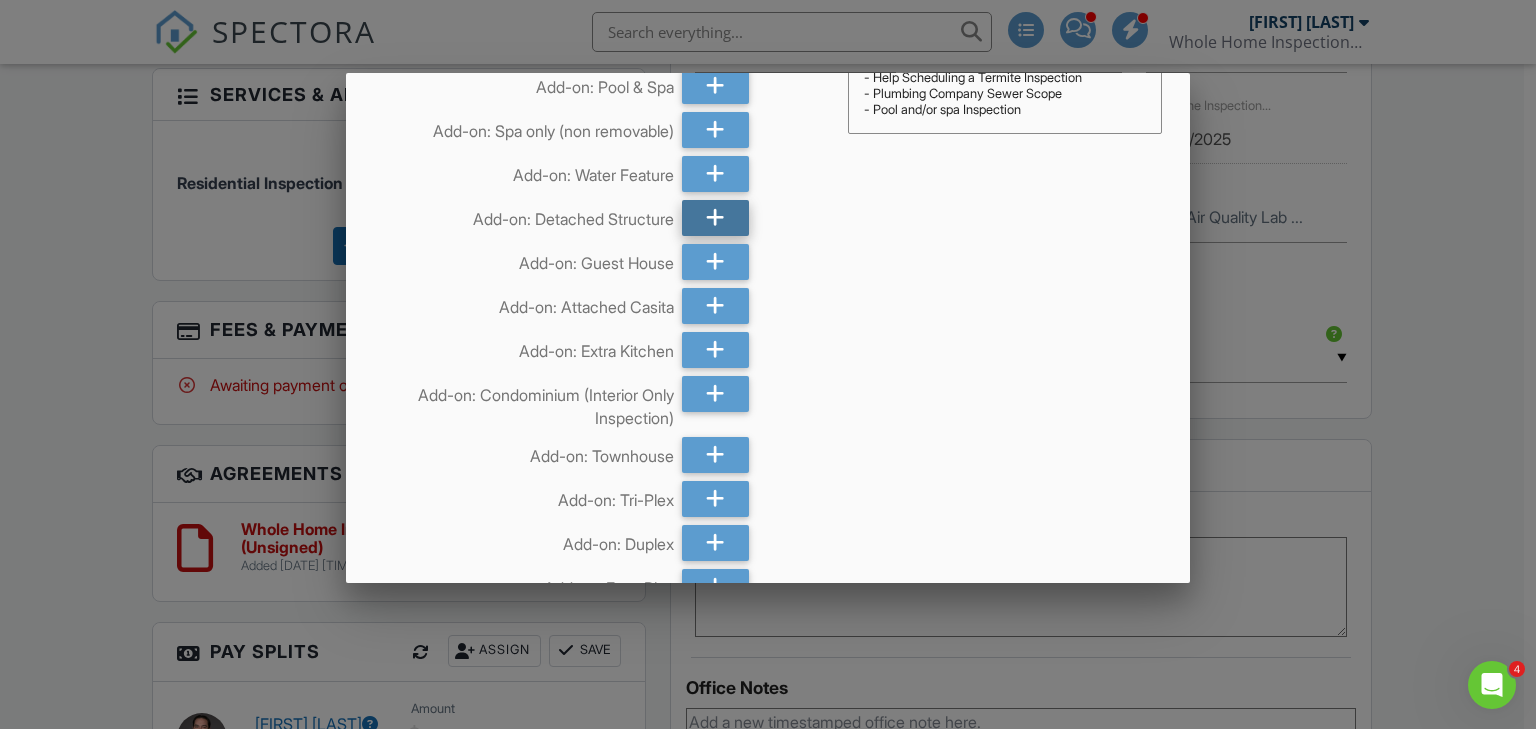 click at bounding box center (715, 218) 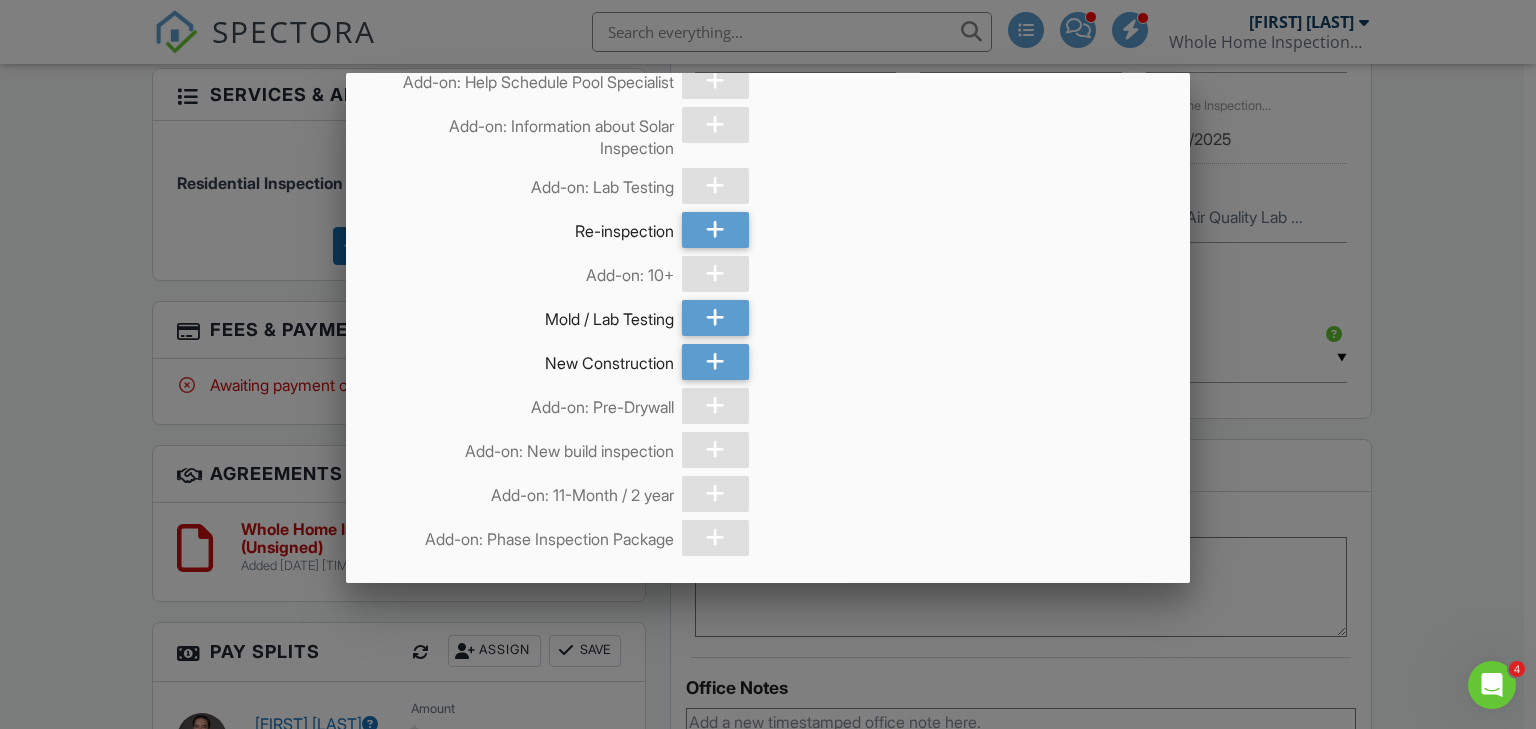 scroll, scrollTop: 2639, scrollLeft: 0, axis: vertical 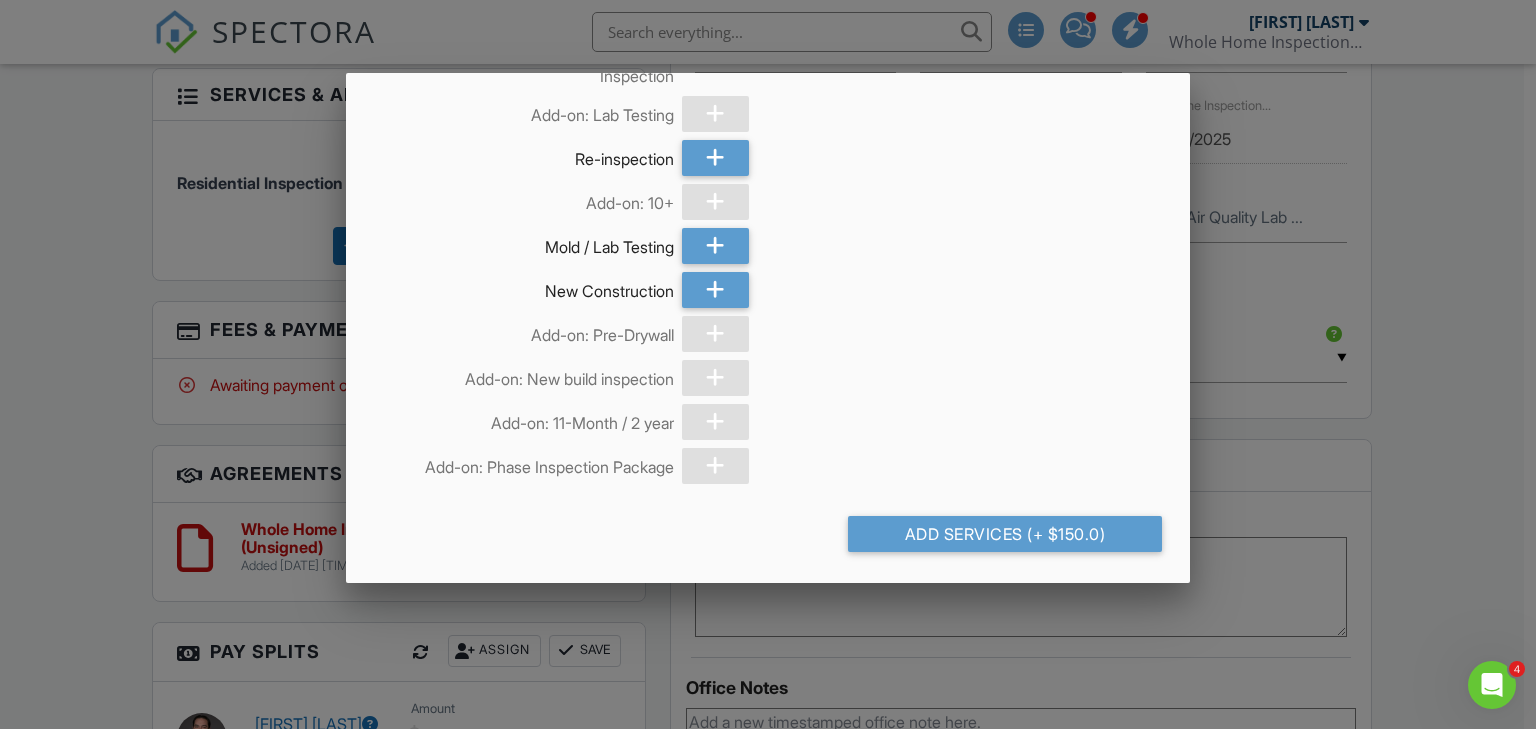 click on "Add Services
(+ $150.0)" at bounding box center (1005, 534) 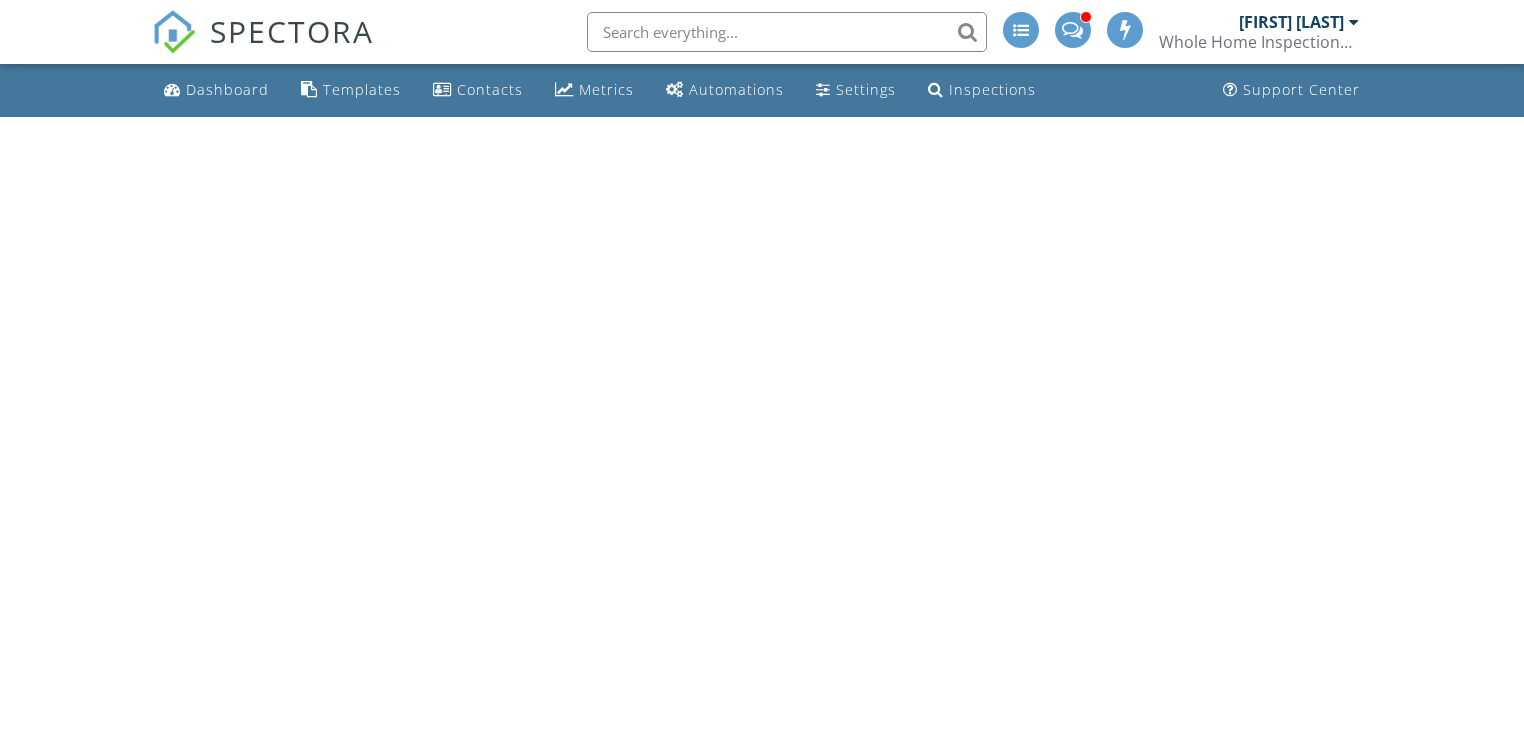 scroll, scrollTop: 0, scrollLeft: 0, axis: both 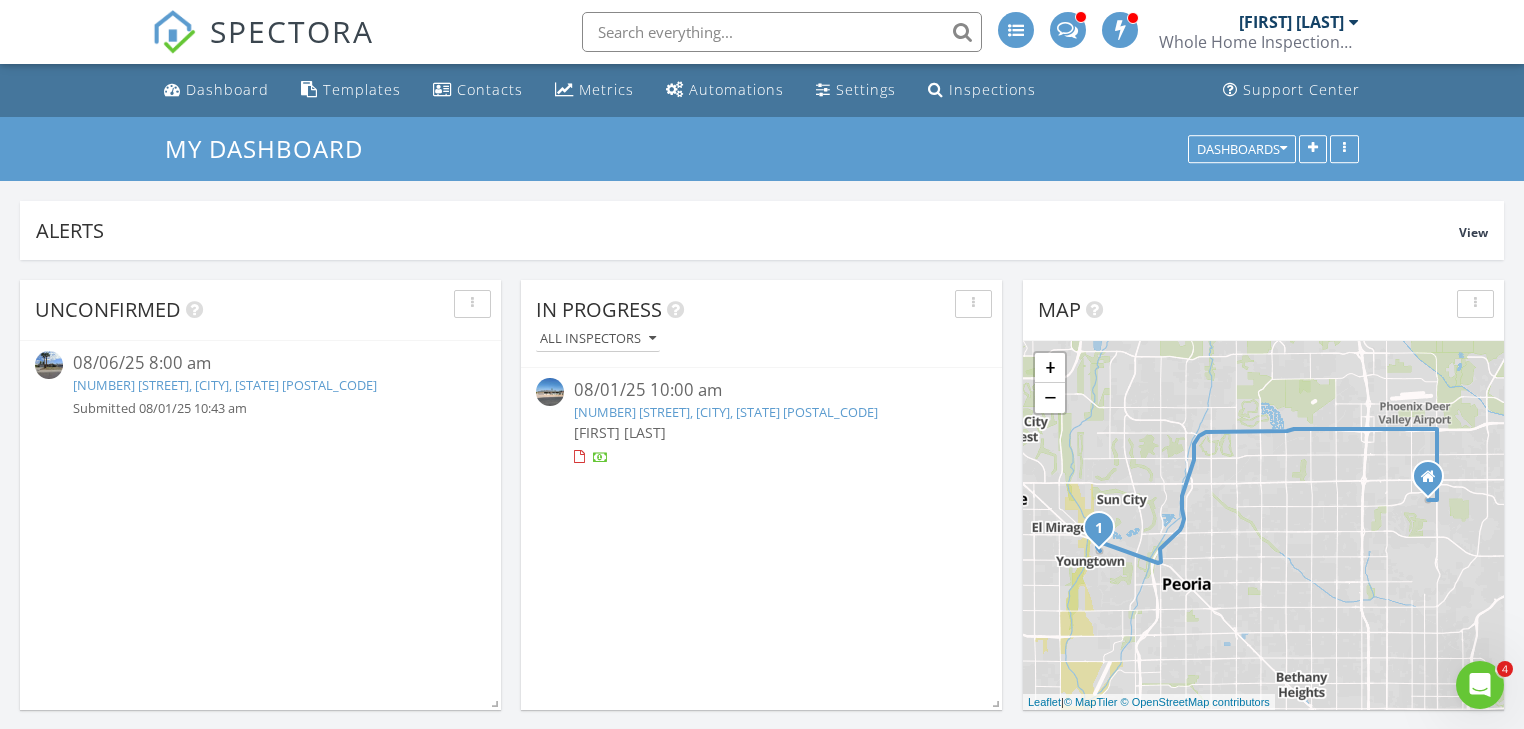 click at bounding box center [1067, 28] 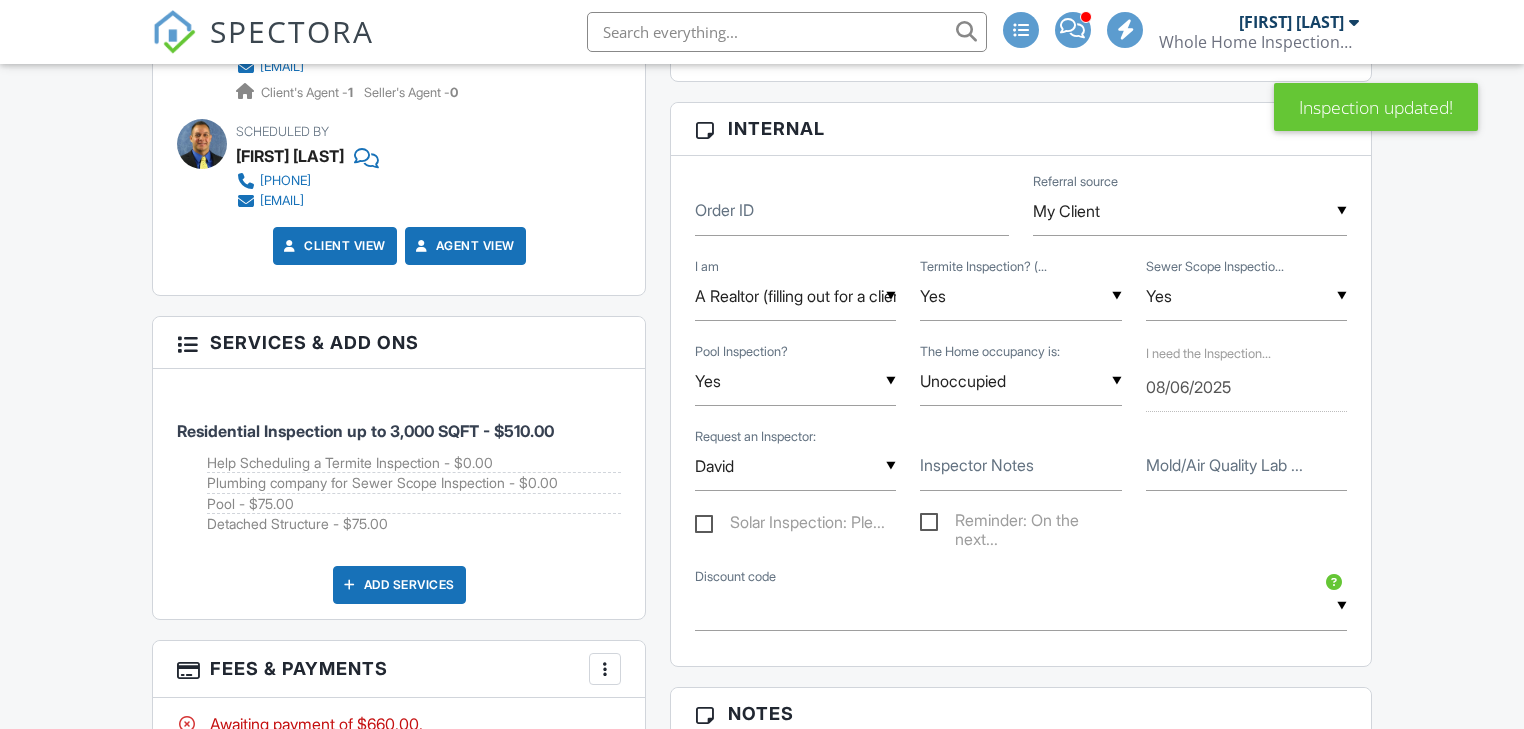 scroll, scrollTop: 1680, scrollLeft: 0, axis: vertical 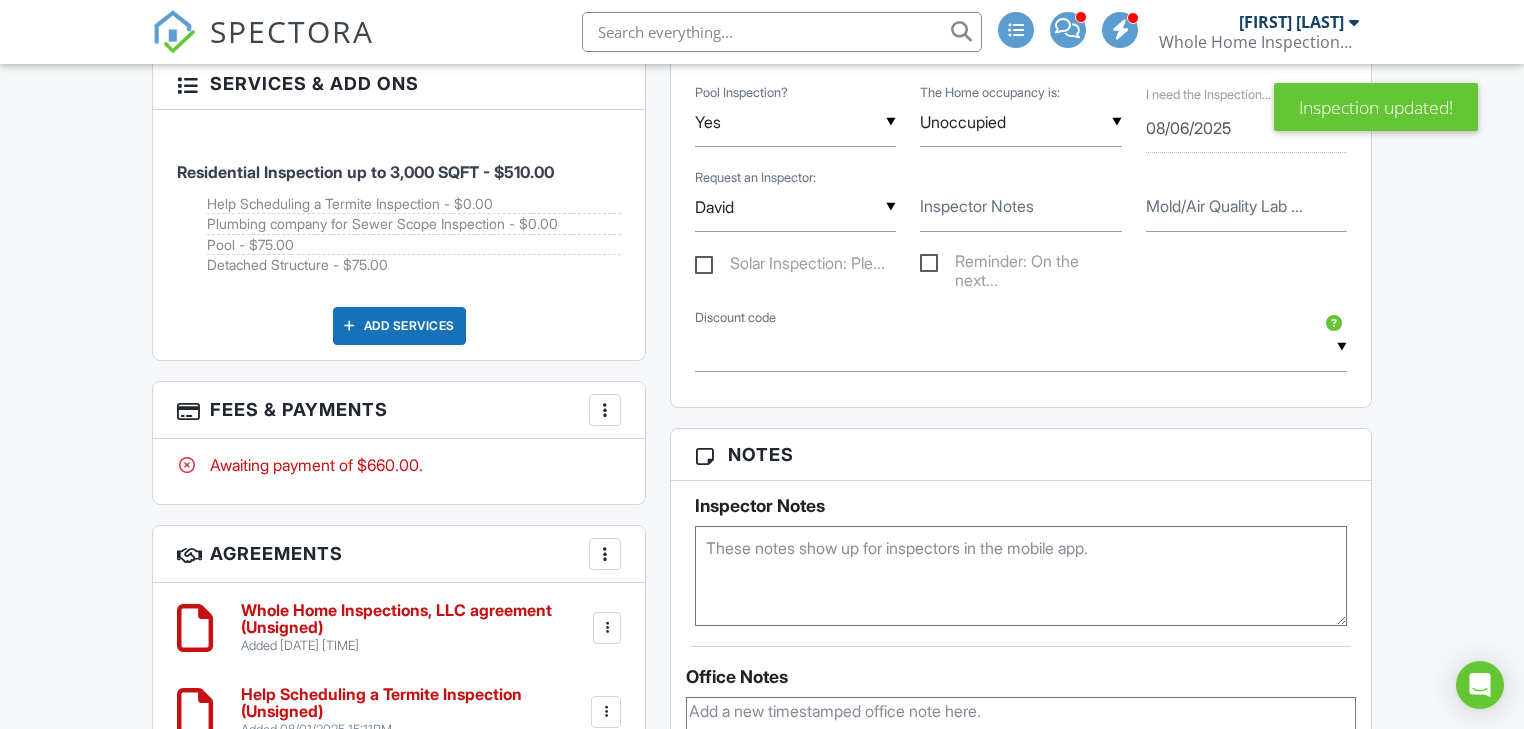 click on "Add Services" at bounding box center [399, 326] 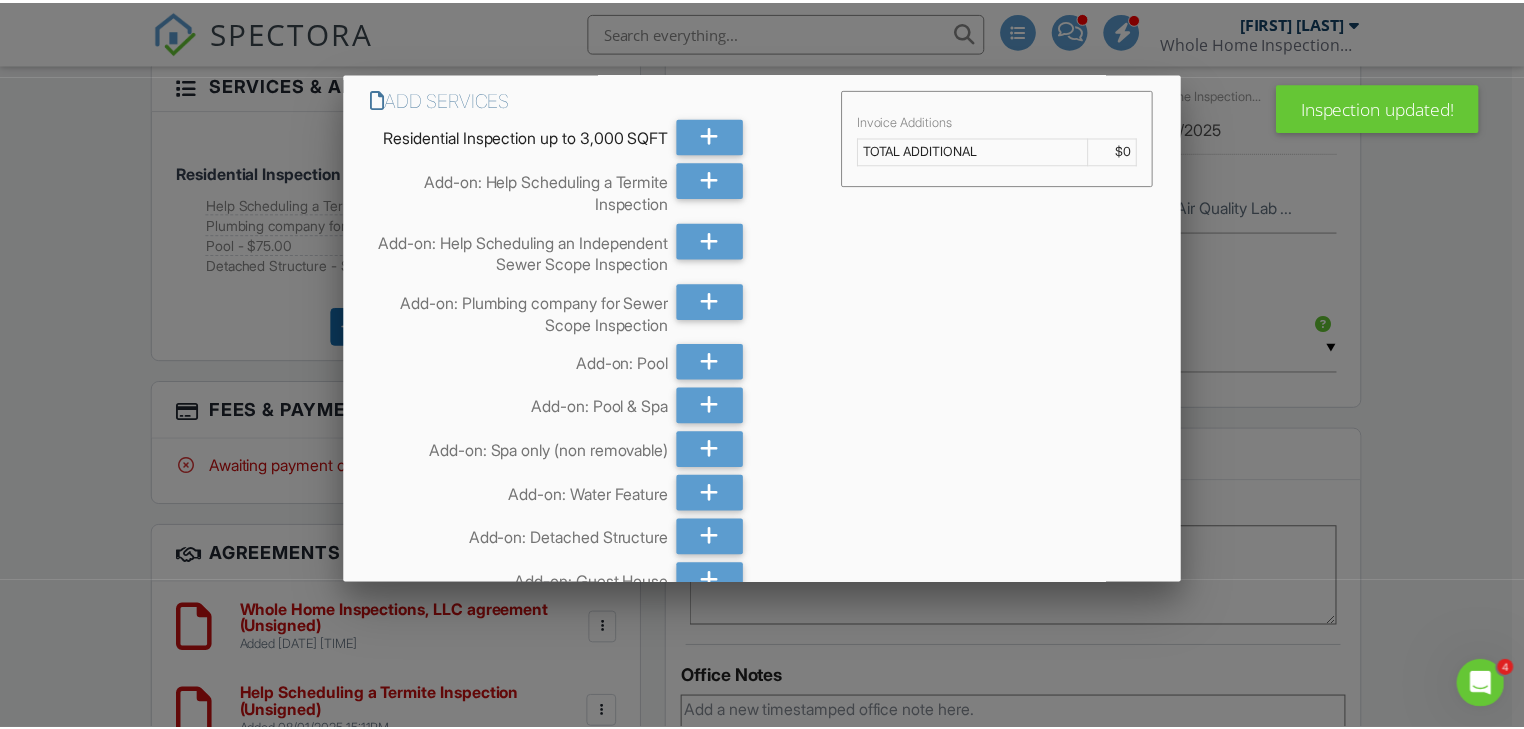 scroll, scrollTop: 0, scrollLeft: 0, axis: both 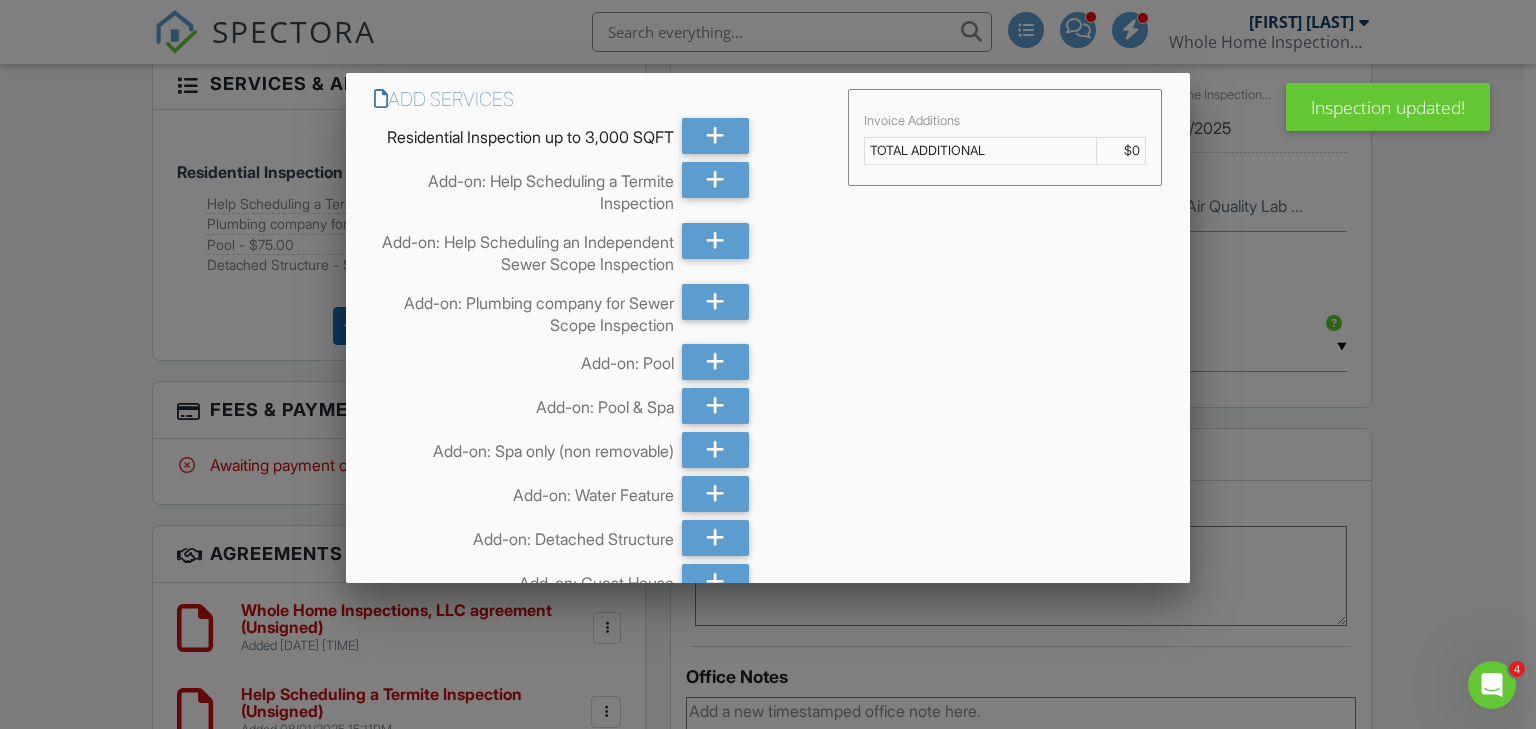 click at bounding box center (768, 355) 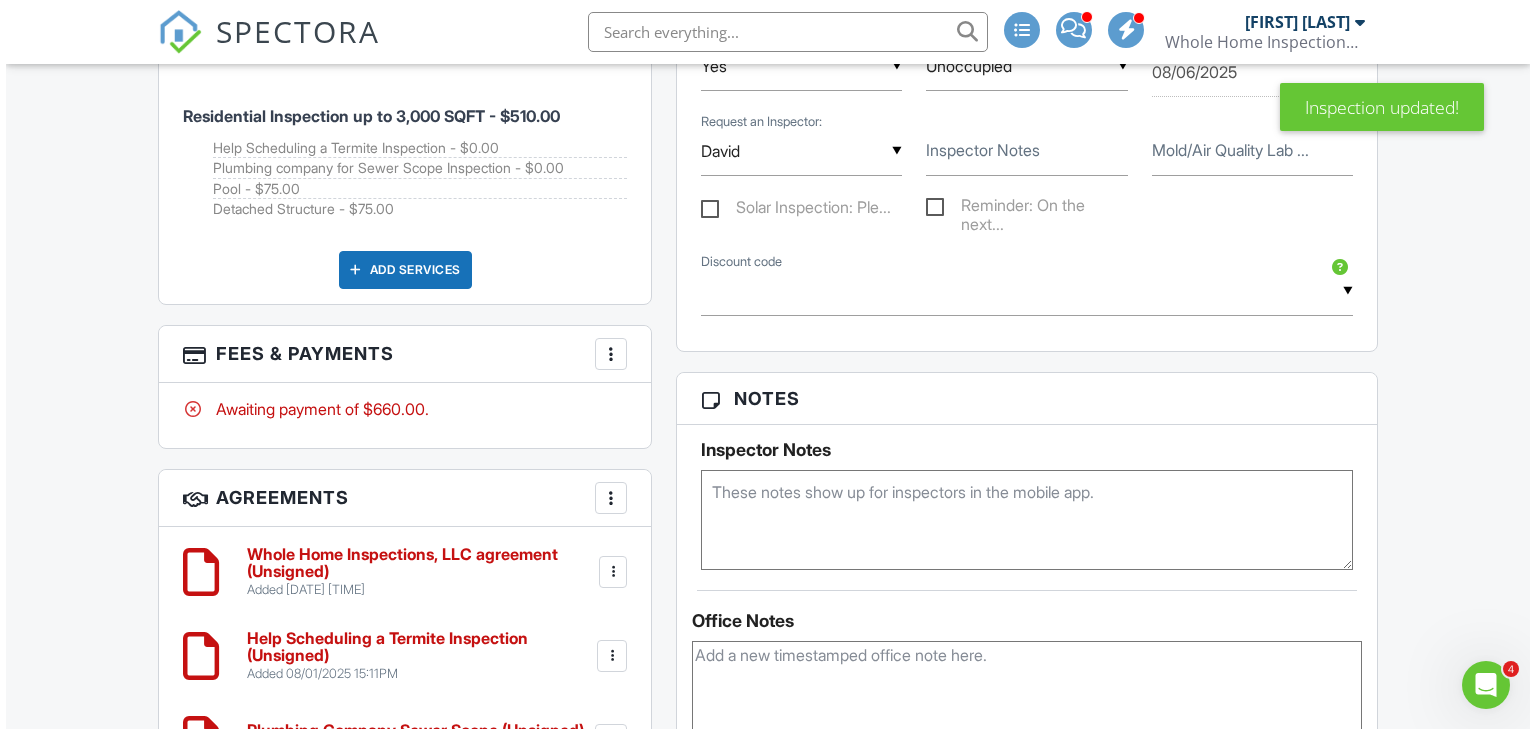 scroll, scrollTop: 1440, scrollLeft: 0, axis: vertical 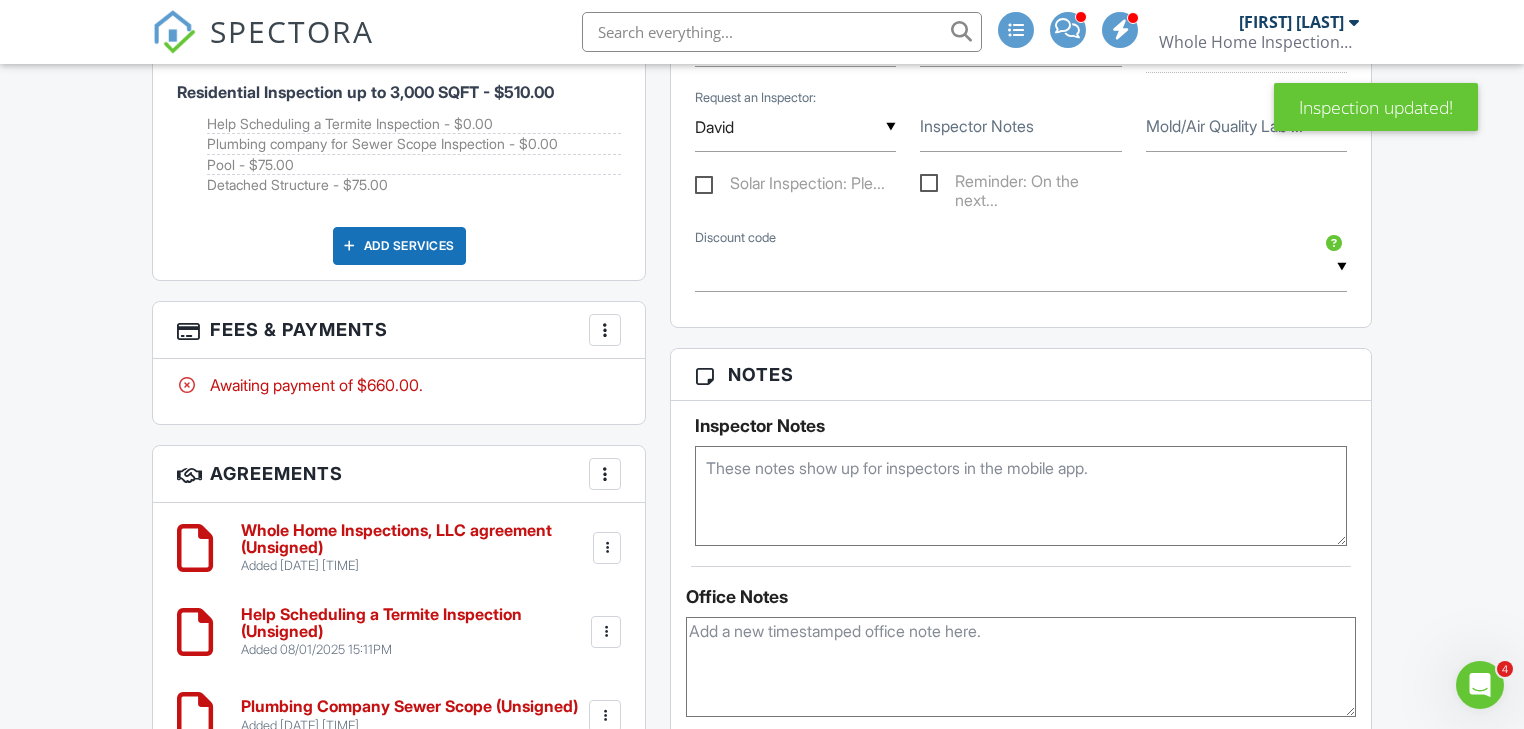 click on "More" at bounding box center [605, 330] 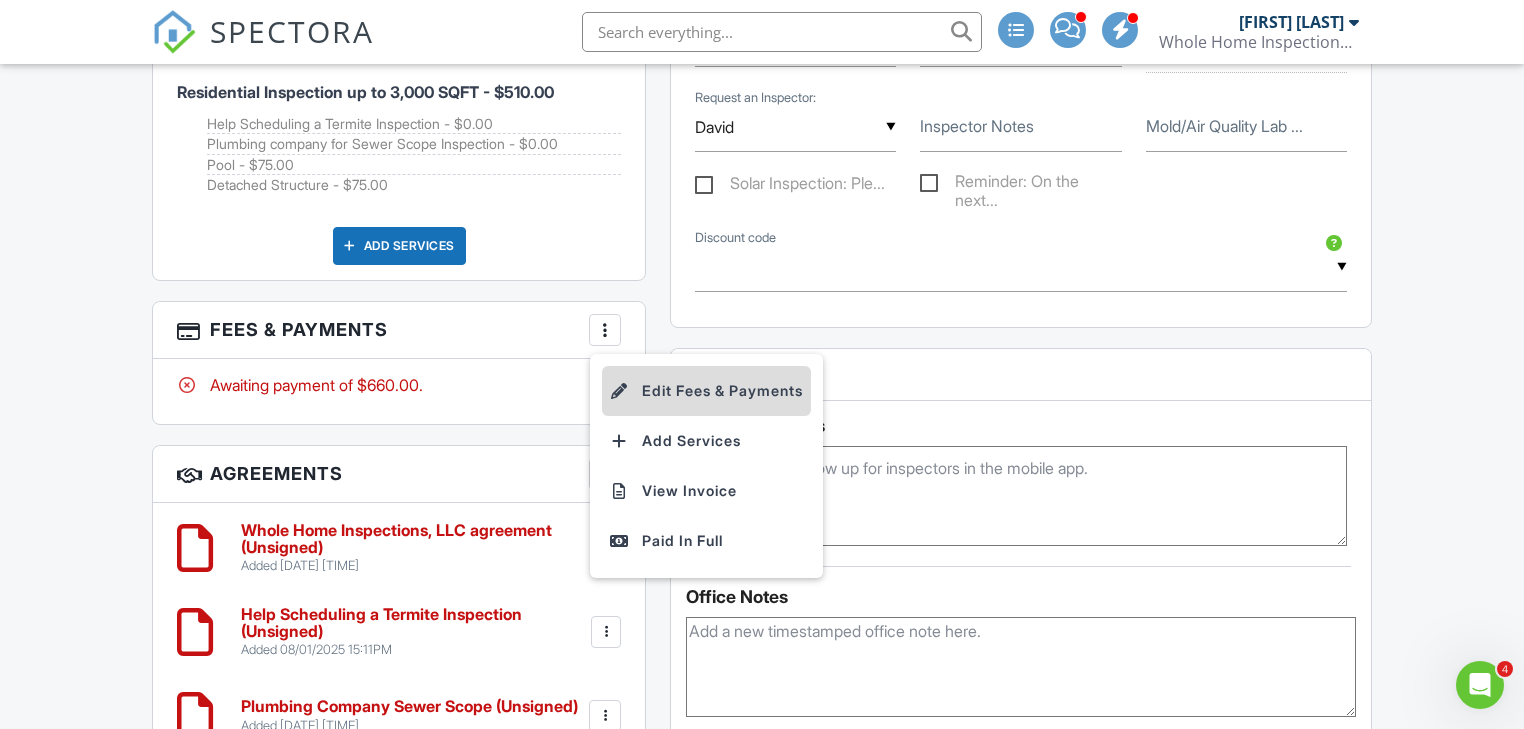 click on "Edit Fees & Payments" at bounding box center (706, 391) 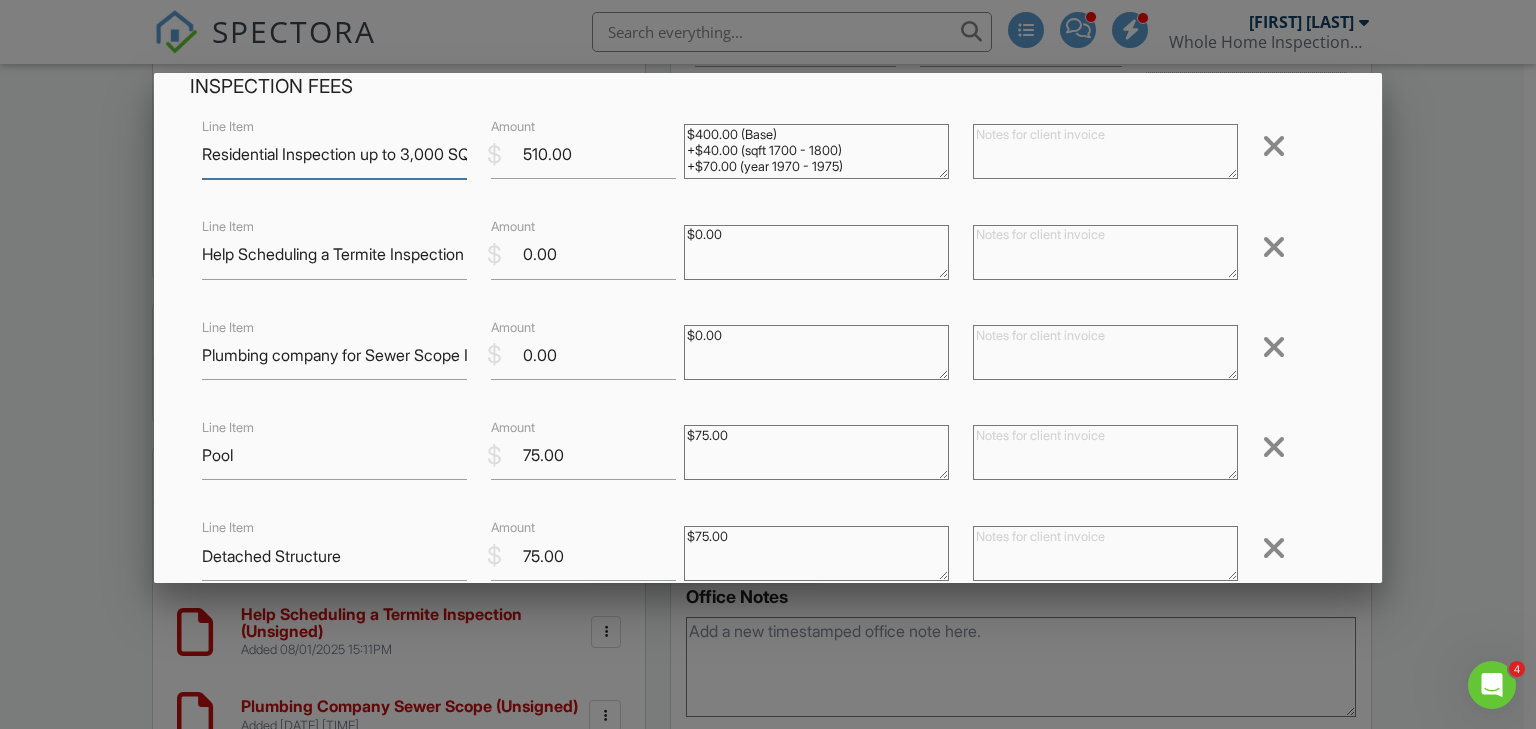 scroll, scrollTop: 320, scrollLeft: 0, axis: vertical 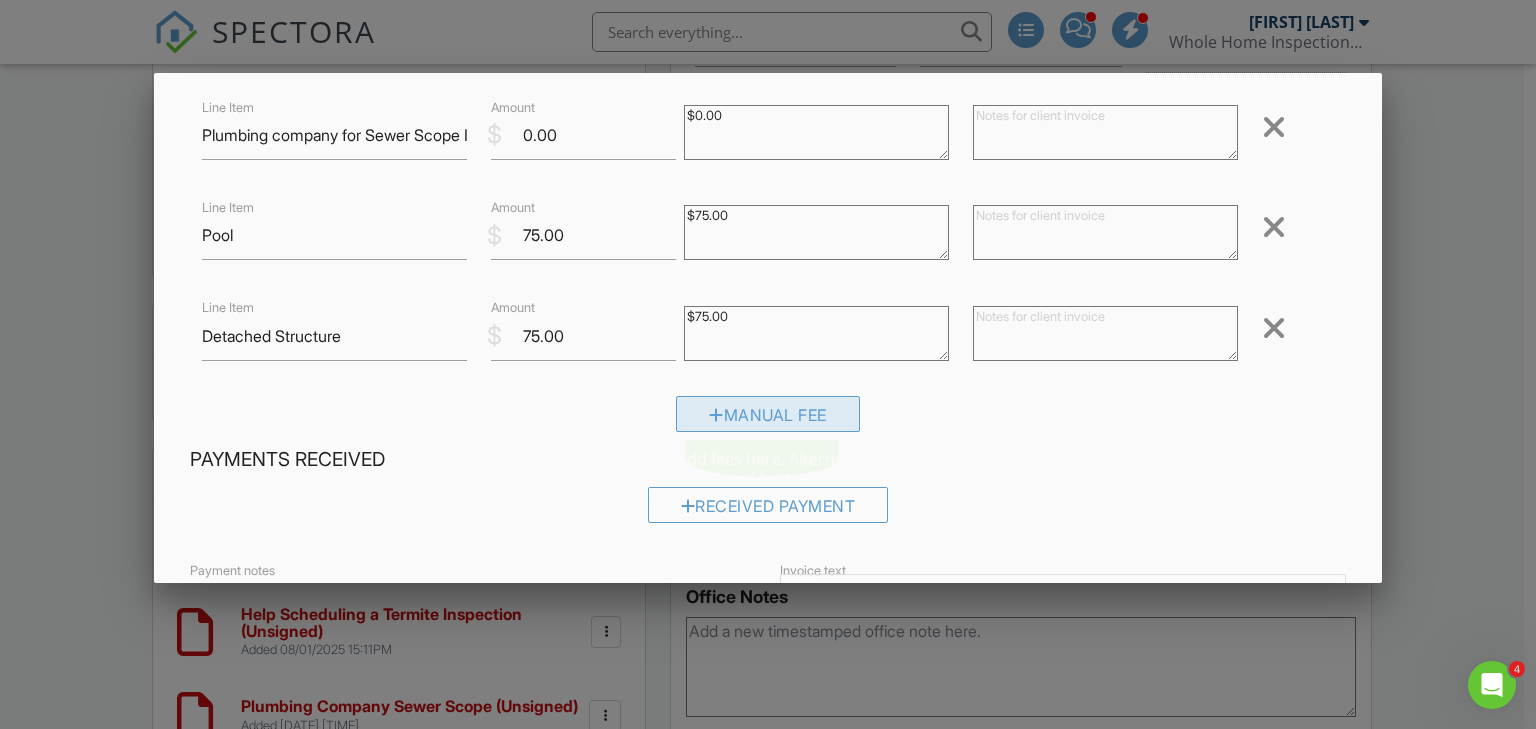 click on "Manual Fee" at bounding box center (768, 414) 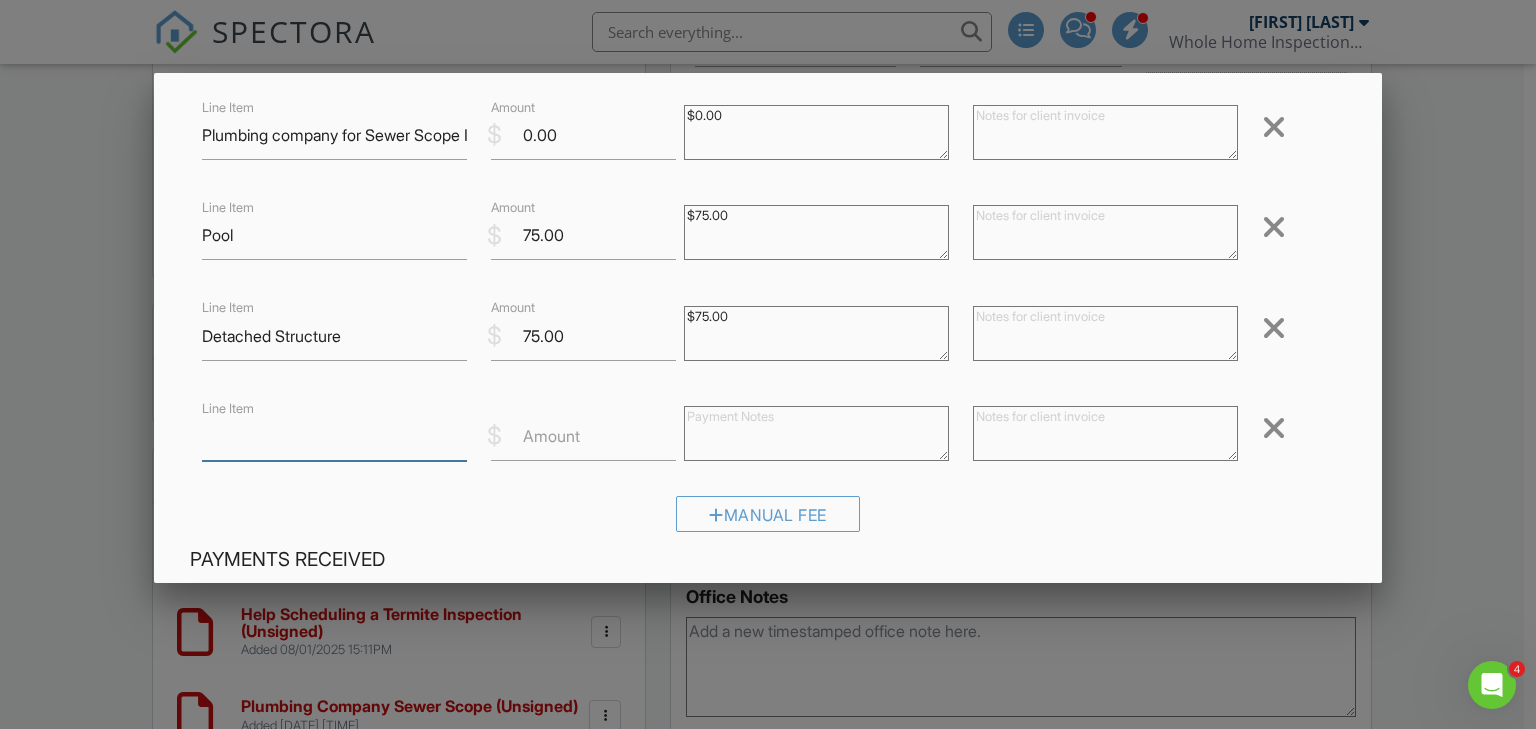 click on "Line Item" at bounding box center [334, 436] 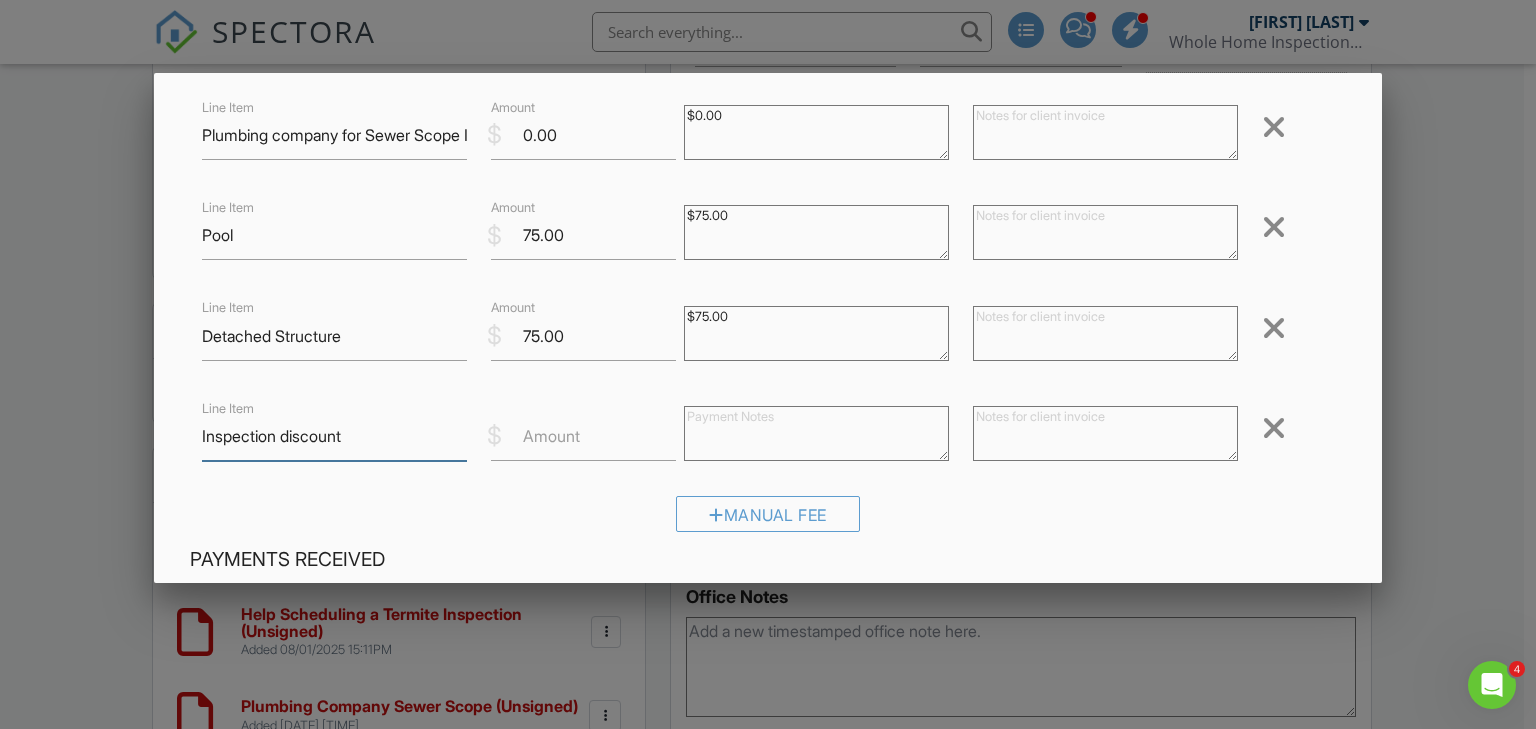 type on "Inspection discount" 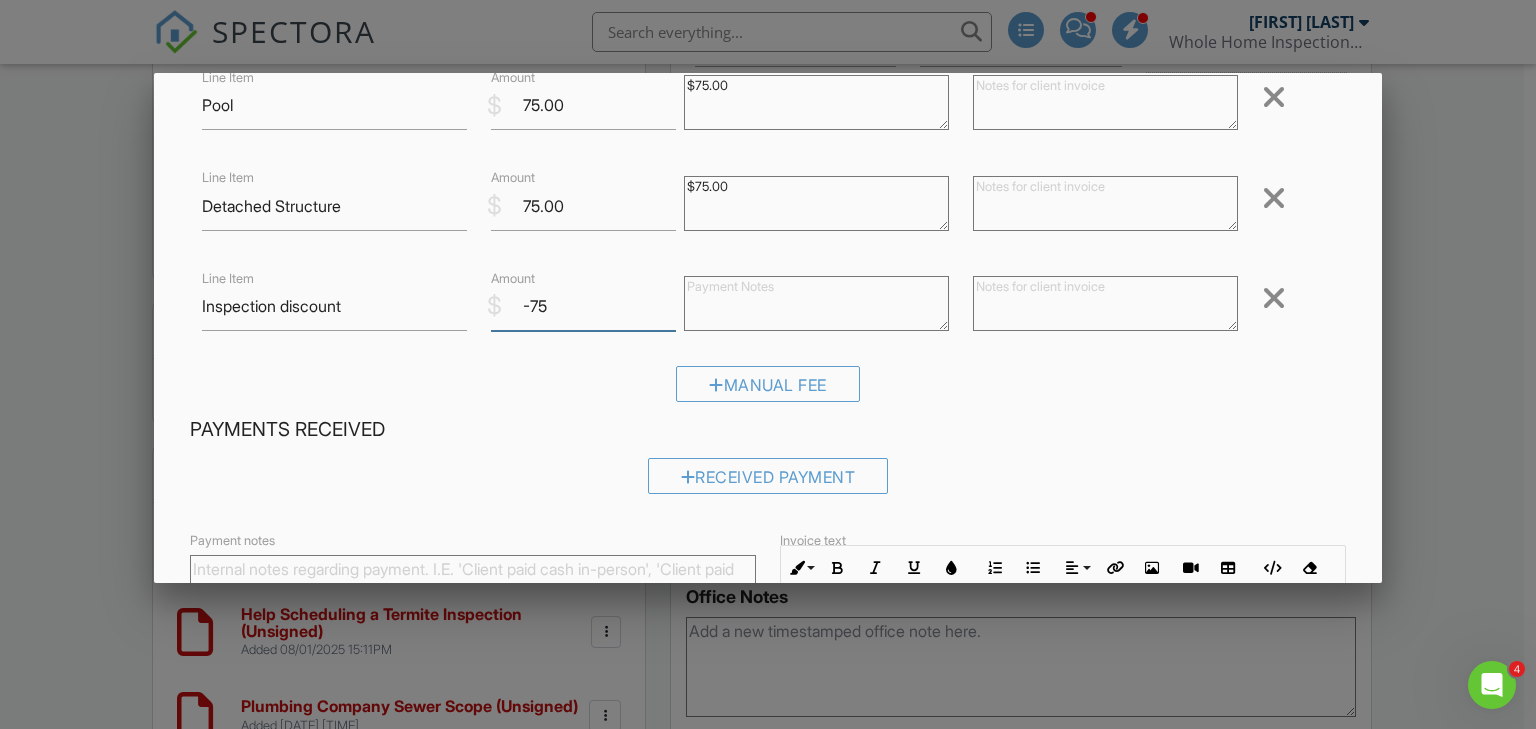 scroll, scrollTop: 703, scrollLeft: 0, axis: vertical 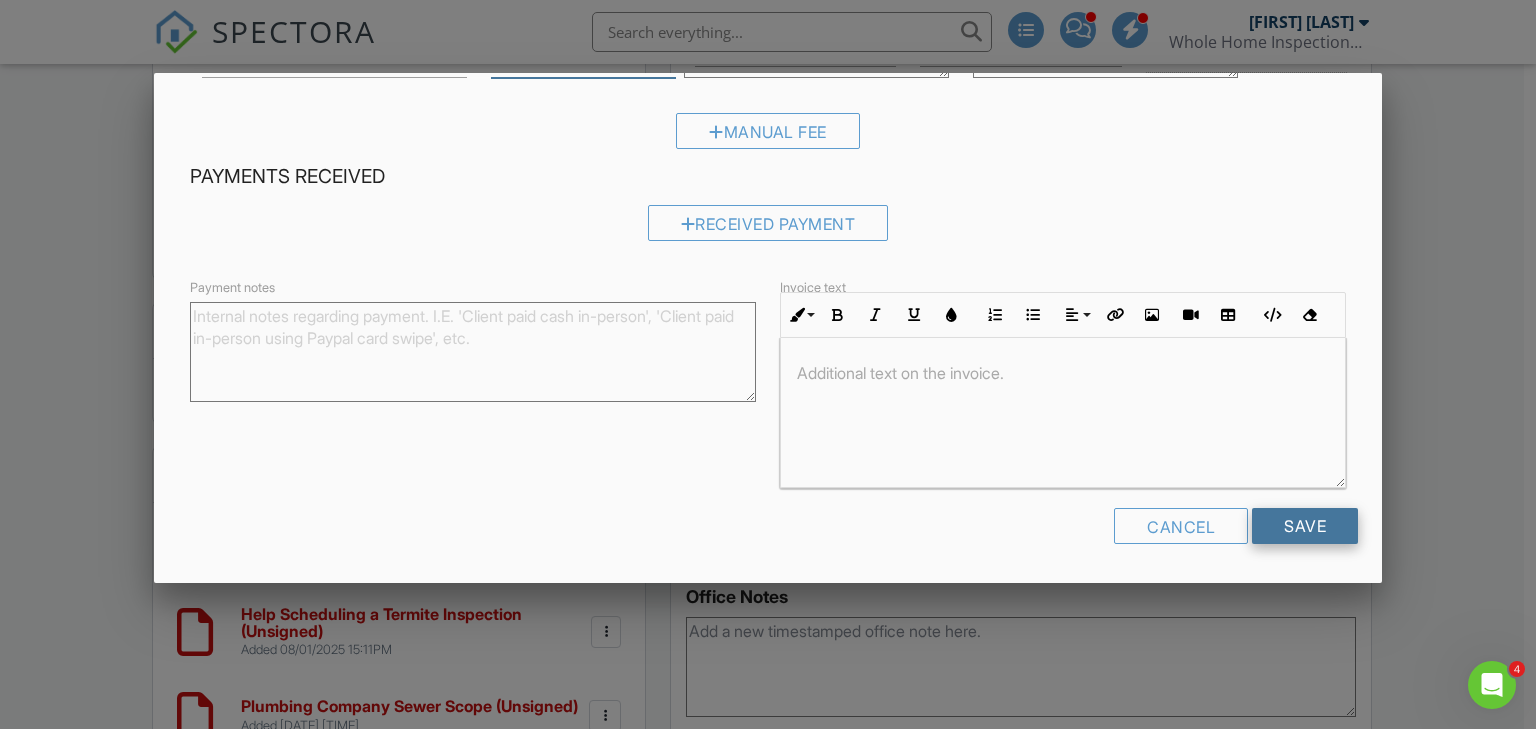 type on "-75" 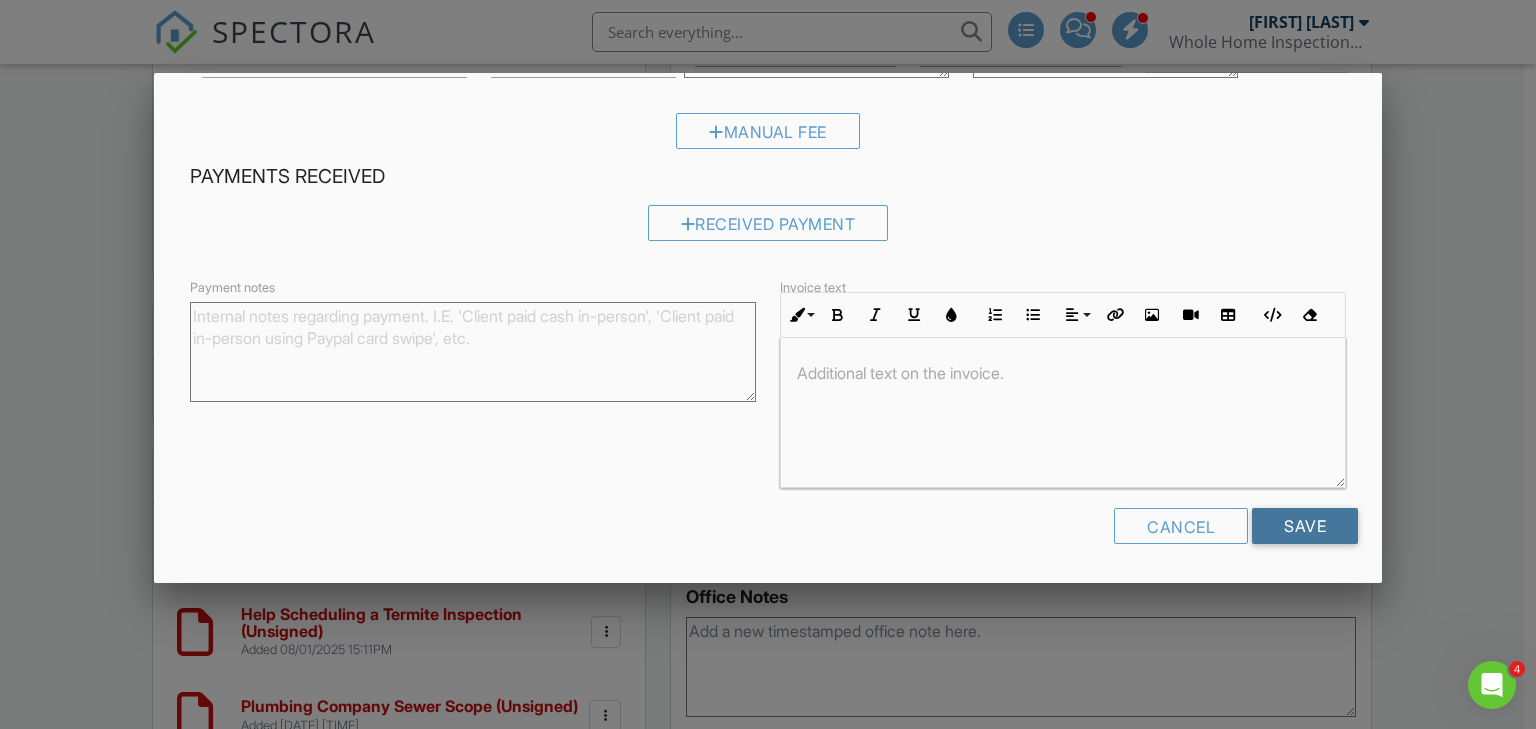 drag, startPoint x: 1252, startPoint y: 528, endPoint x: 1236, endPoint y: 540, distance: 20 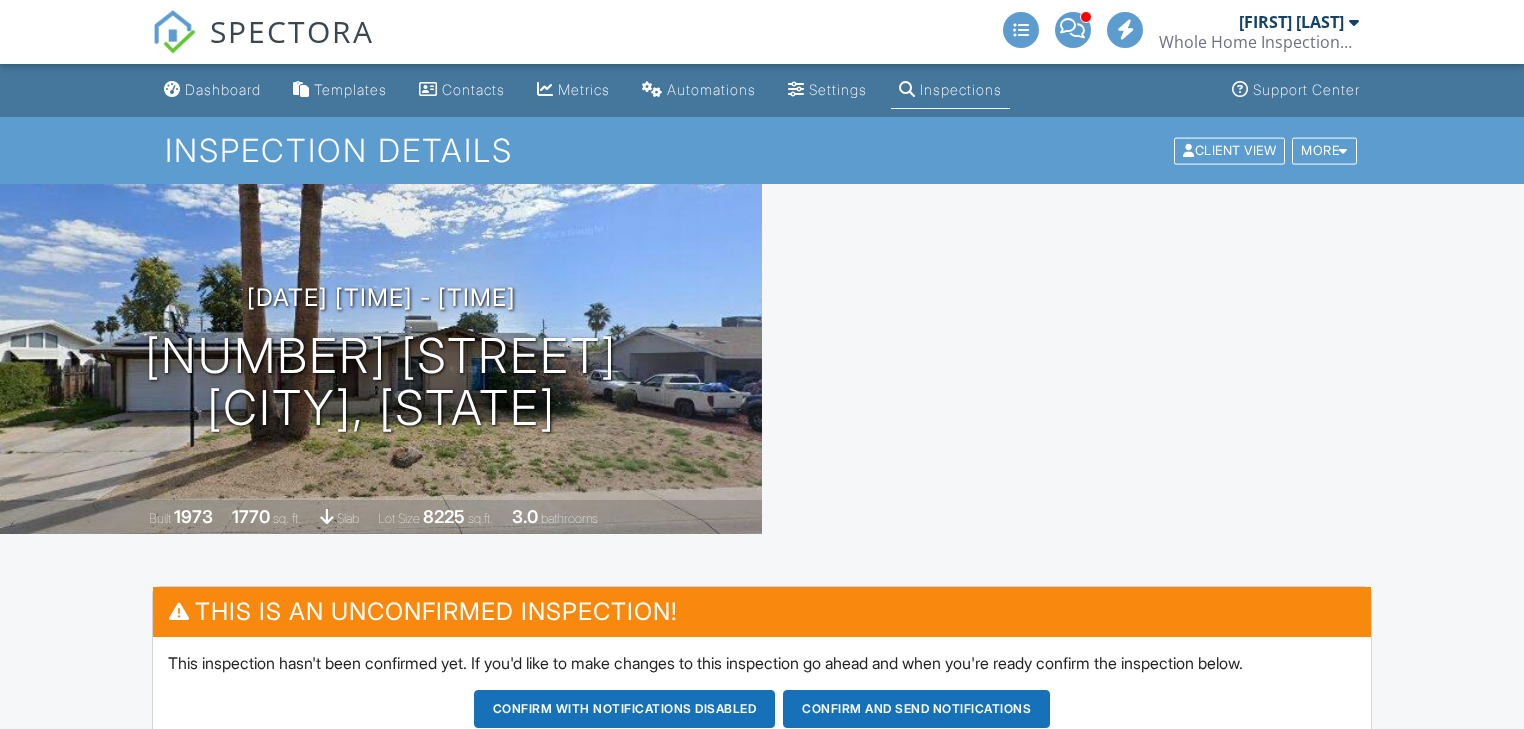 scroll, scrollTop: 0, scrollLeft: 0, axis: both 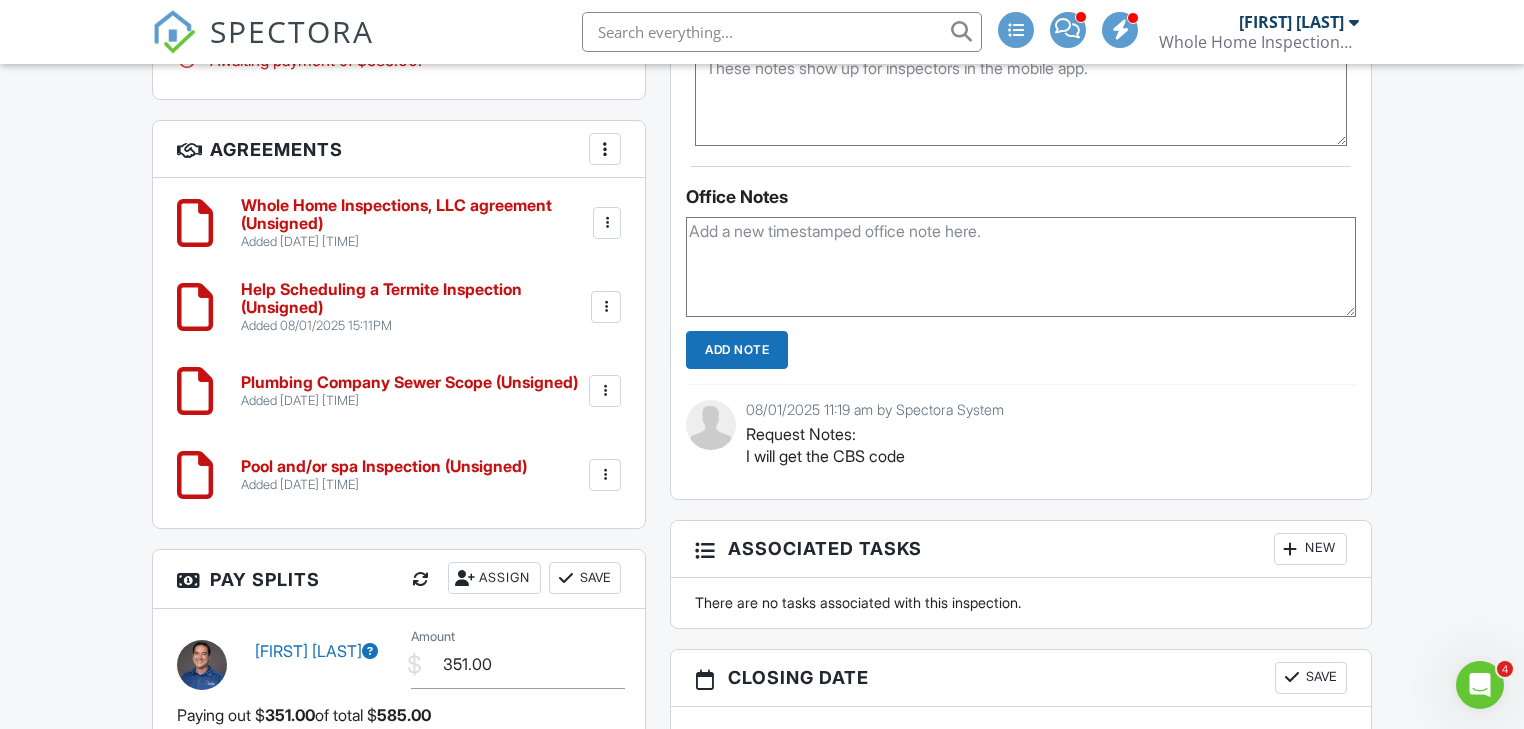 click at bounding box center [607, 223] 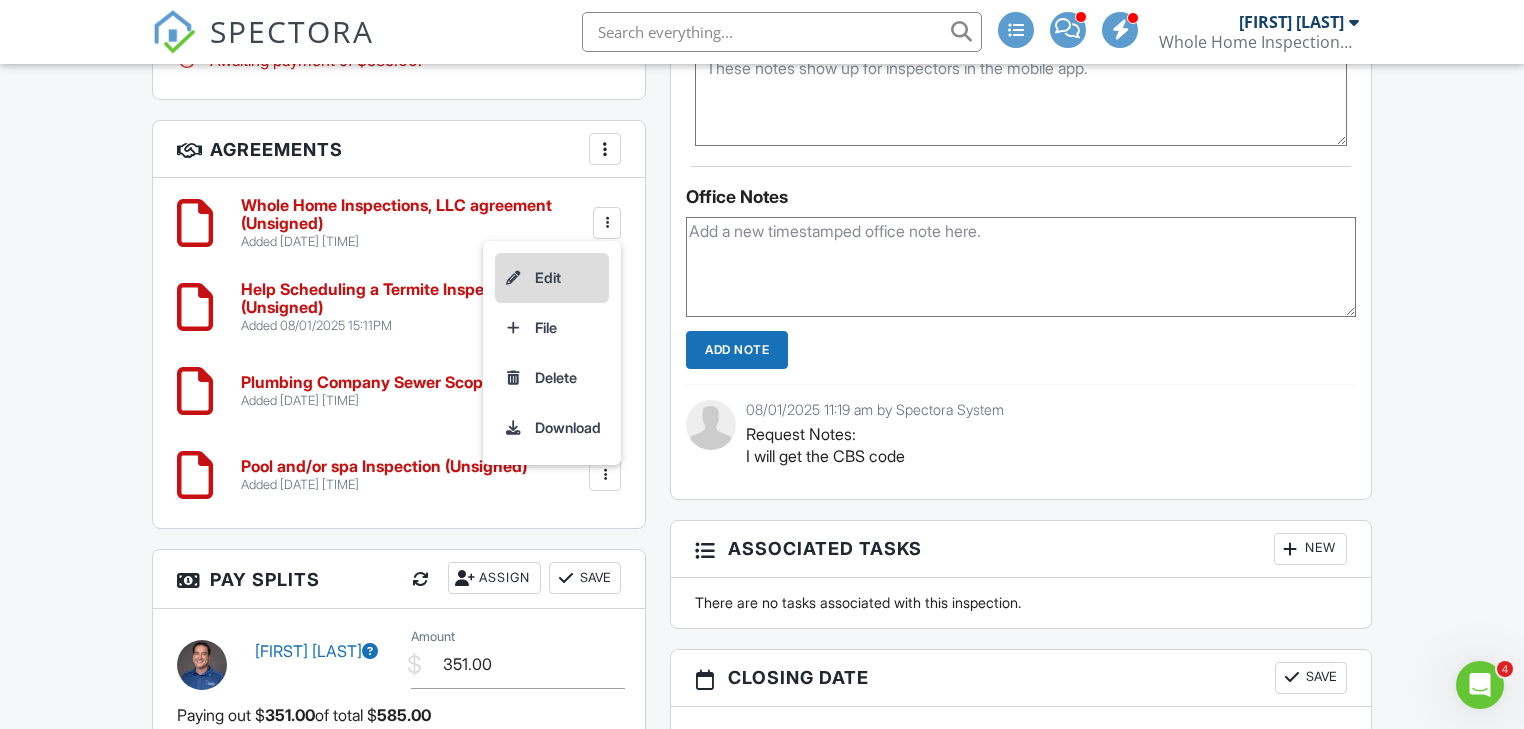 click on "Edit" at bounding box center (552, 278) 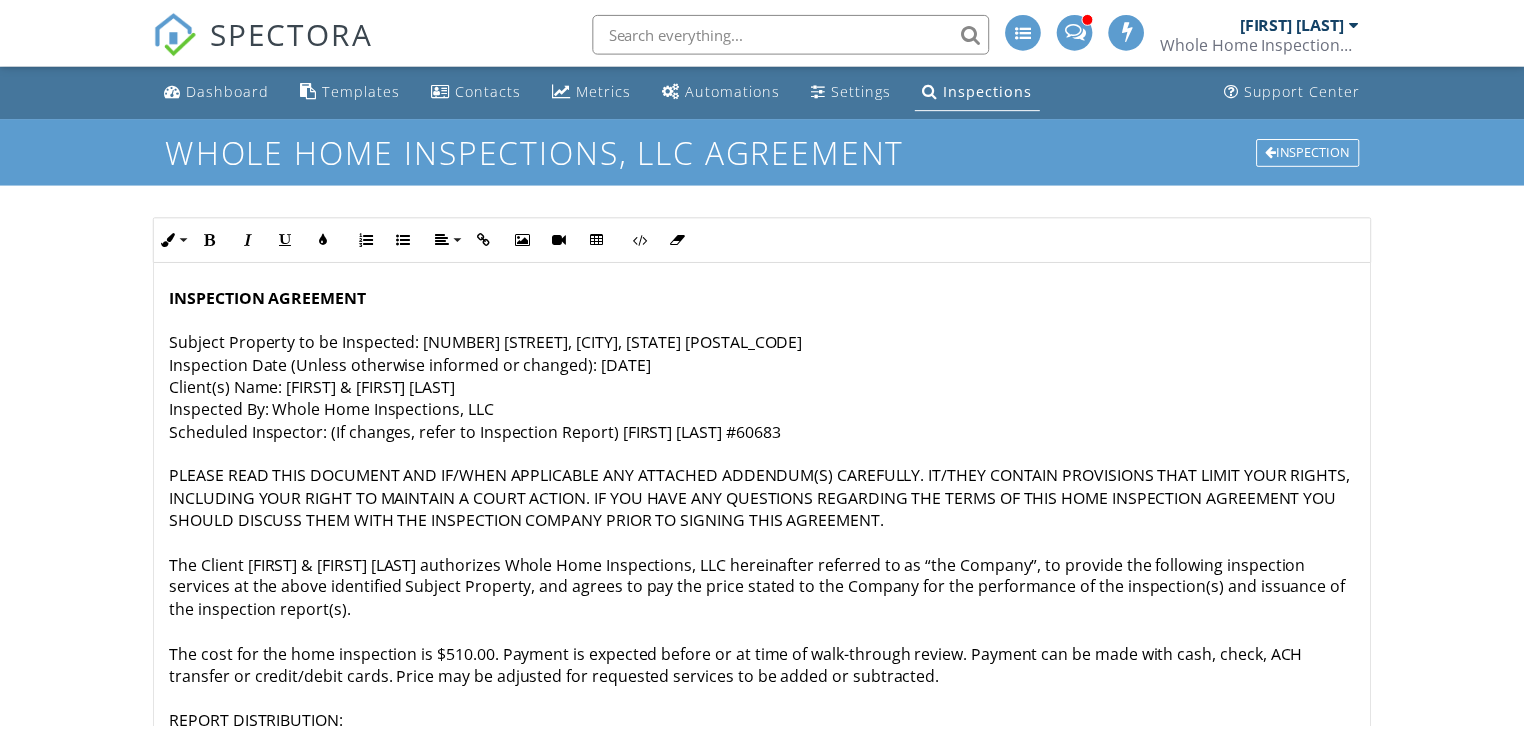 scroll, scrollTop: 0, scrollLeft: 0, axis: both 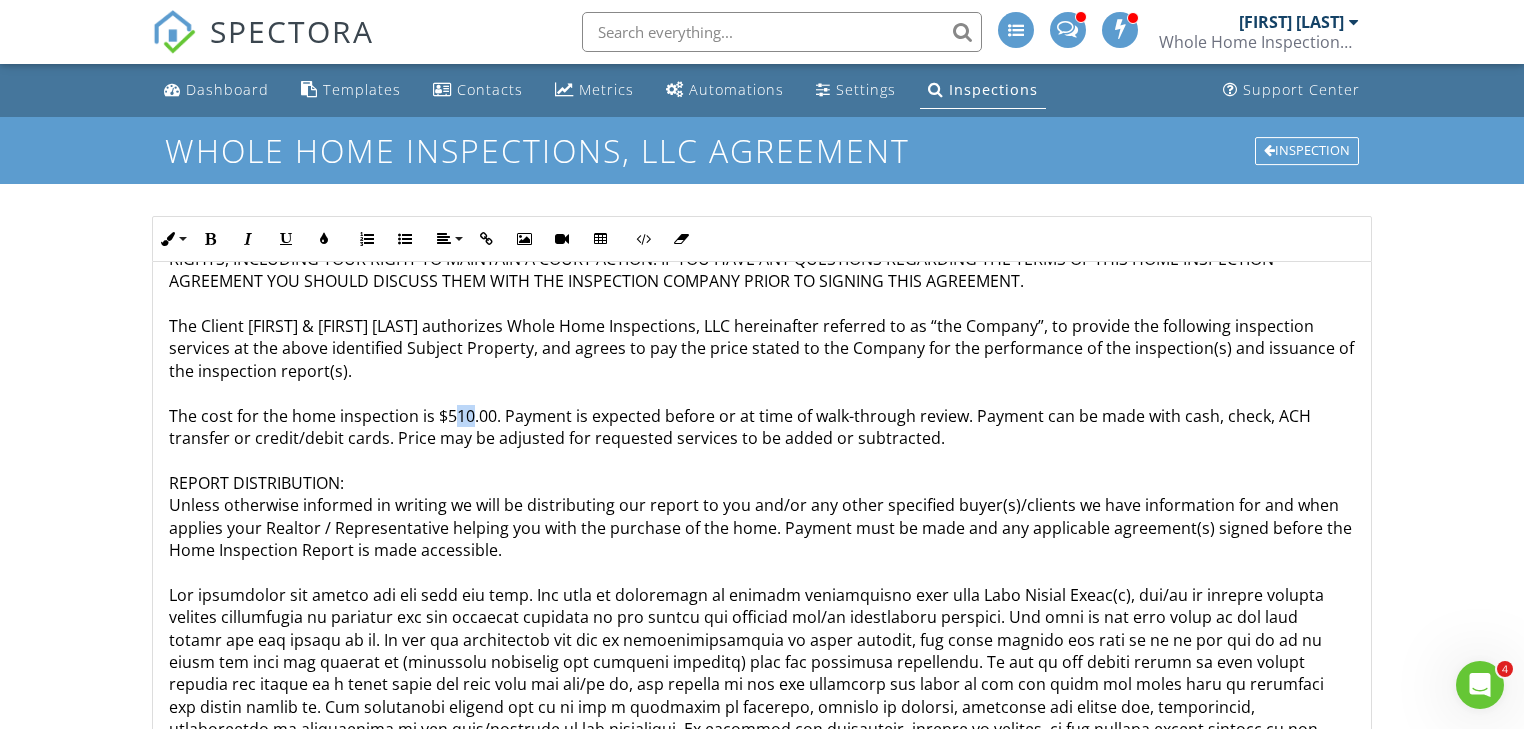 drag, startPoint x: 472, startPoint y: 408, endPoint x: 452, endPoint y: 410, distance: 20.09975 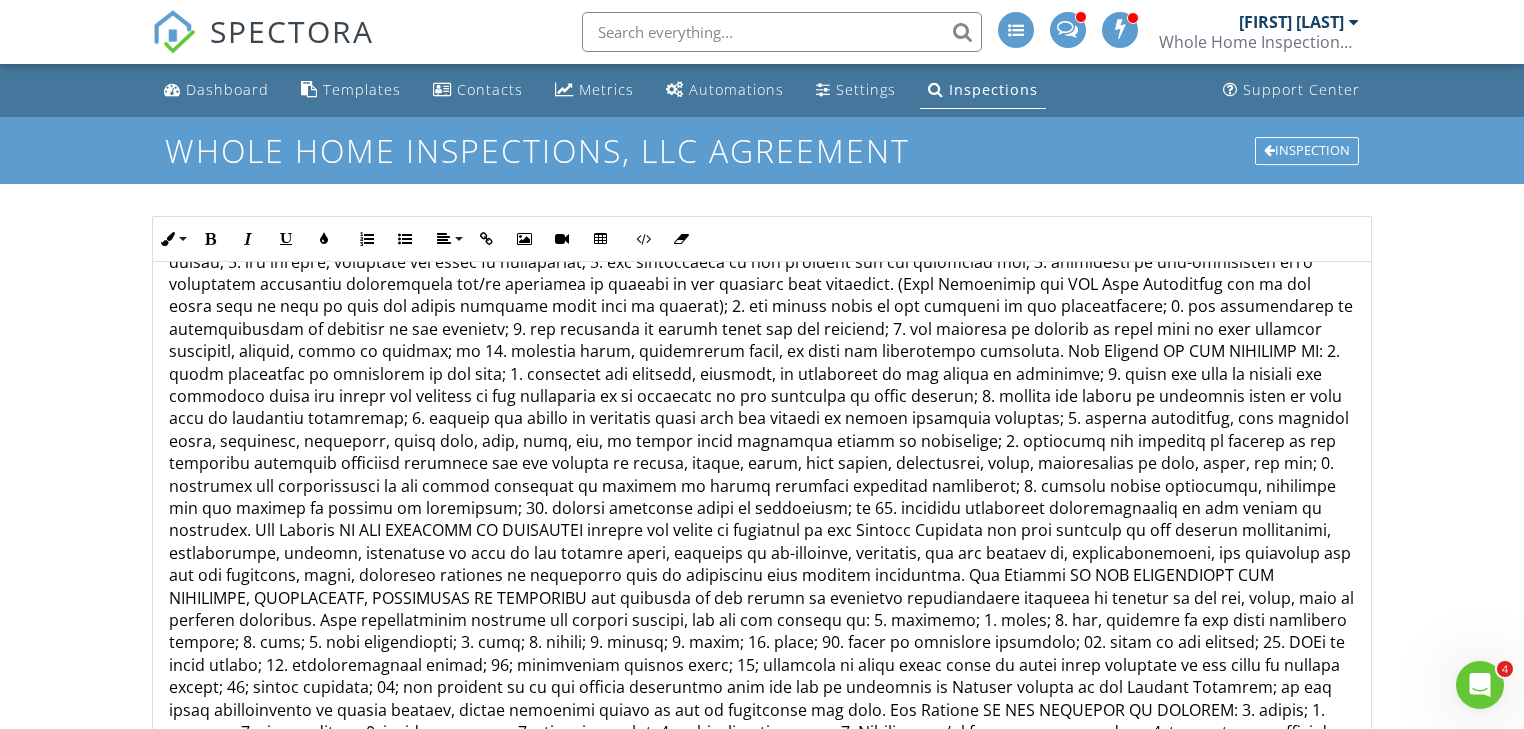 scroll, scrollTop: 1680, scrollLeft: 0, axis: vertical 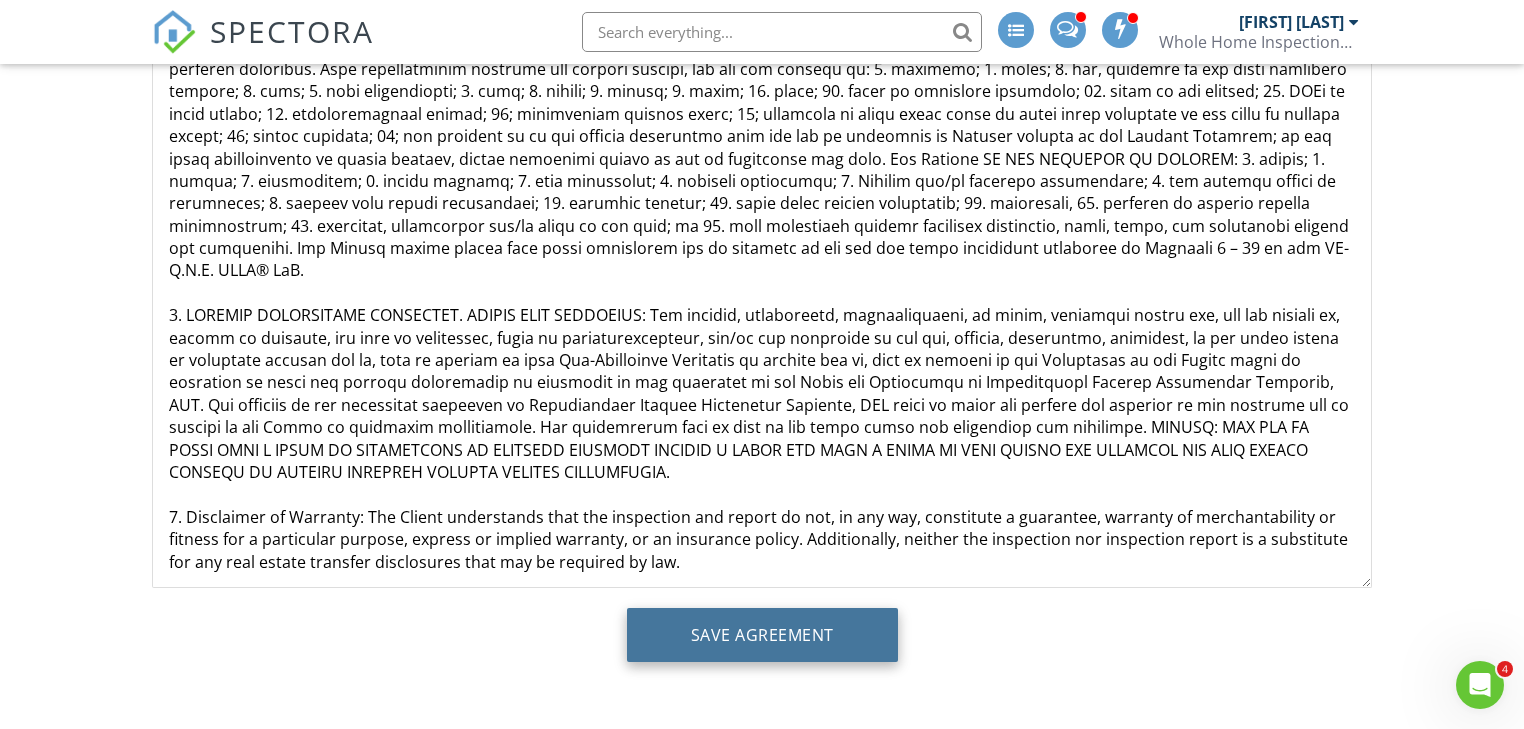 click on "Save Agreement" at bounding box center [762, 635] 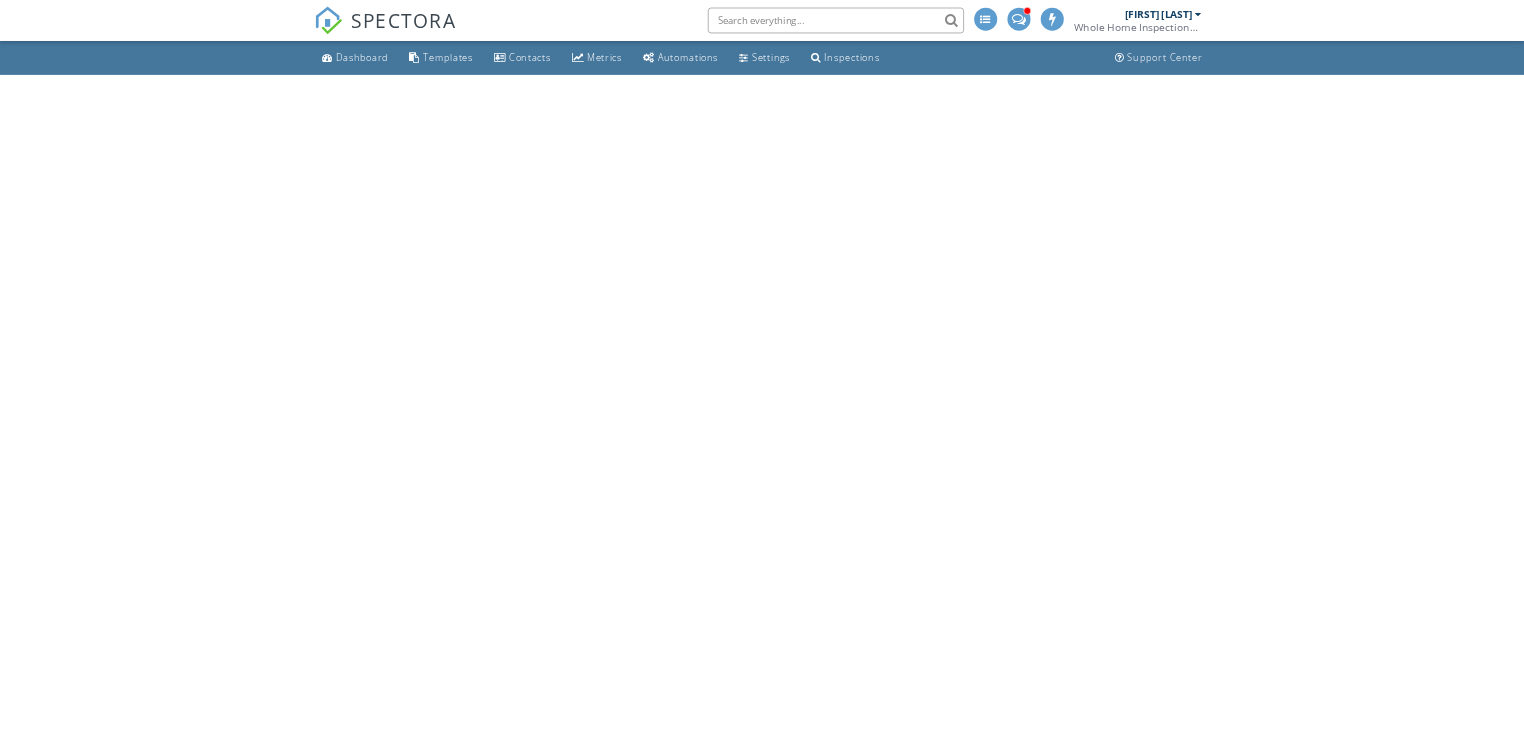 scroll, scrollTop: 0, scrollLeft: 0, axis: both 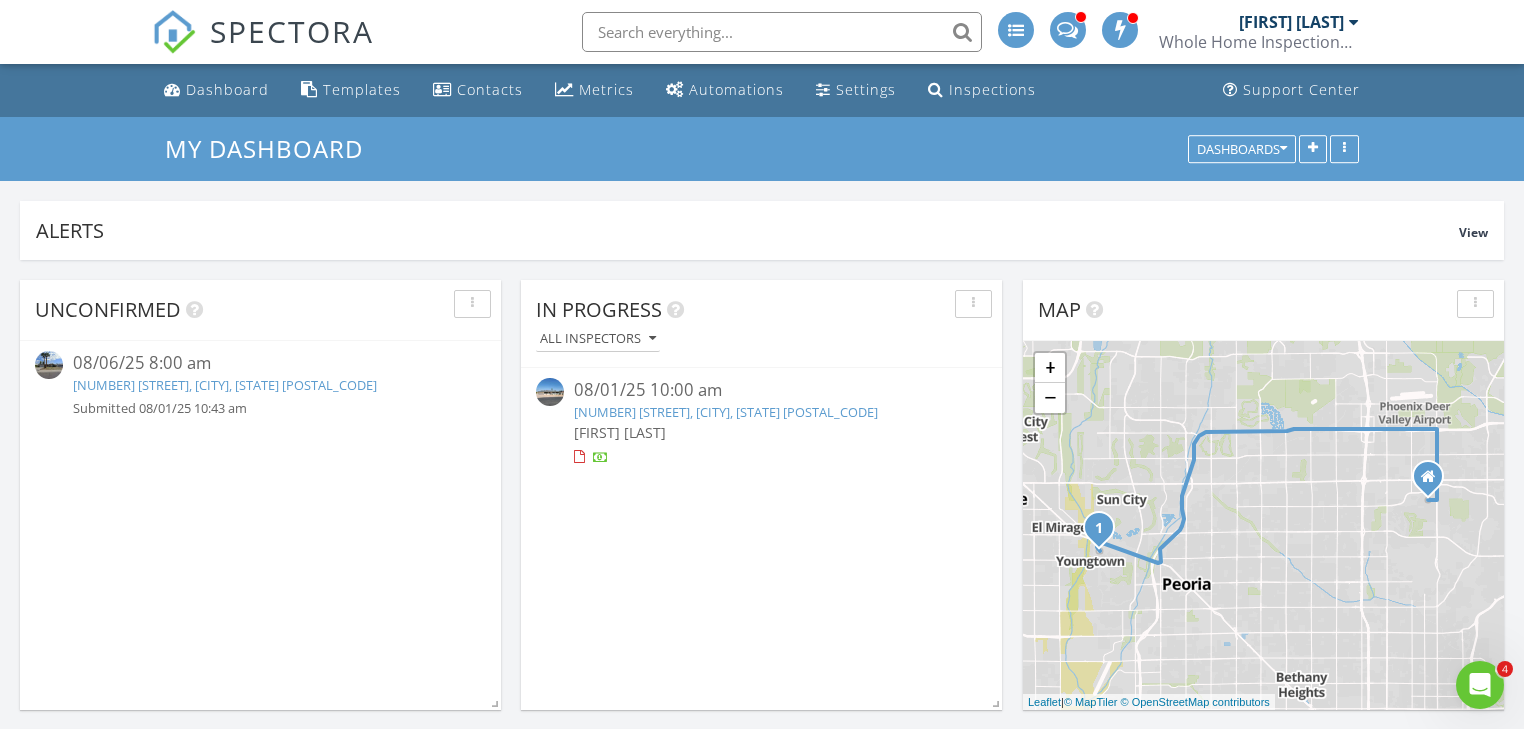 click on "[NUMBER] [STREET], [CITY], [STATE] [POSTAL_CODE]" at bounding box center (225, 385) 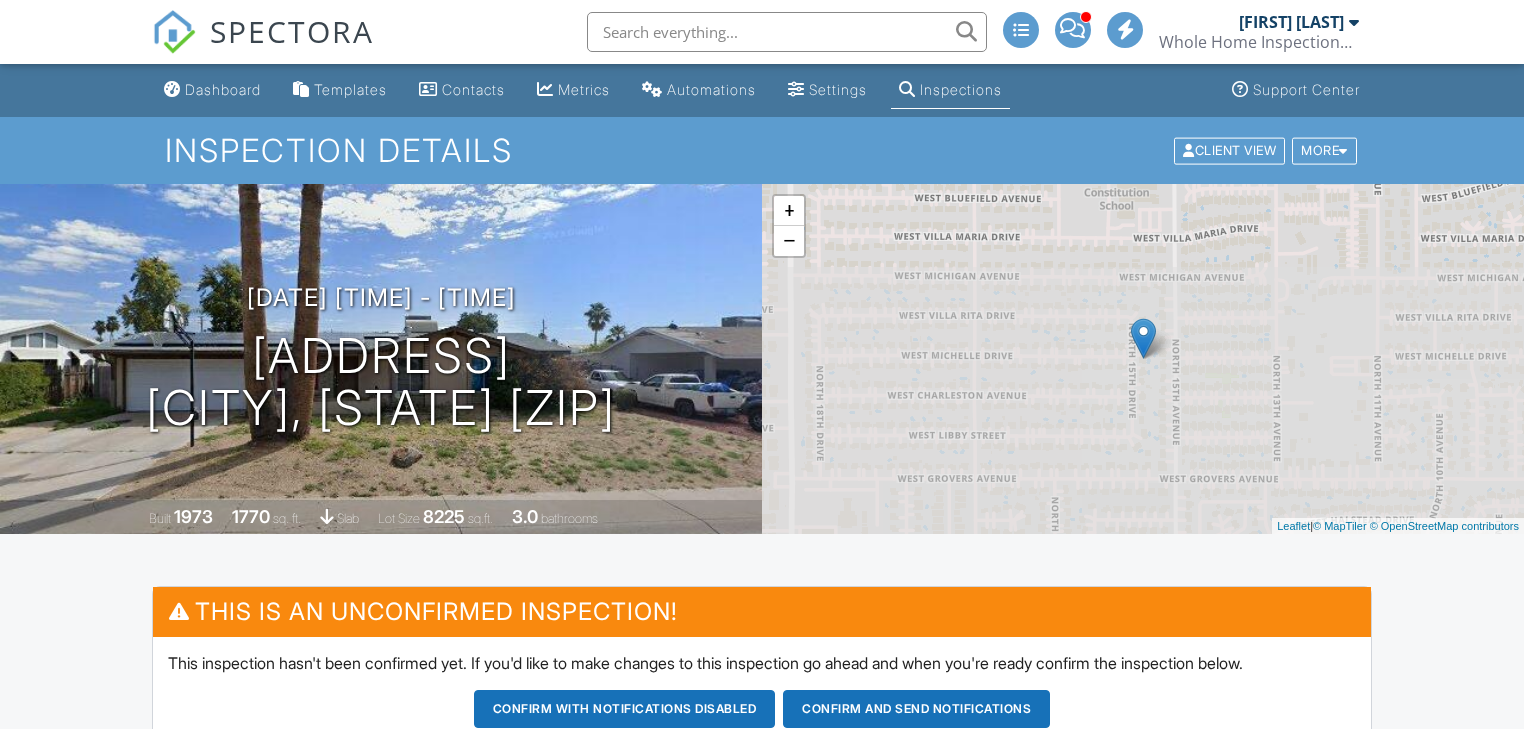 scroll, scrollTop: 0, scrollLeft: 0, axis: both 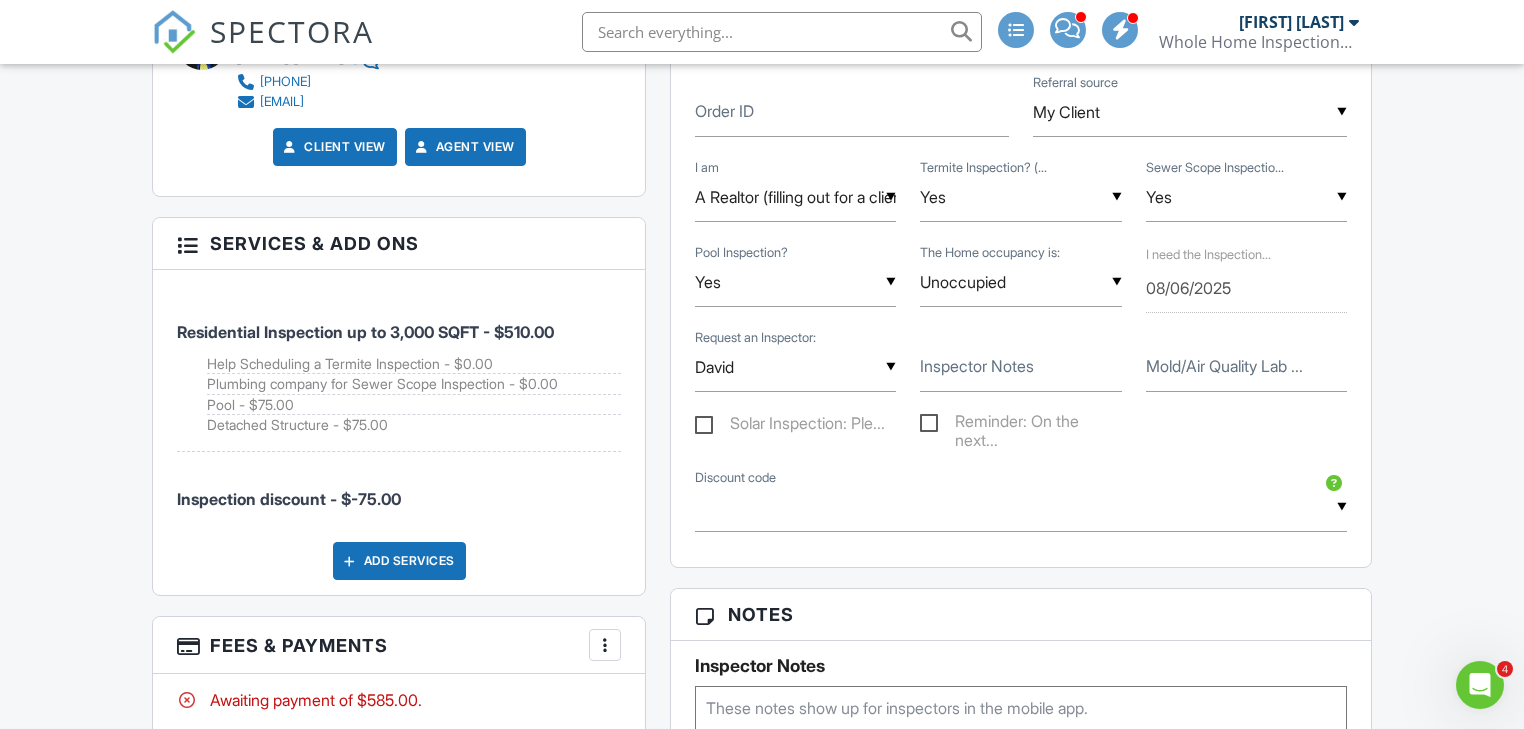 click on "Inspector Notes" at bounding box center (977, 366) 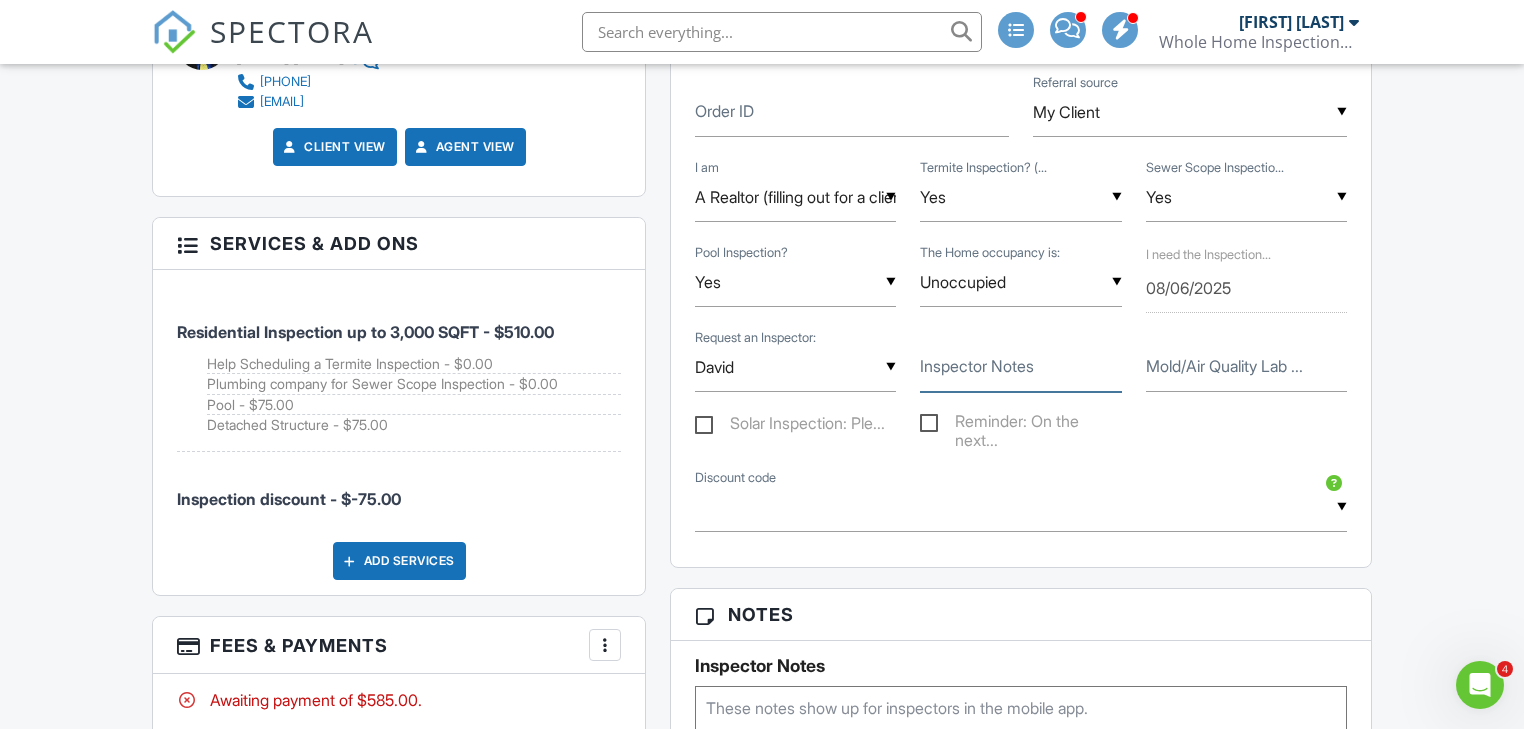 click on "Inspector Notes" at bounding box center (1020, 367) 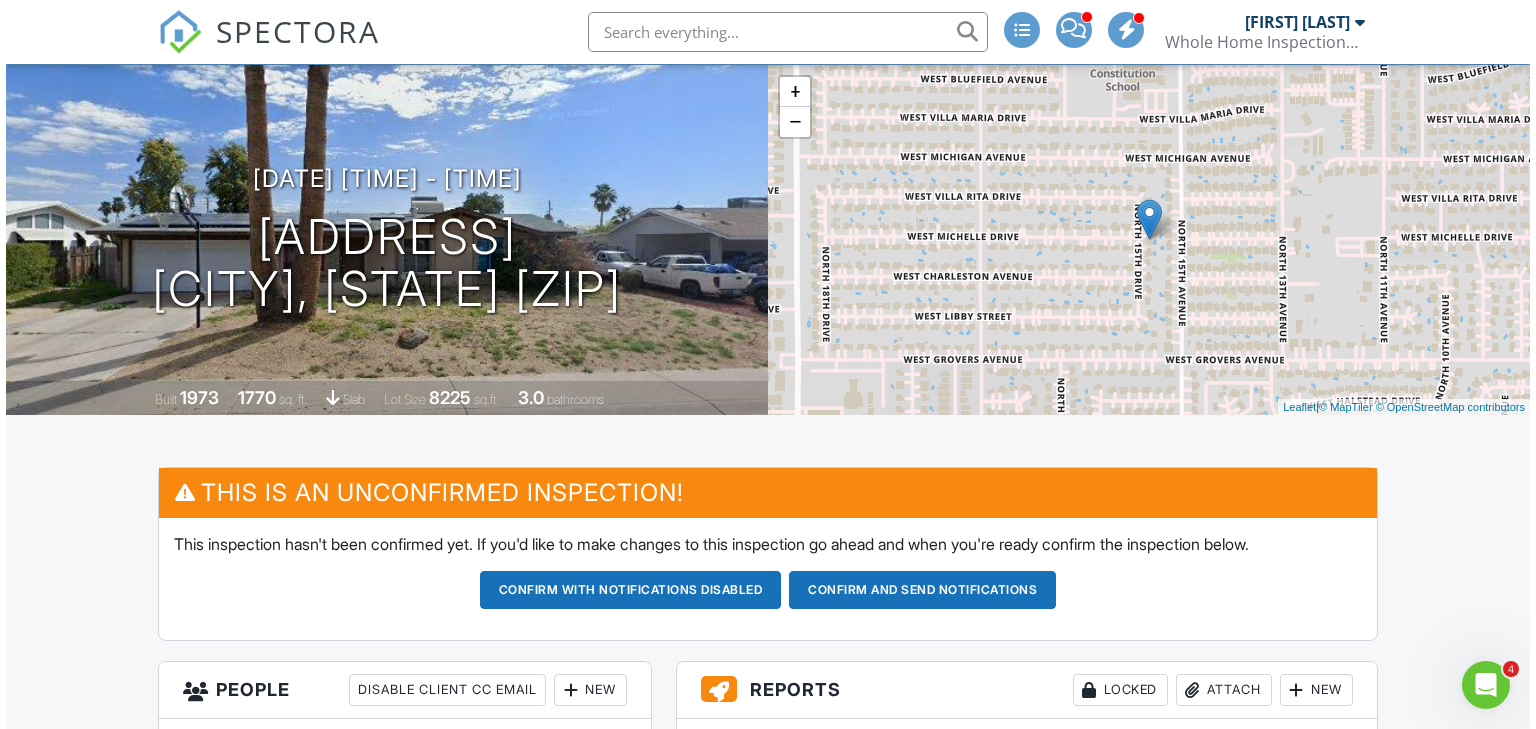 scroll, scrollTop: 0, scrollLeft: 0, axis: both 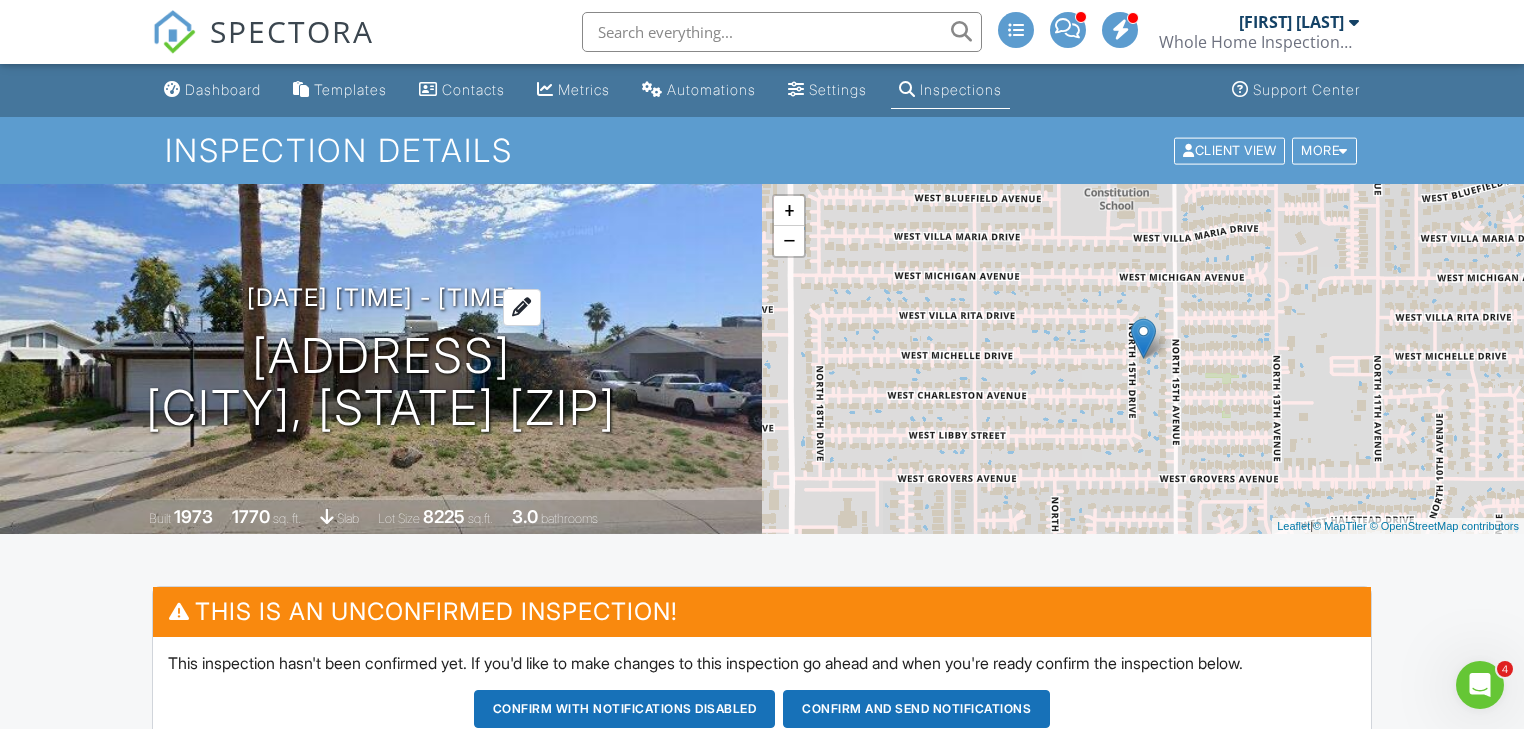 type on "Listing by OfferPad" 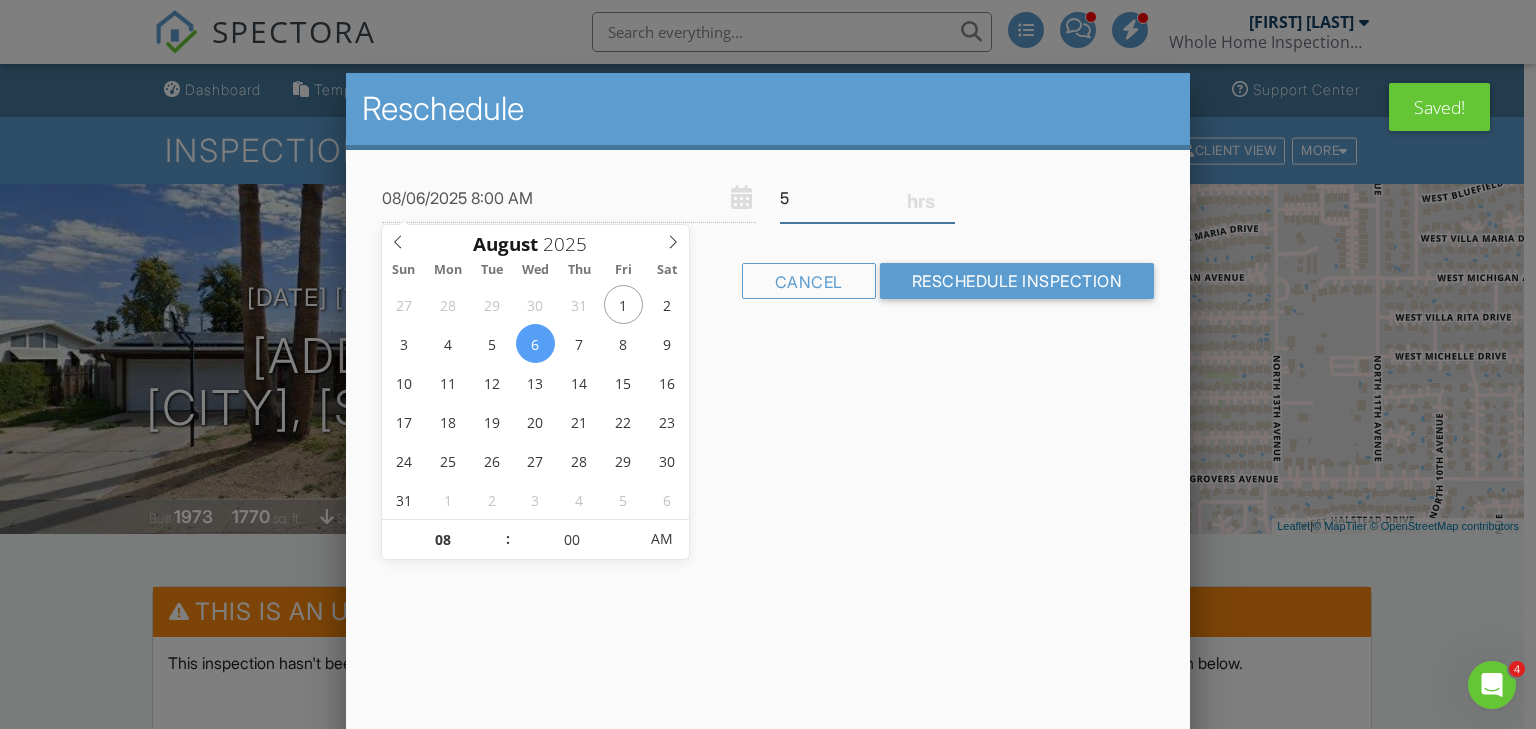 click on "5" at bounding box center [867, 198] 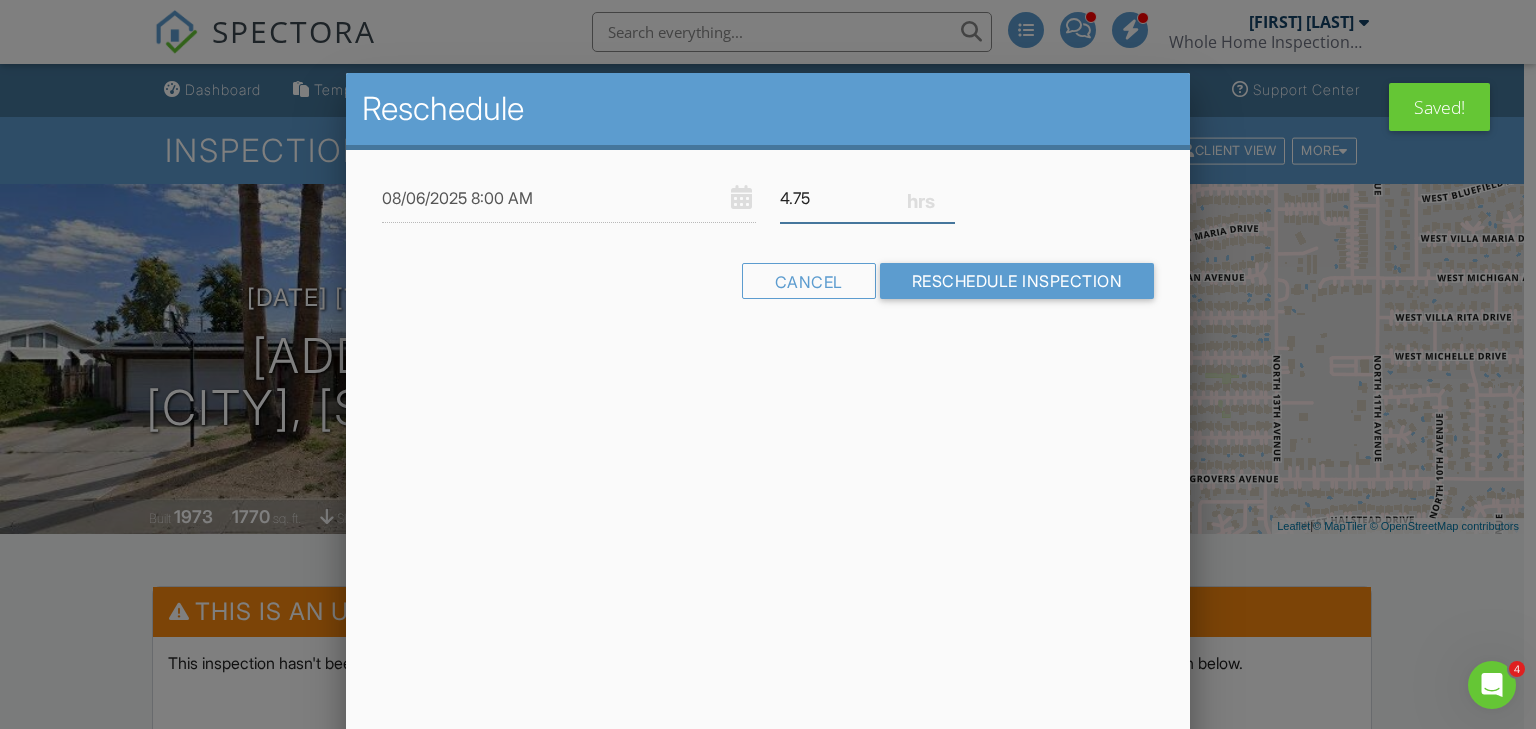 click on "4.75" at bounding box center [867, 198] 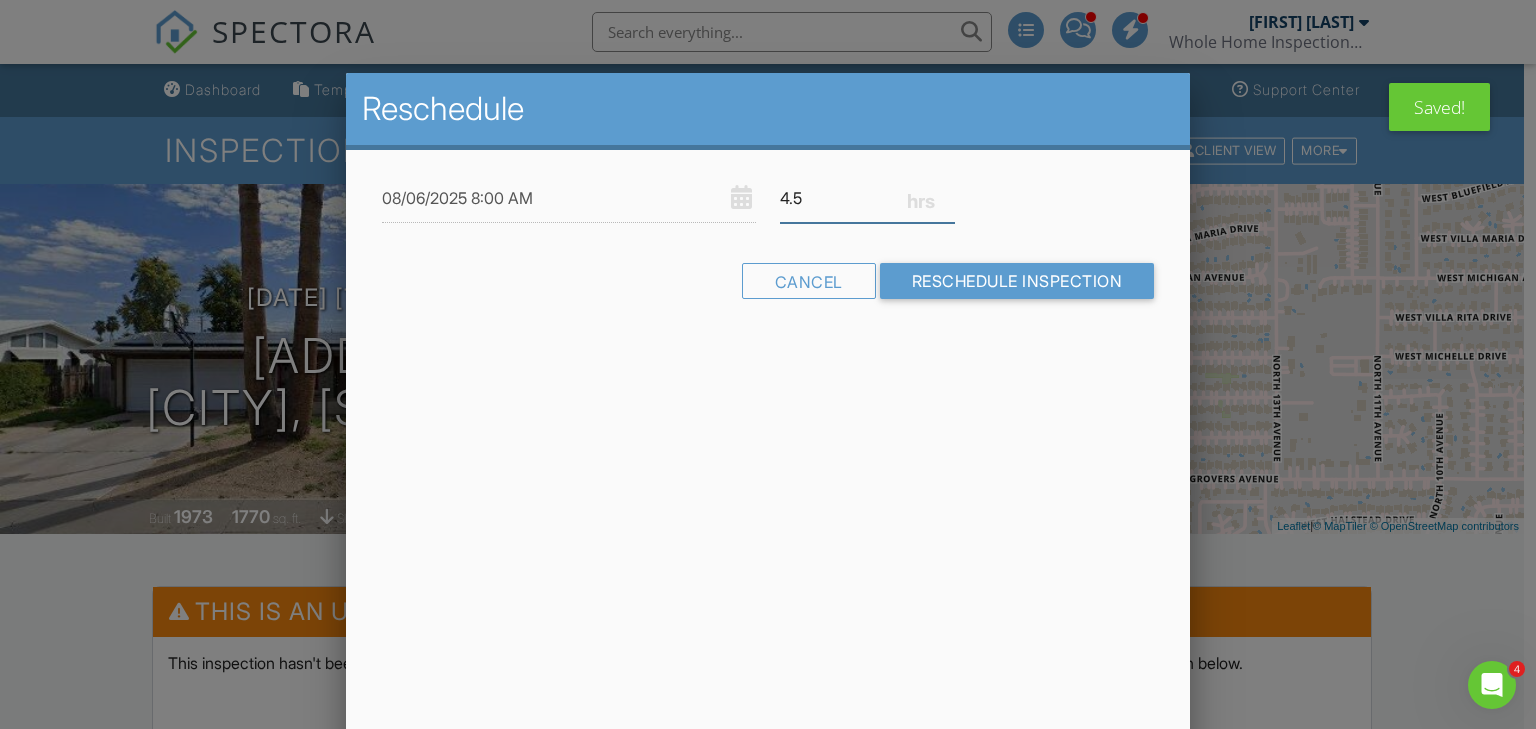 click on "4.5" at bounding box center [867, 198] 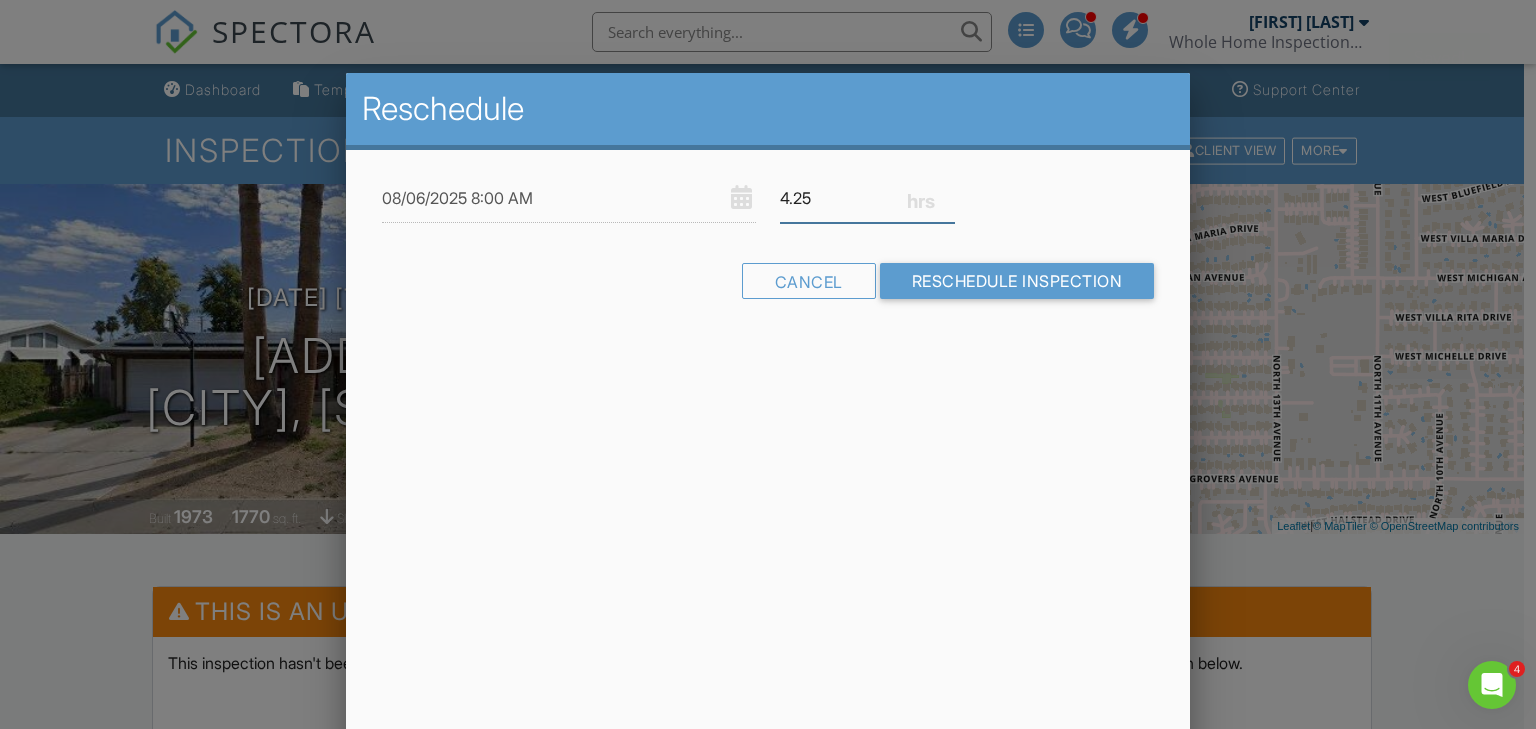 click on "4.25" at bounding box center [867, 198] 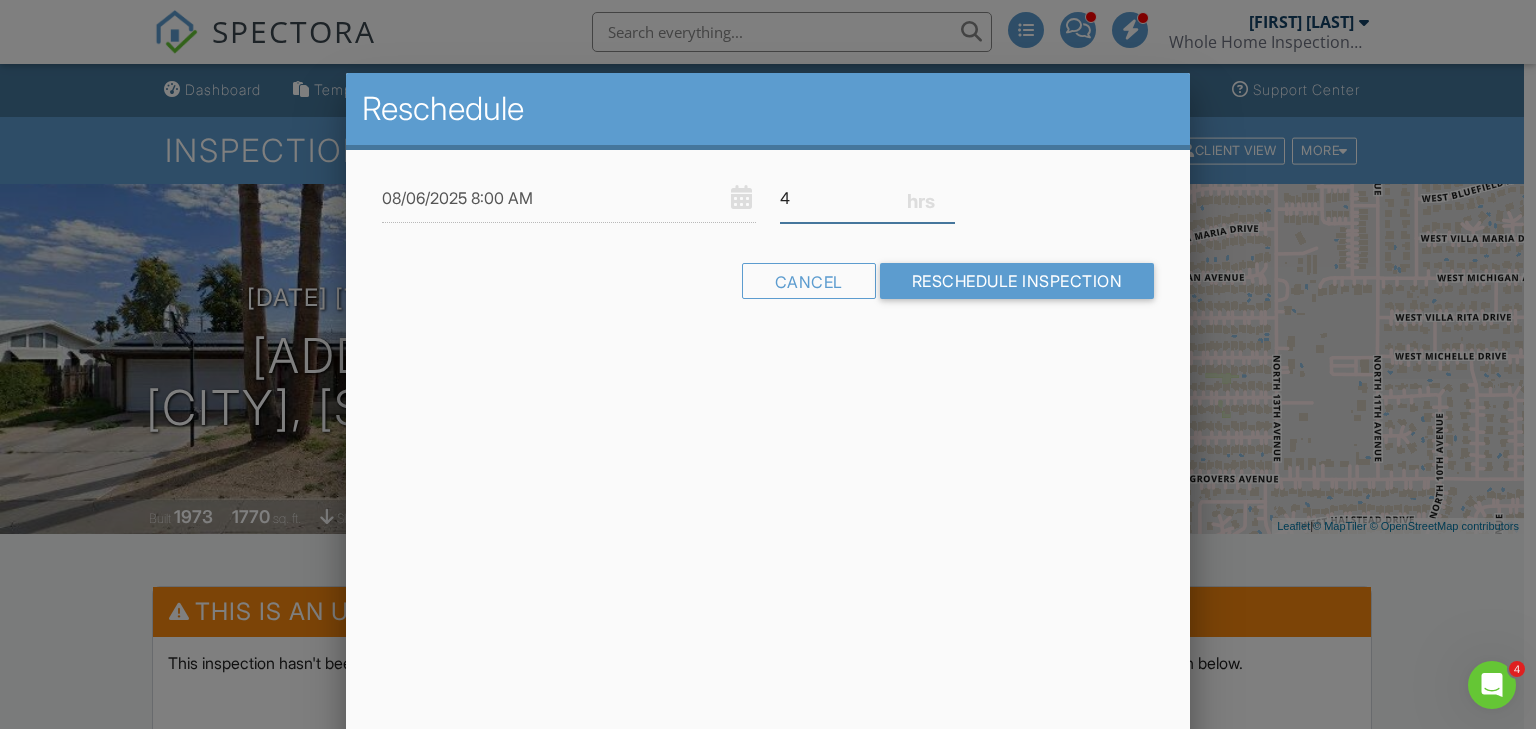 click on "4" at bounding box center (867, 198) 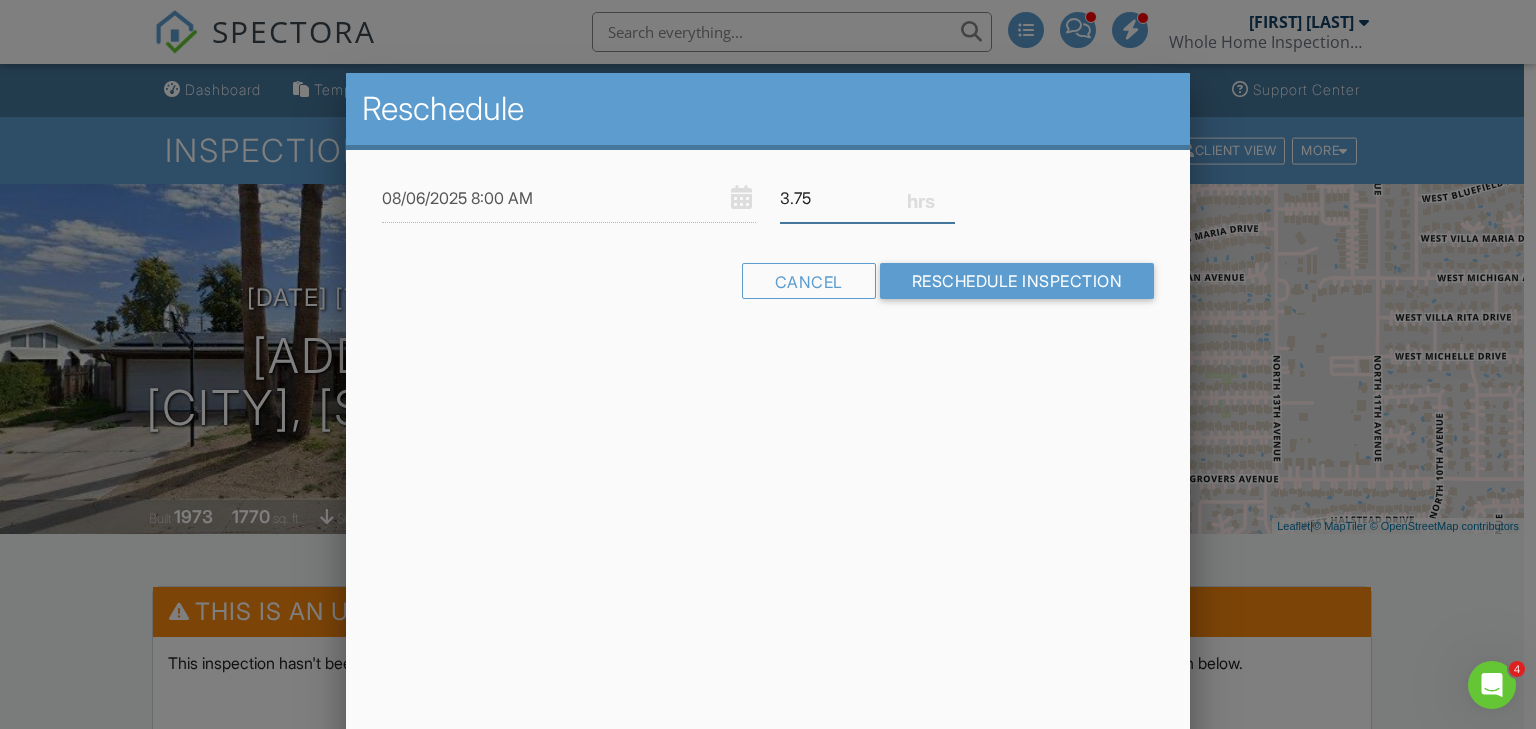 click on "3.75" at bounding box center [867, 198] 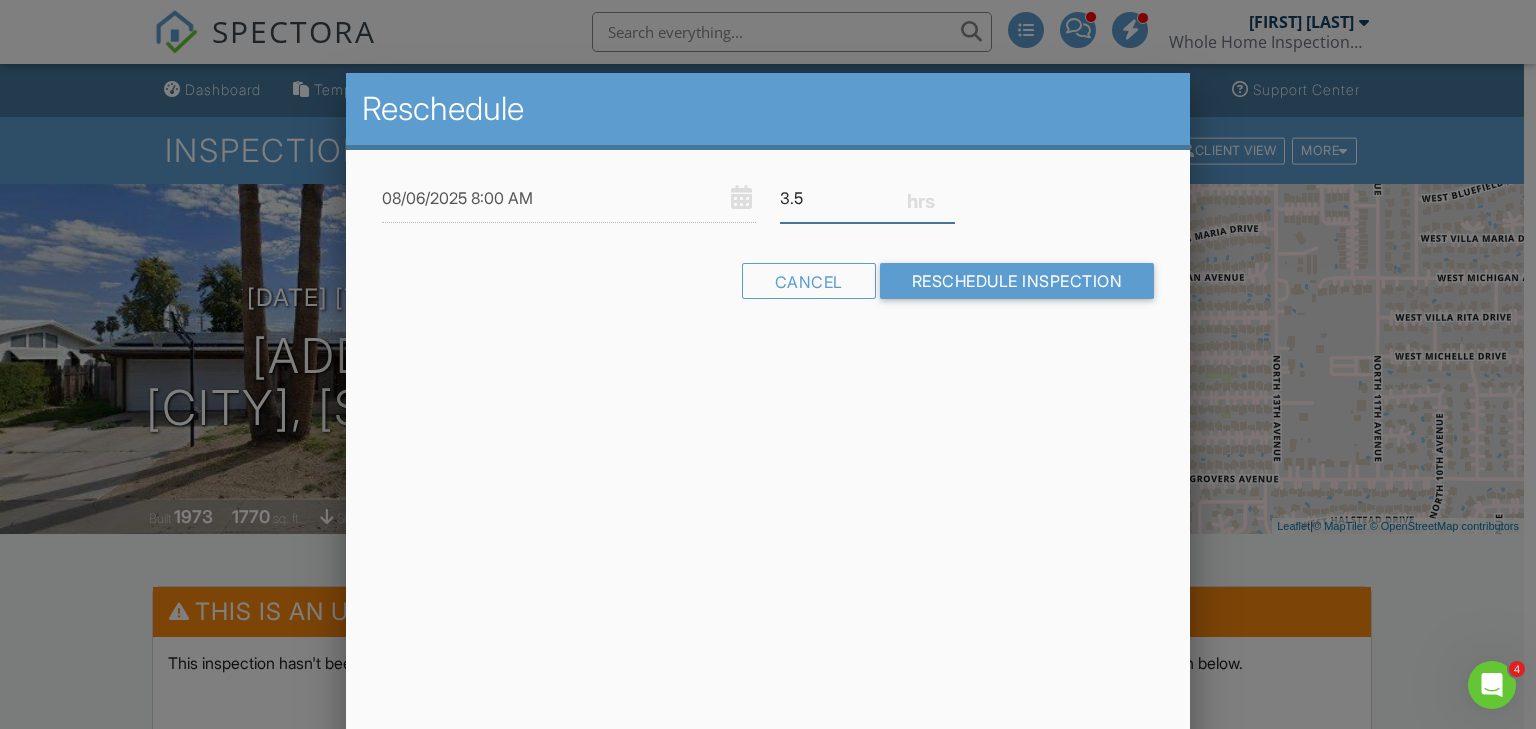 type on "3.5" 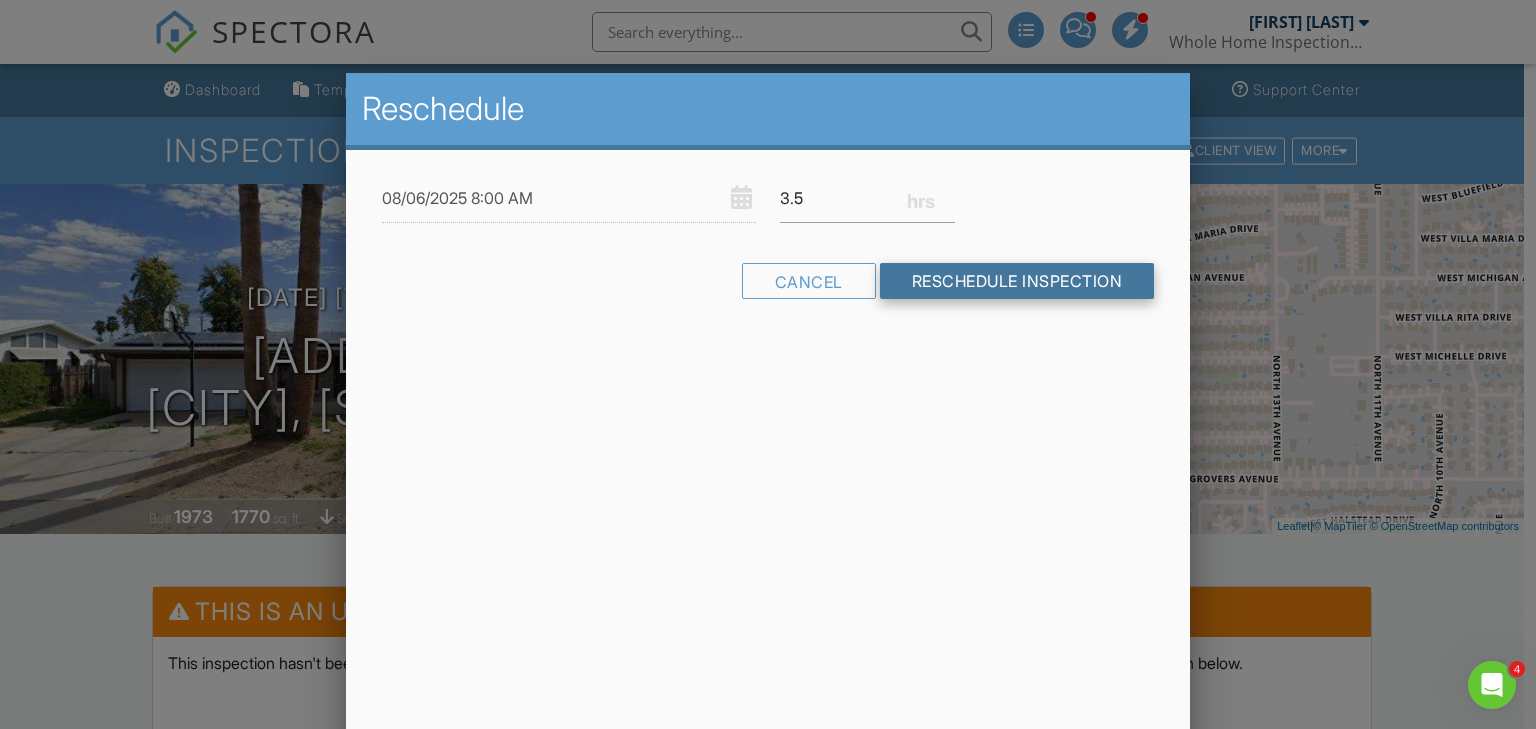 click on "Reschedule Inspection" at bounding box center [1017, 281] 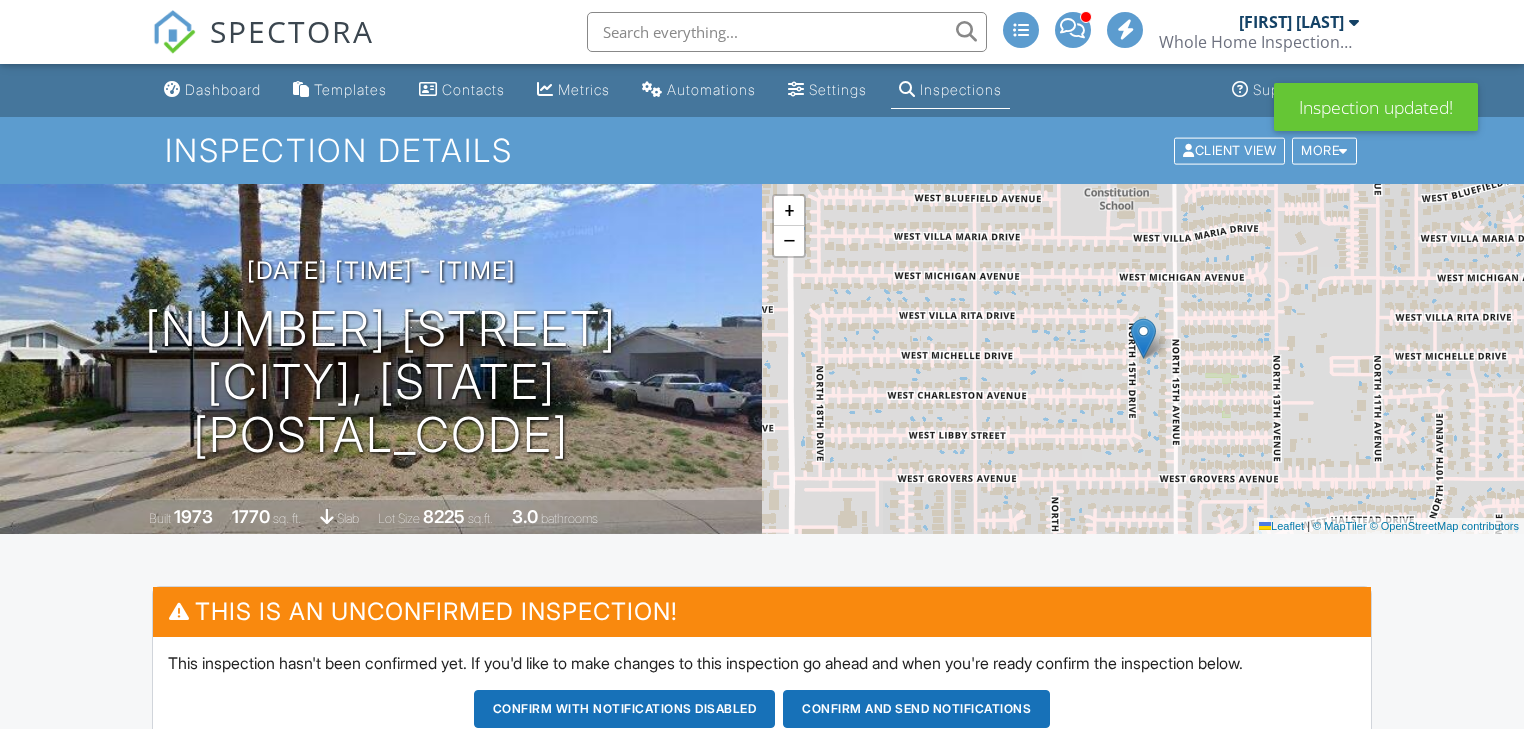 scroll, scrollTop: 720, scrollLeft: 0, axis: vertical 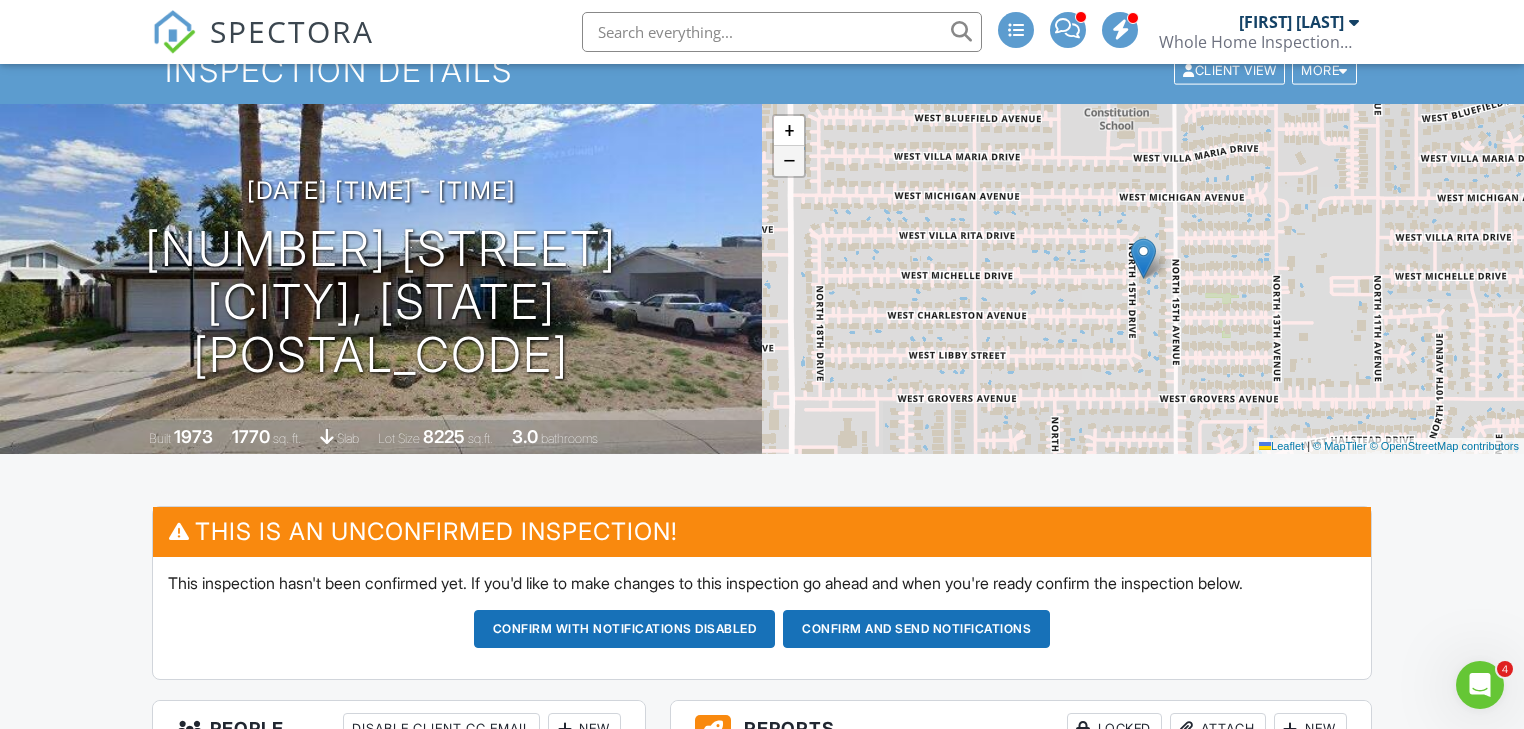 click on "−" at bounding box center (789, 161) 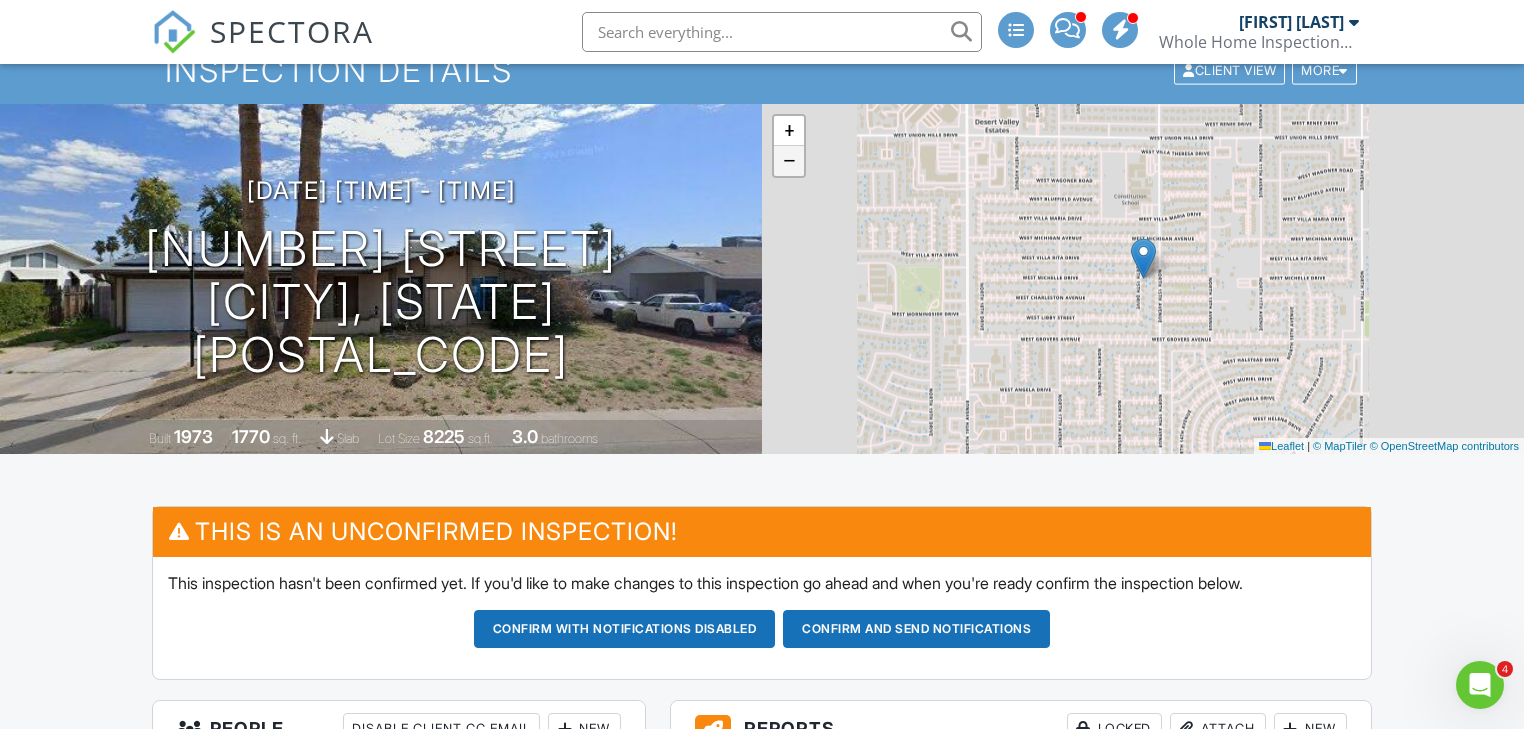click on "−" at bounding box center [789, 161] 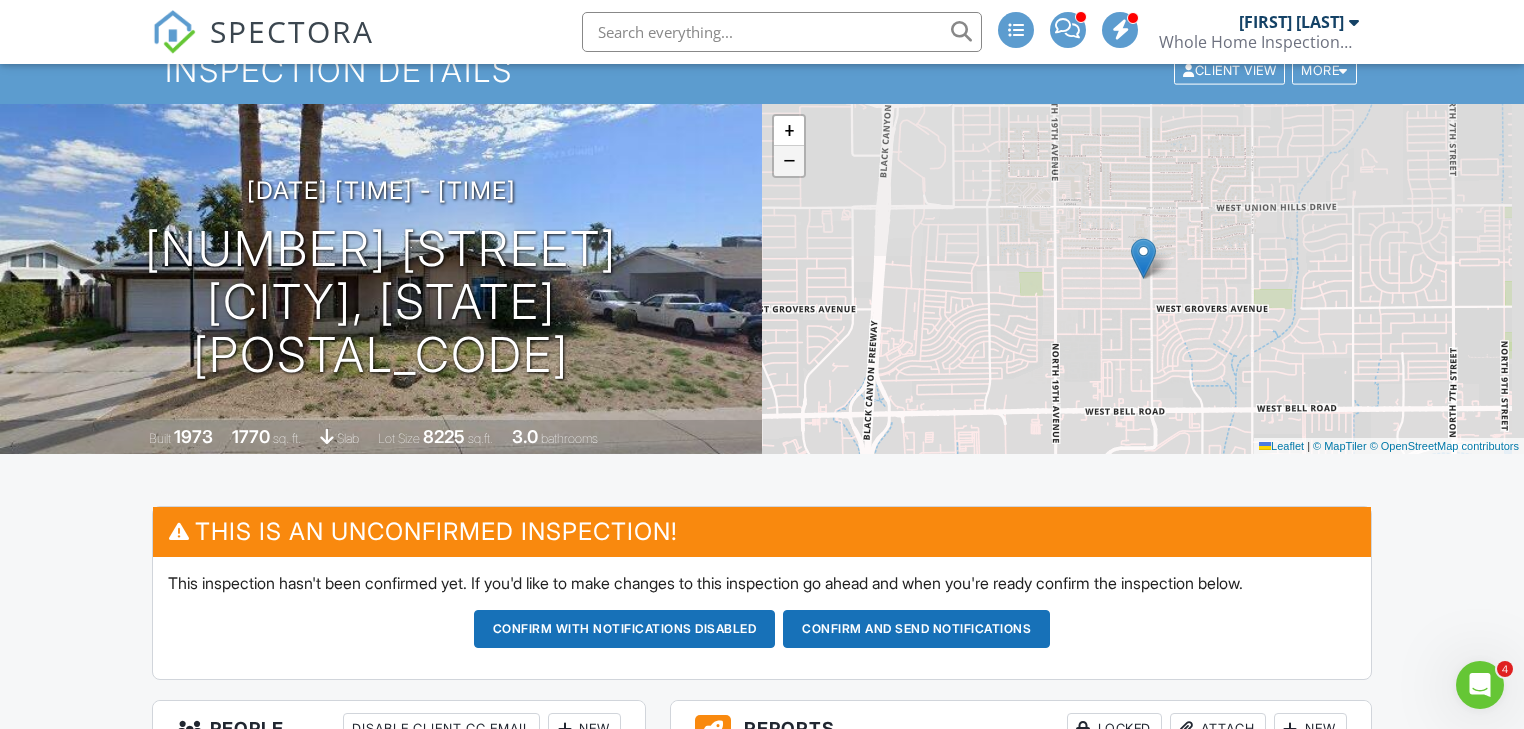 click on "−" at bounding box center (789, 161) 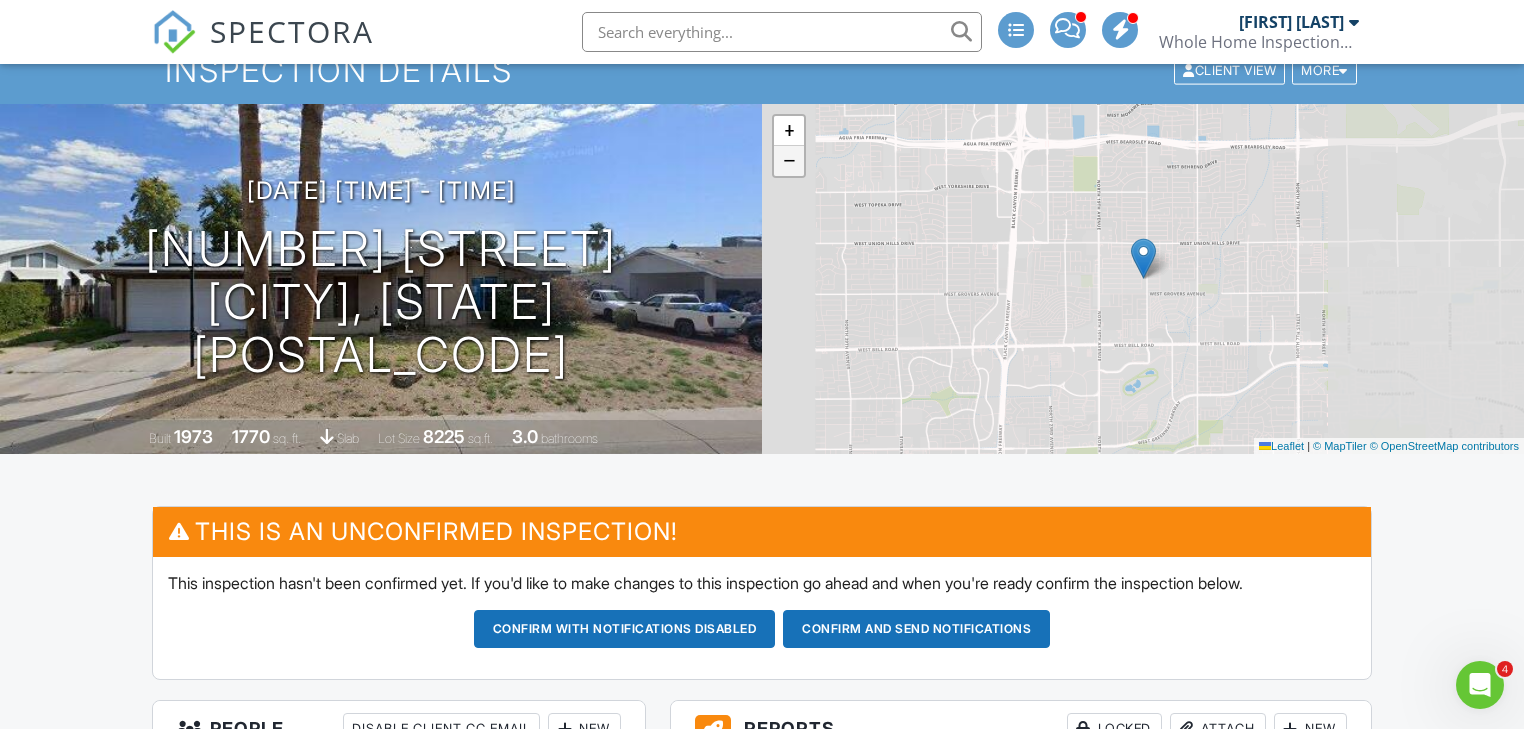 click on "−" at bounding box center [789, 161] 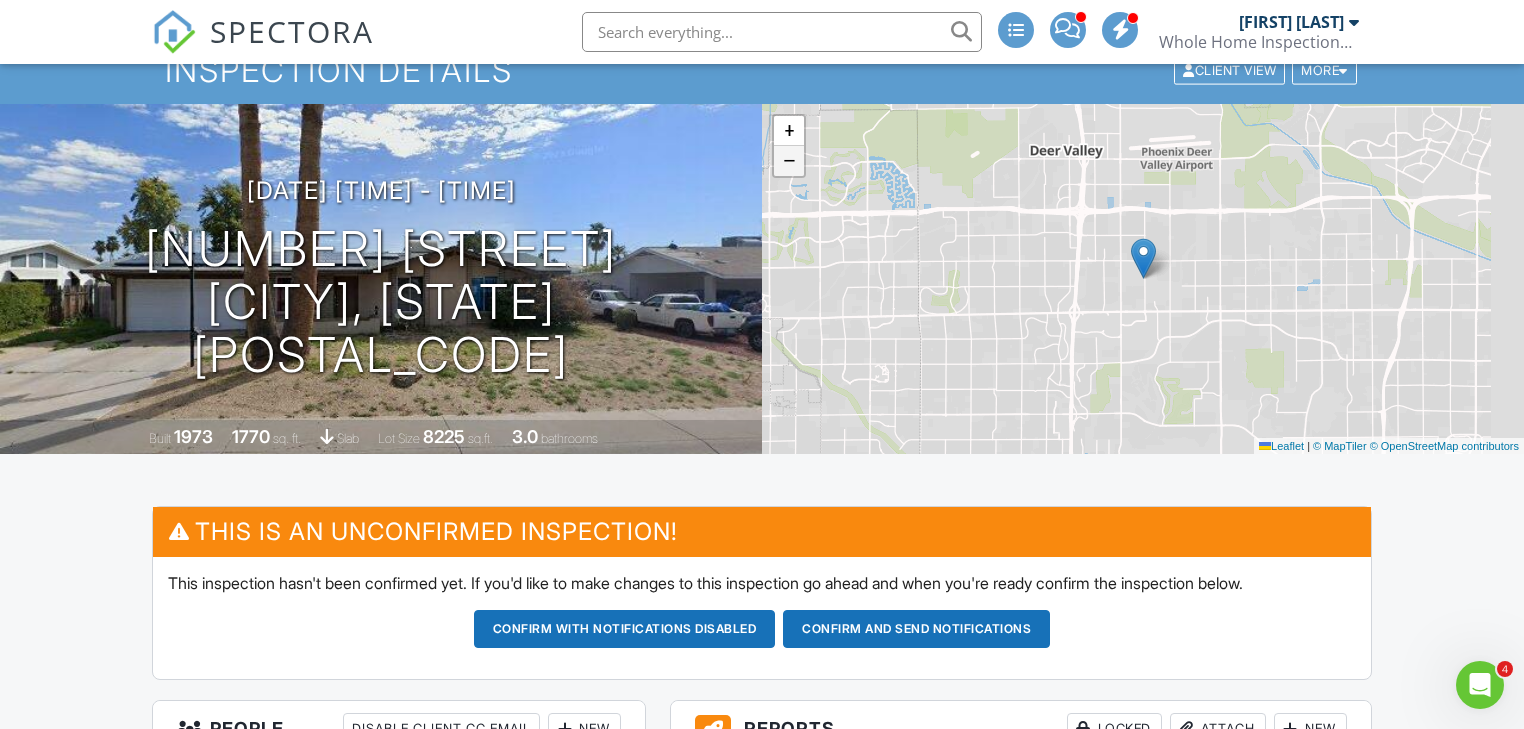 click on "−" at bounding box center [789, 161] 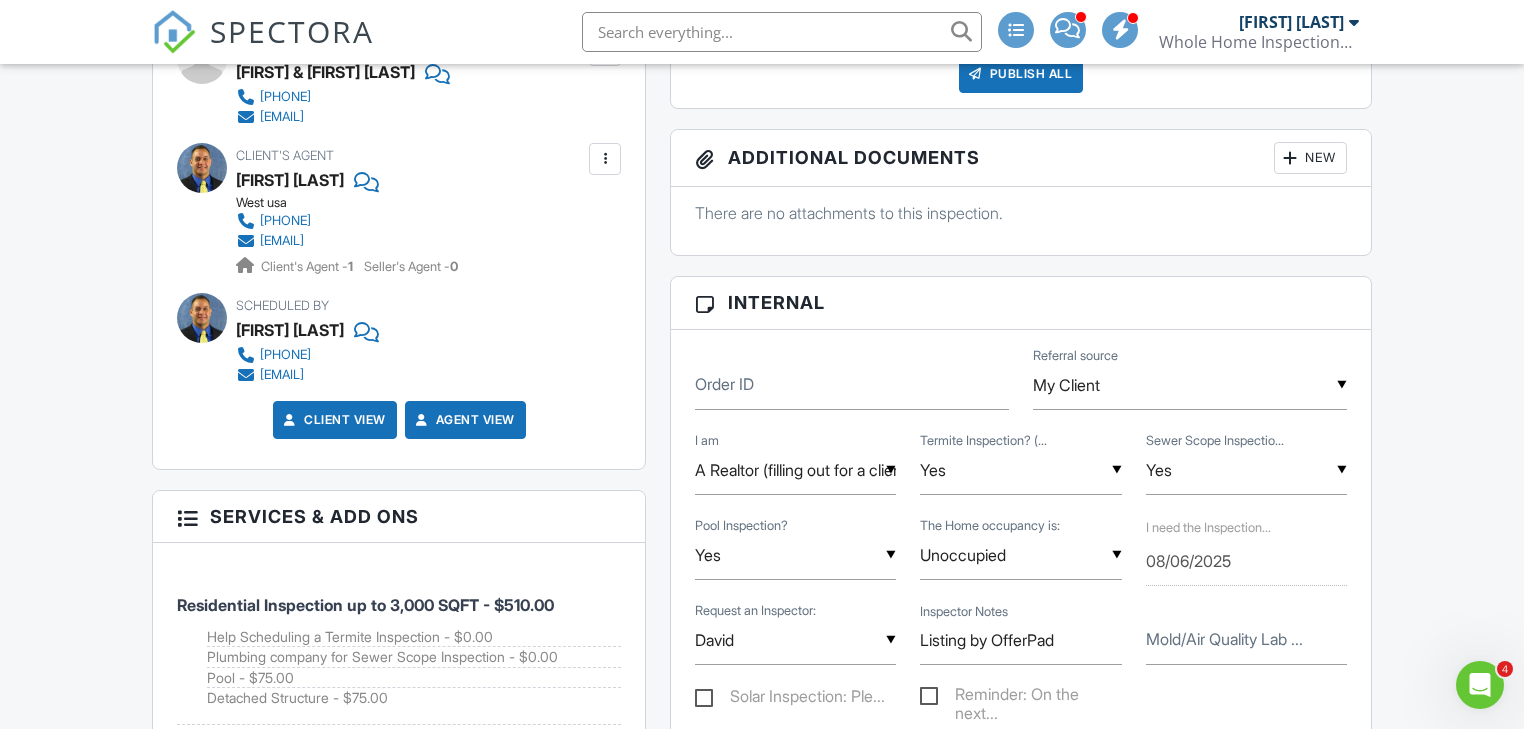 scroll, scrollTop: 469, scrollLeft: 0, axis: vertical 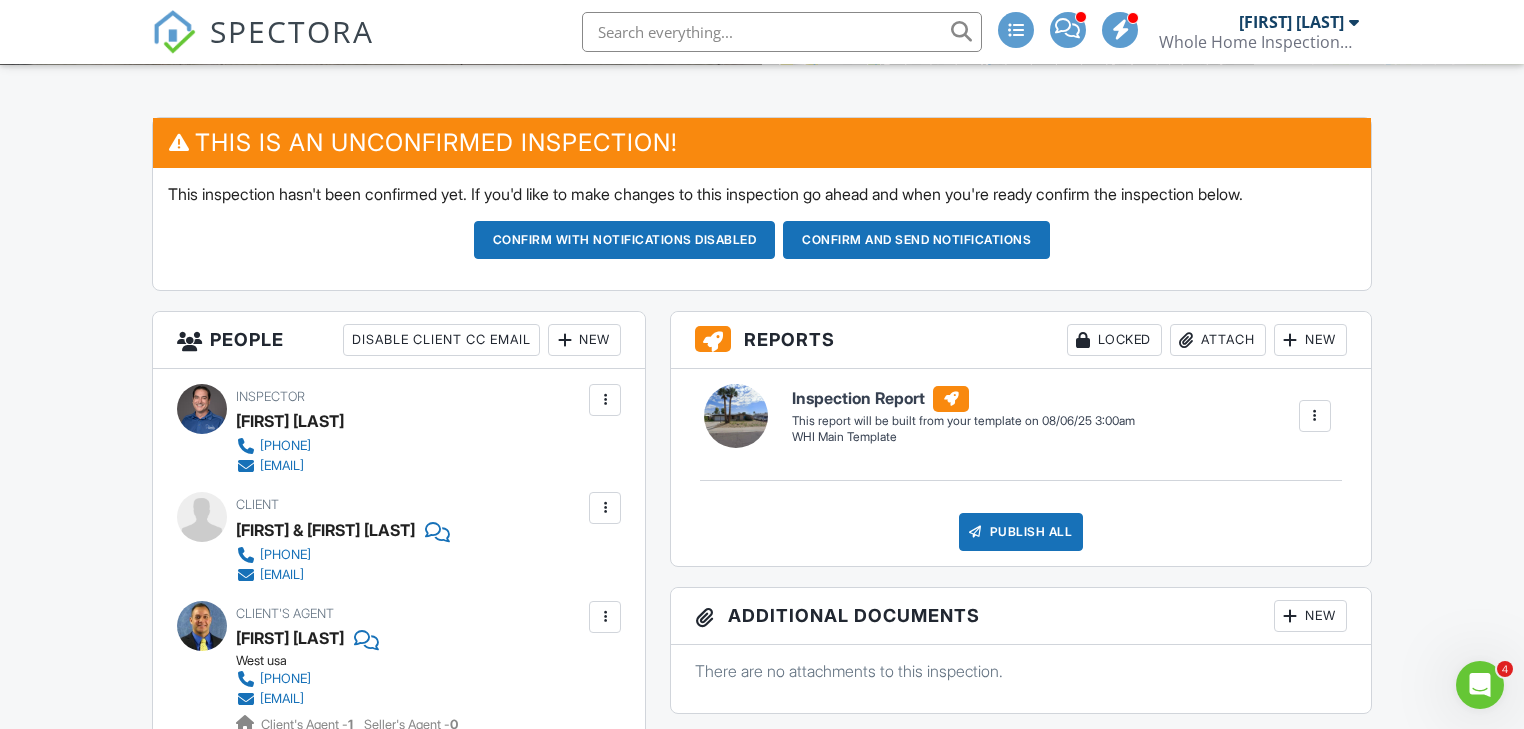 click on "Confirm and send notifications" at bounding box center (625, 240) 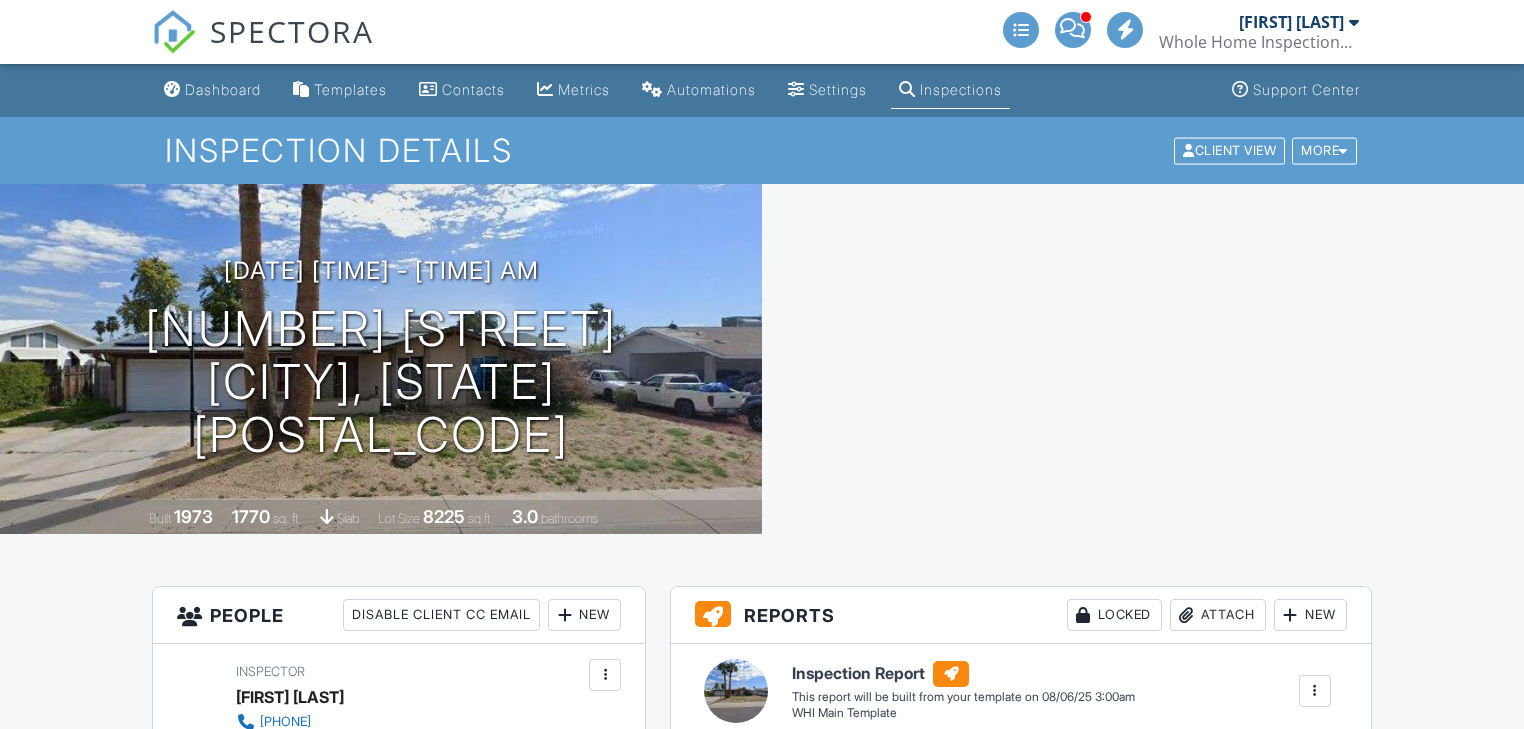 scroll, scrollTop: 0, scrollLeft: 0, axis: both 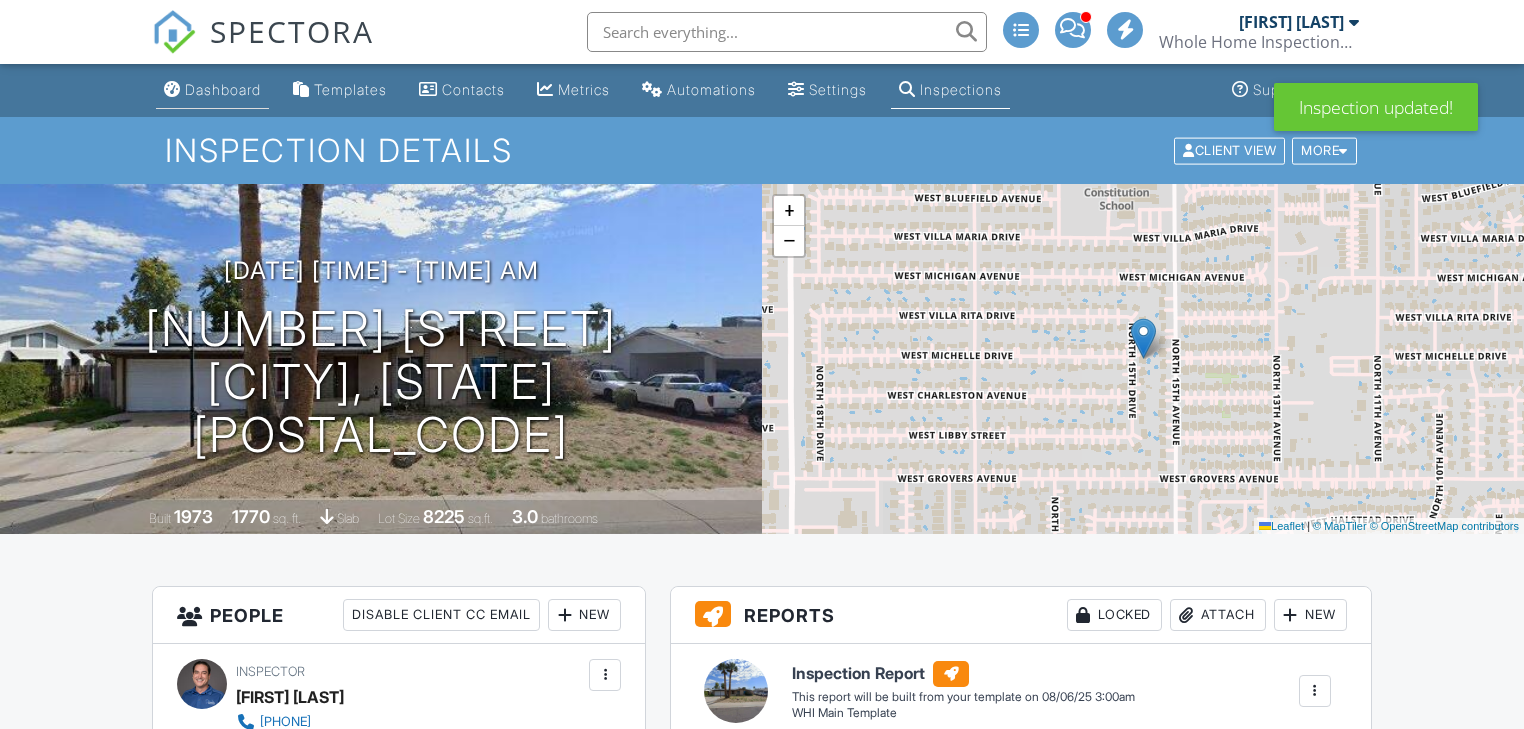 click on "Dashboard" at bounding box center [223, 89] 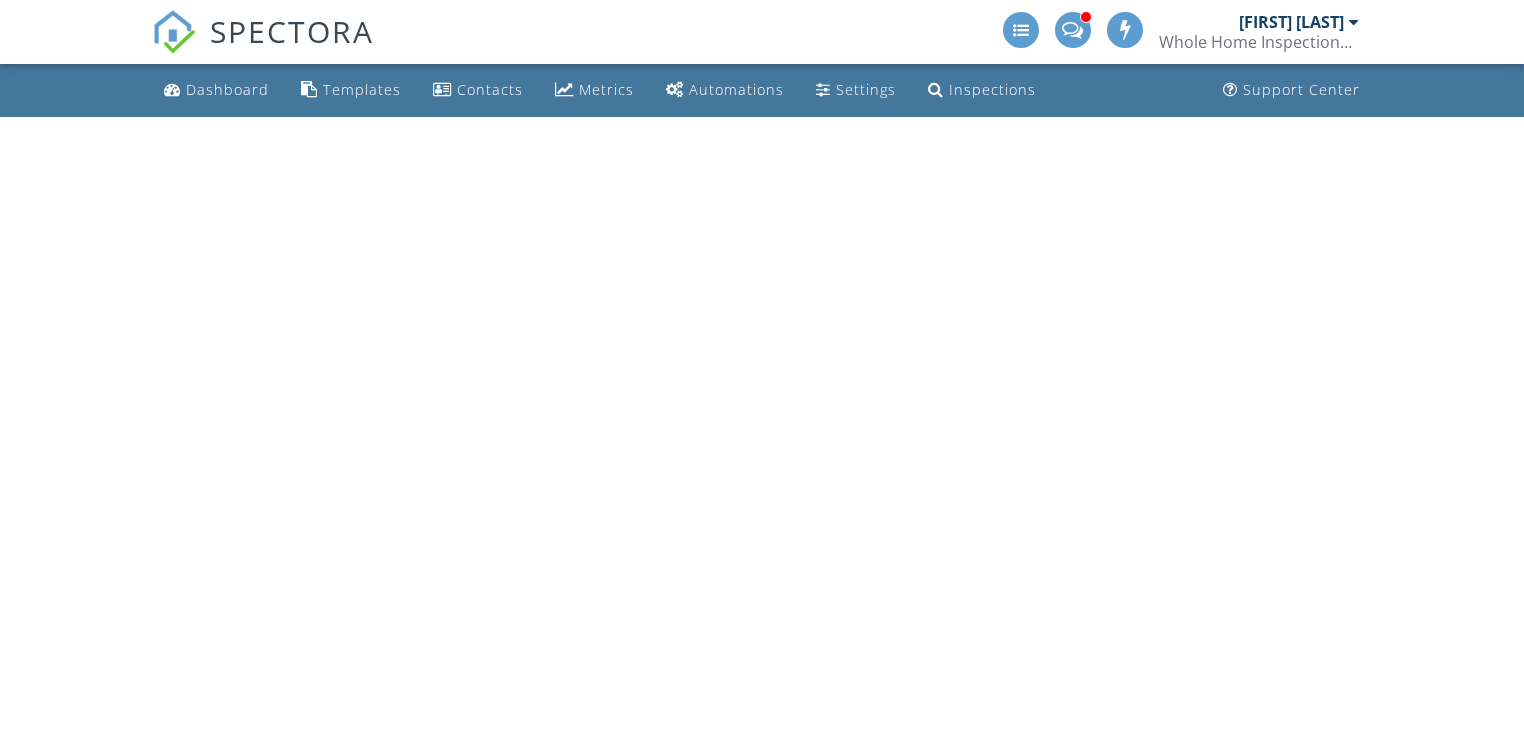 scroll, scrollTop: 0, scrollLeft: 0, axis: both 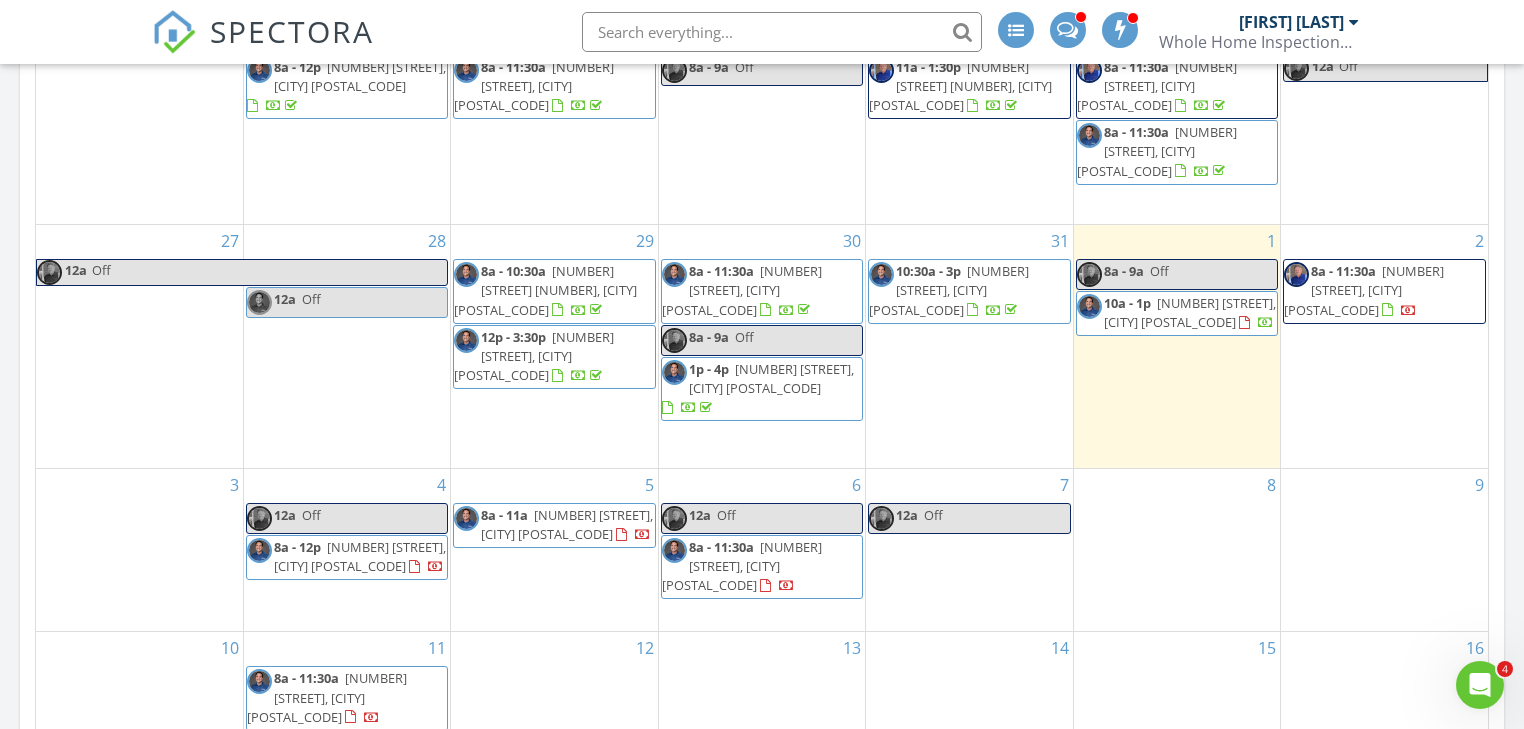 click on "[TIME]
[NUMBER] [STREET], [CITY] [POSTAL_CODE]" at bounding box center (1177, 313) 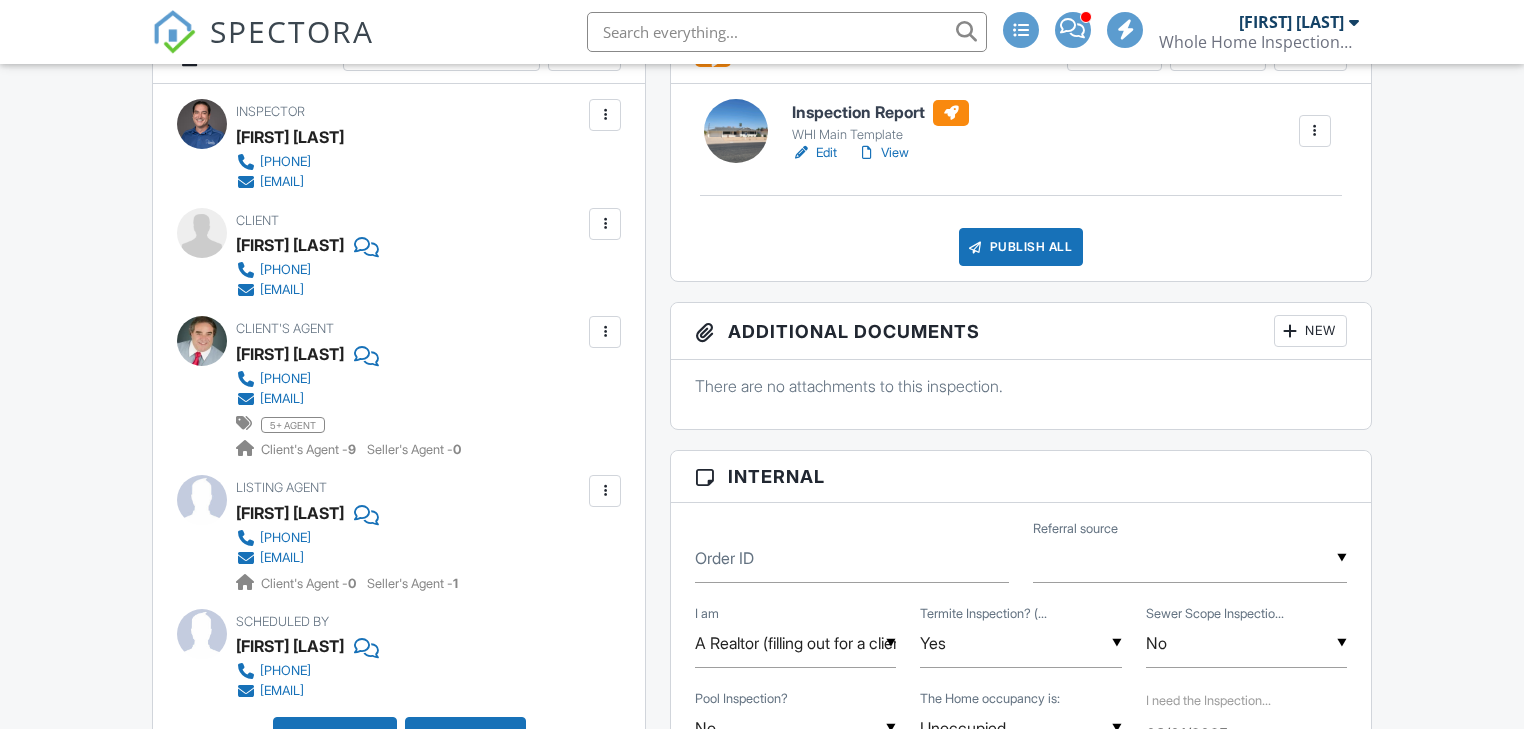 scroll, scrollTop: 1680, scrollLeft: 0, axis: vertical 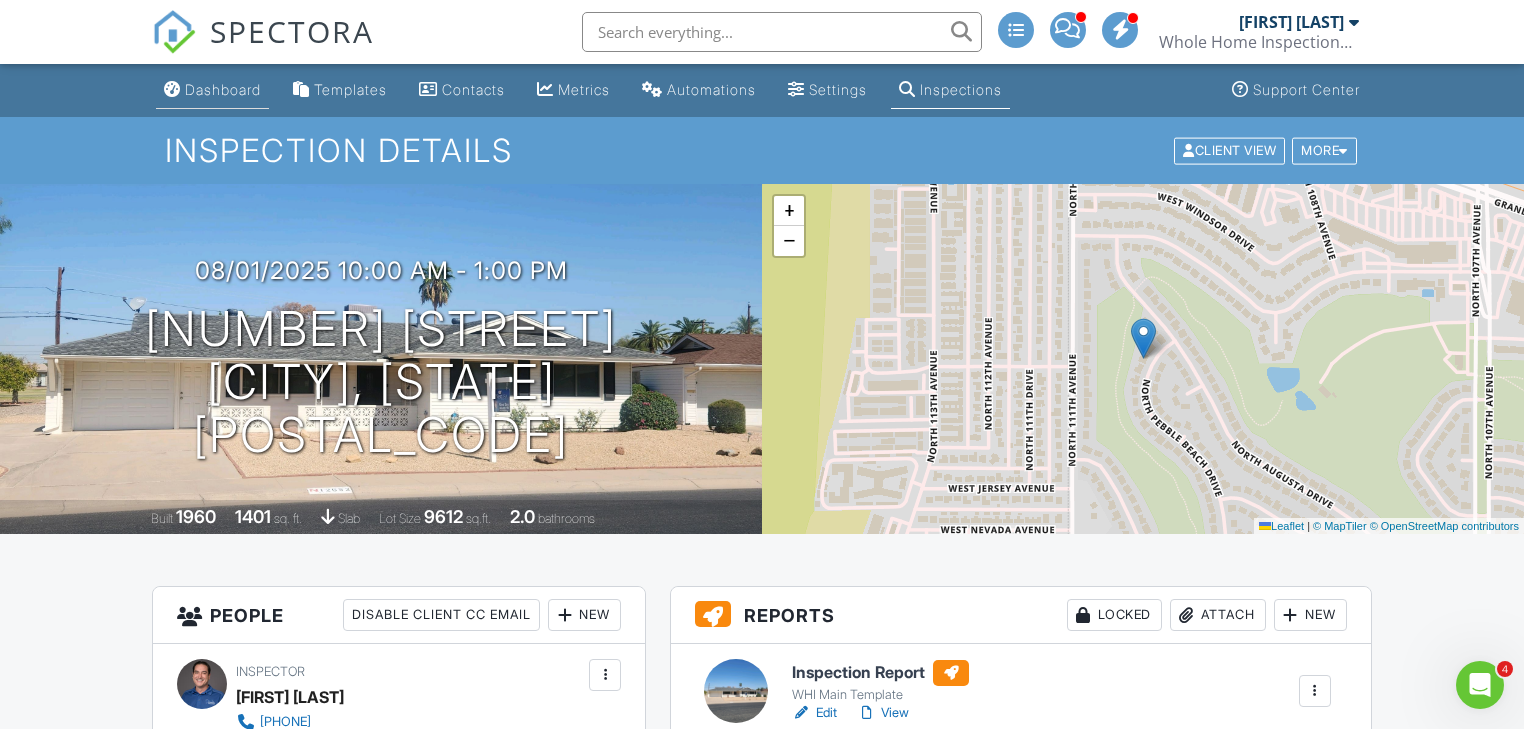 click on "Dashboard" at bounding box center (212, 90) 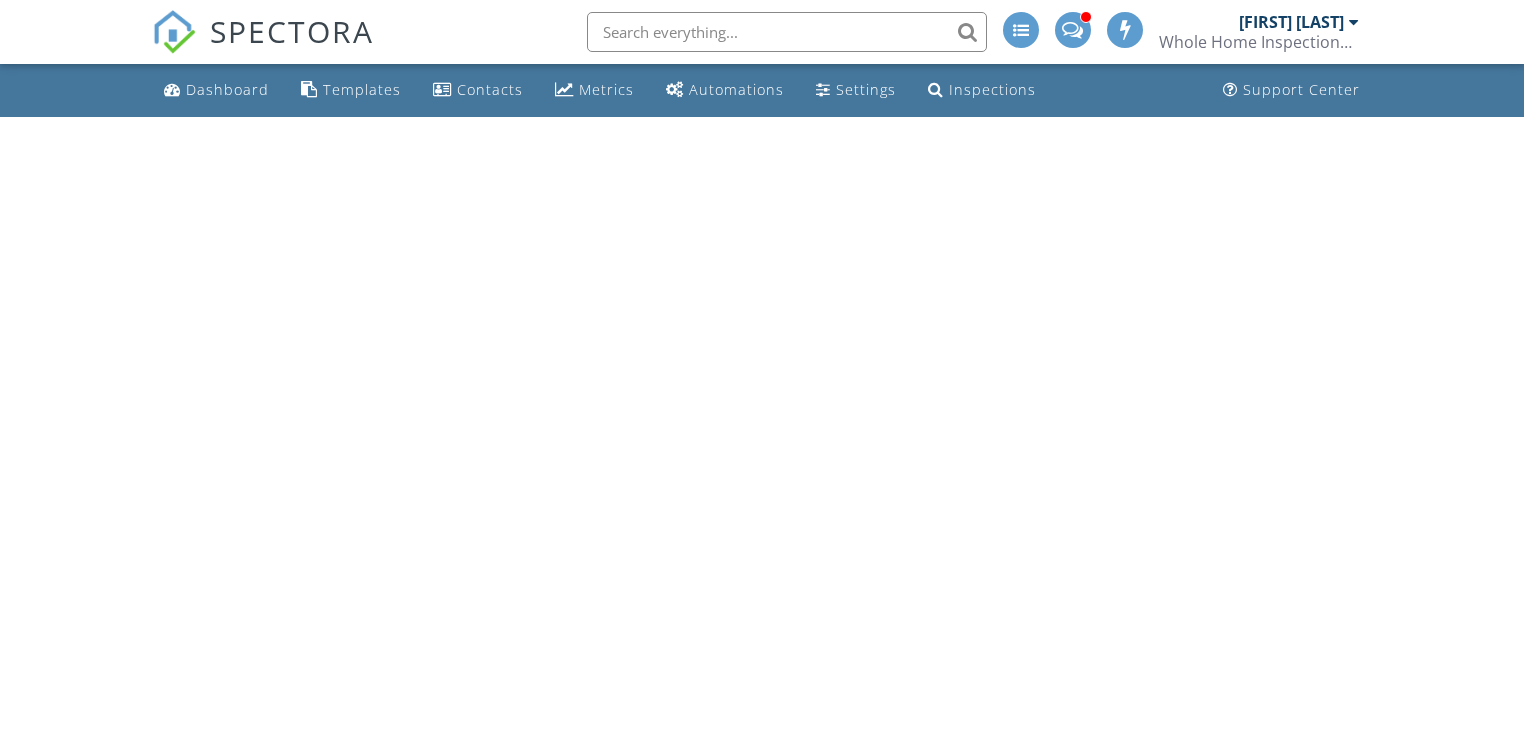 scroll, scrollTop: 0, scrollLeft: 0, axis: both 